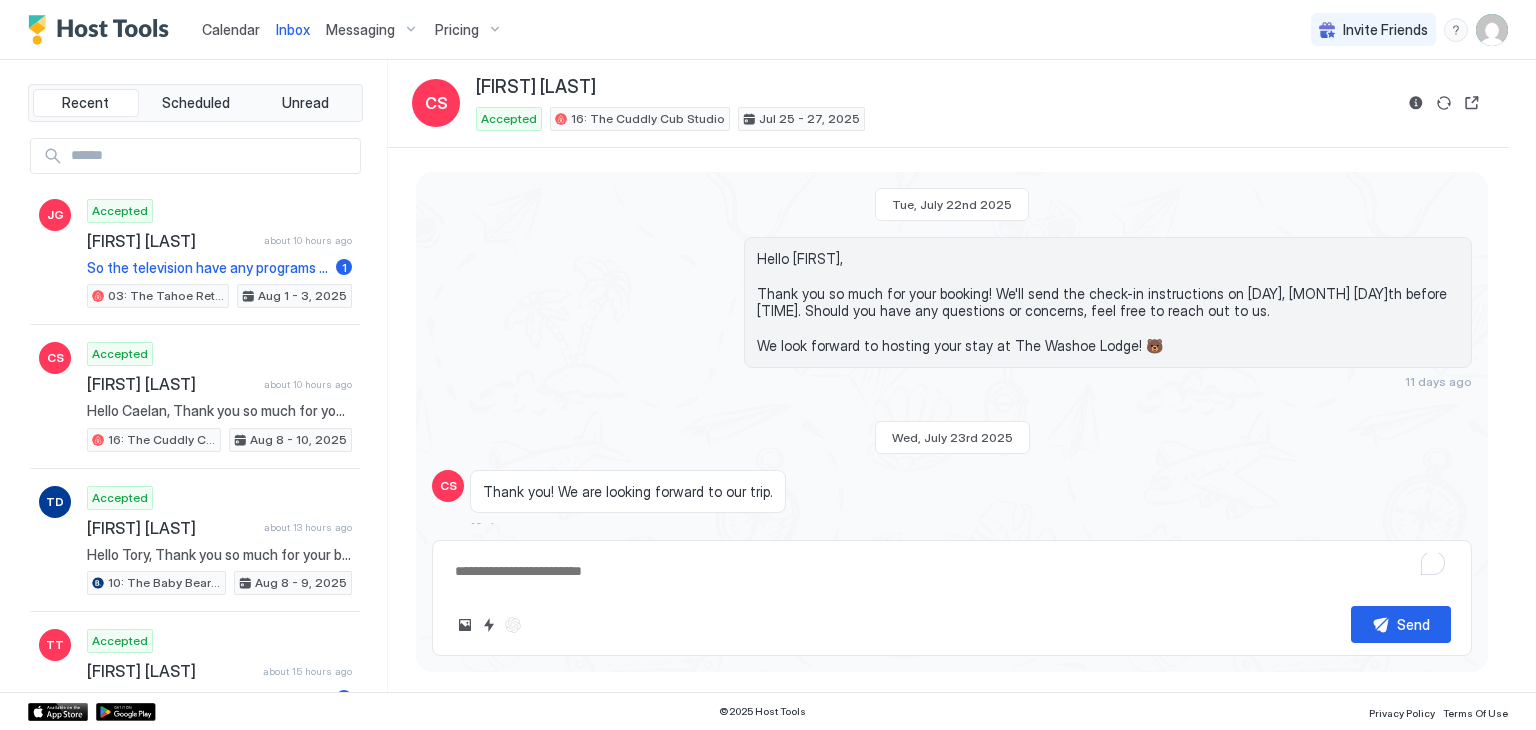 scroll, scrollTop: 0, scrollLeft: 0, axis: both 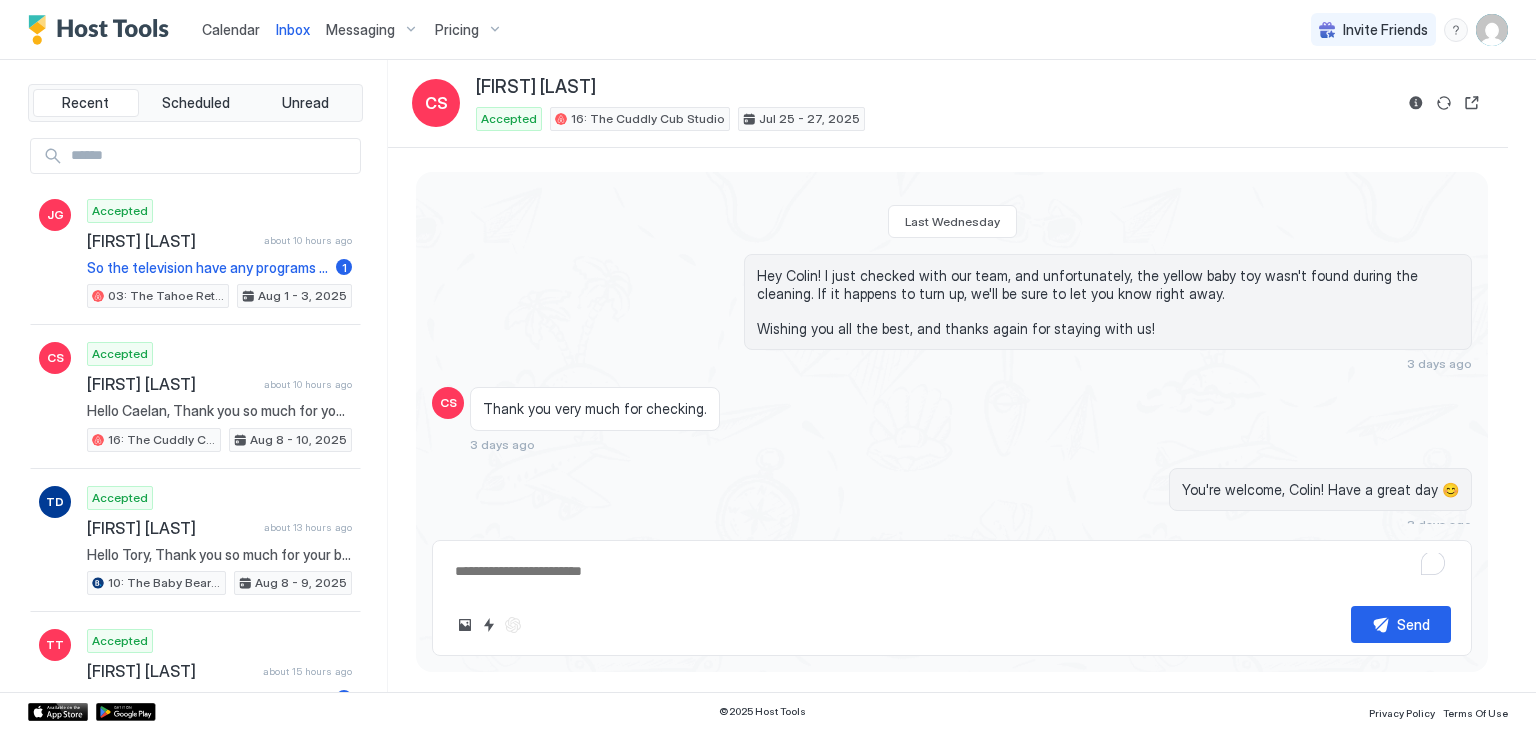 type on "*" 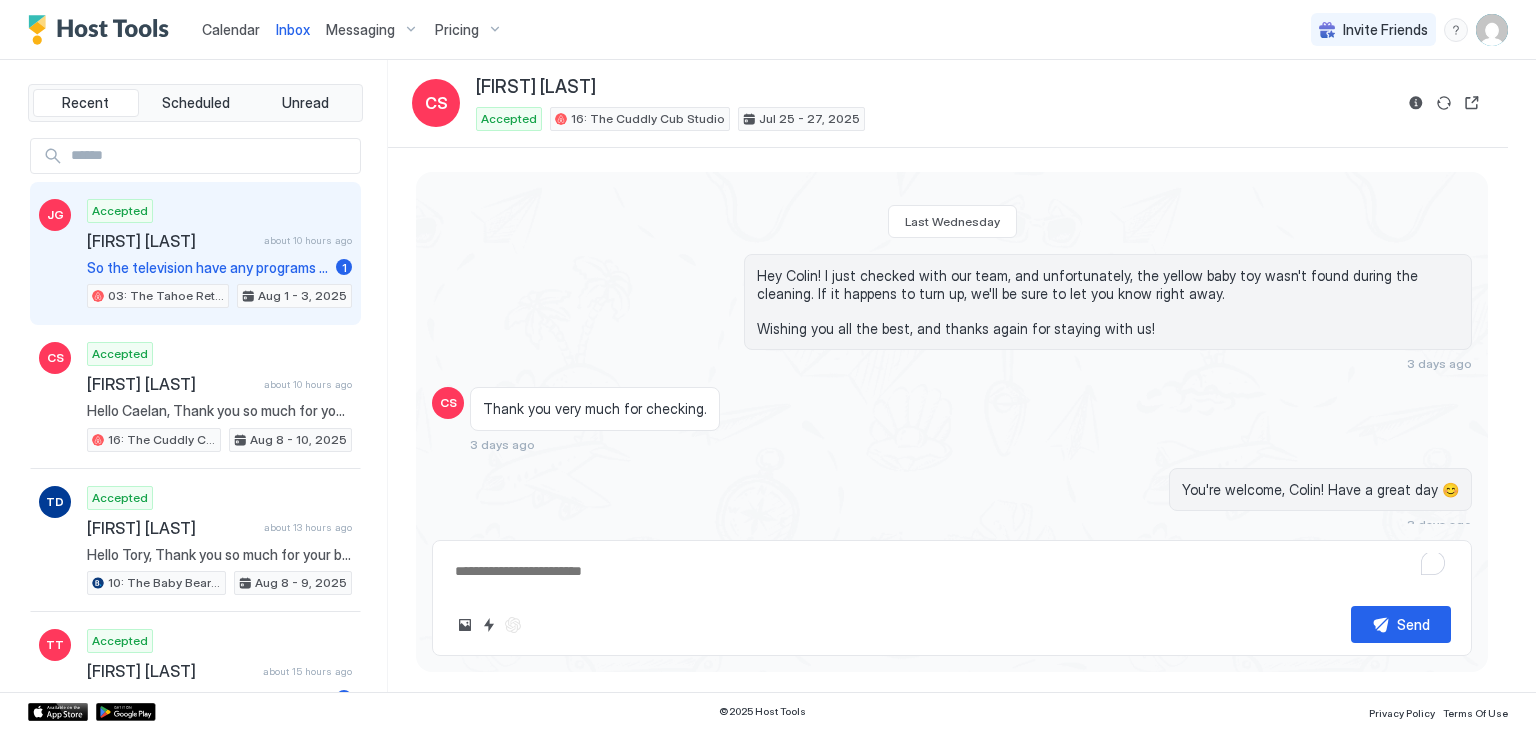 click on "JG Accepted Jonathan Gutierrez about 10 hours ago So the television have any programs like Netflix or some kind of service? Thank you  1 03: The Tahoe Retro Double Bed Studio Aug 1 - 3, 2025" at bounding box center (195, 254) 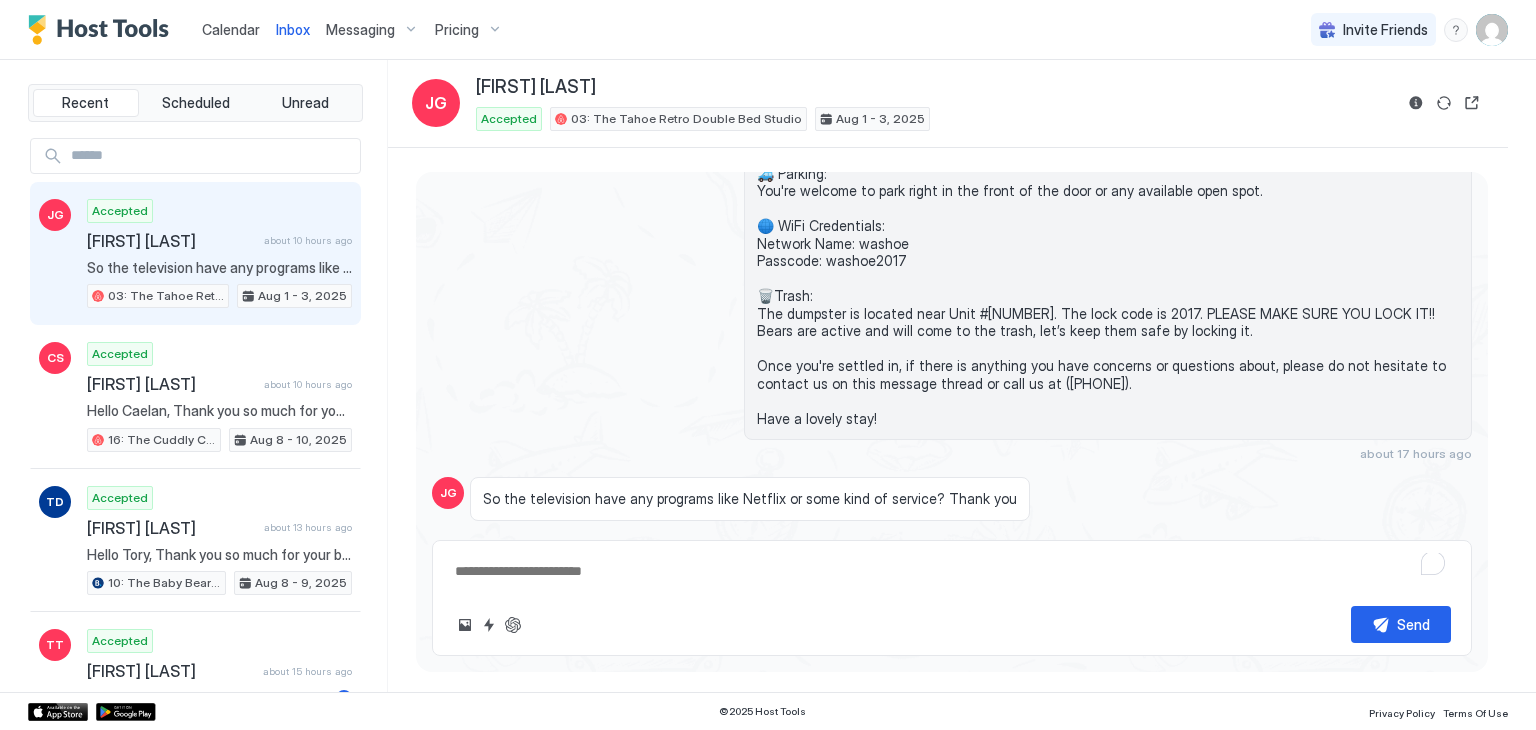 scroll, scrollTop: 542, scrollLeft: 0, axis: vertical 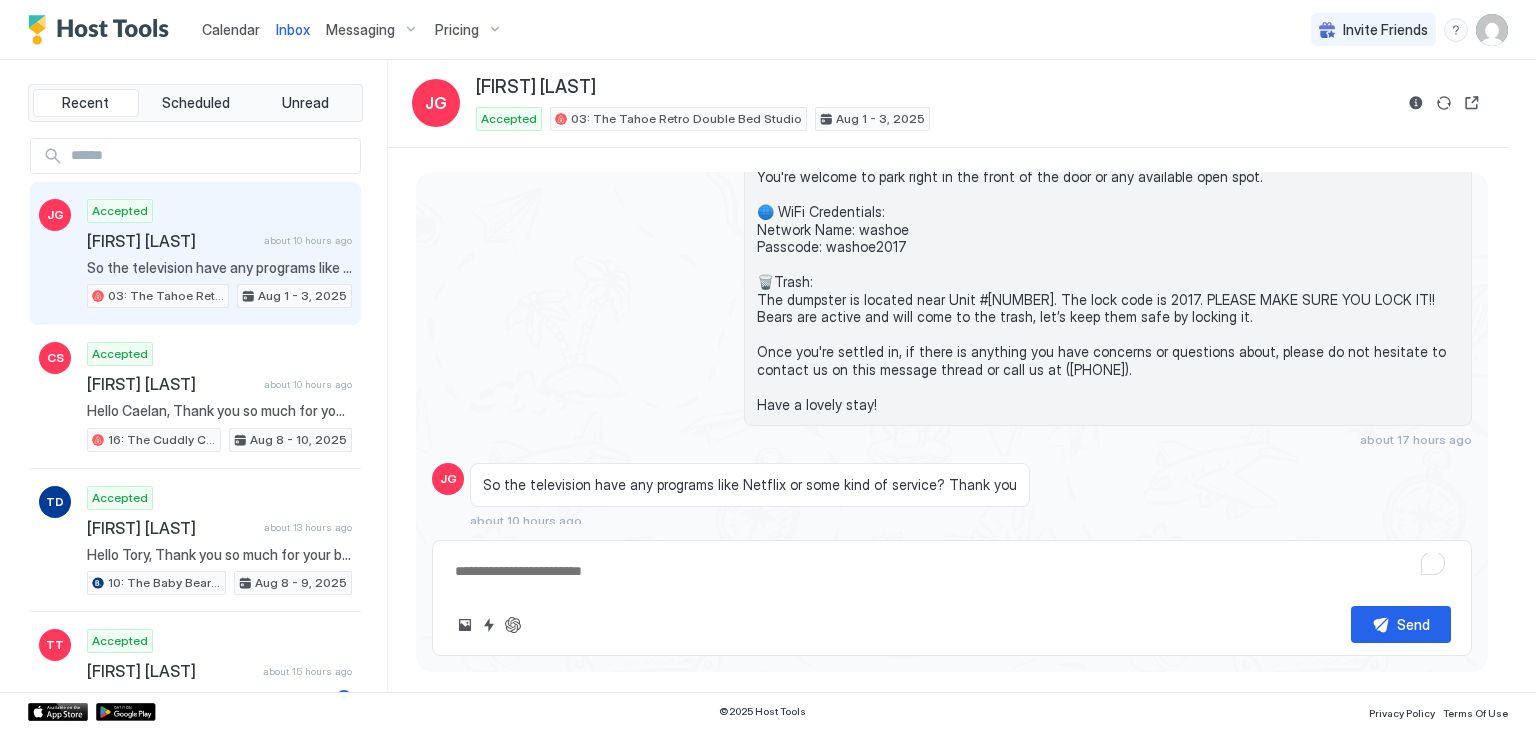 click at bounding box center [952, 571] 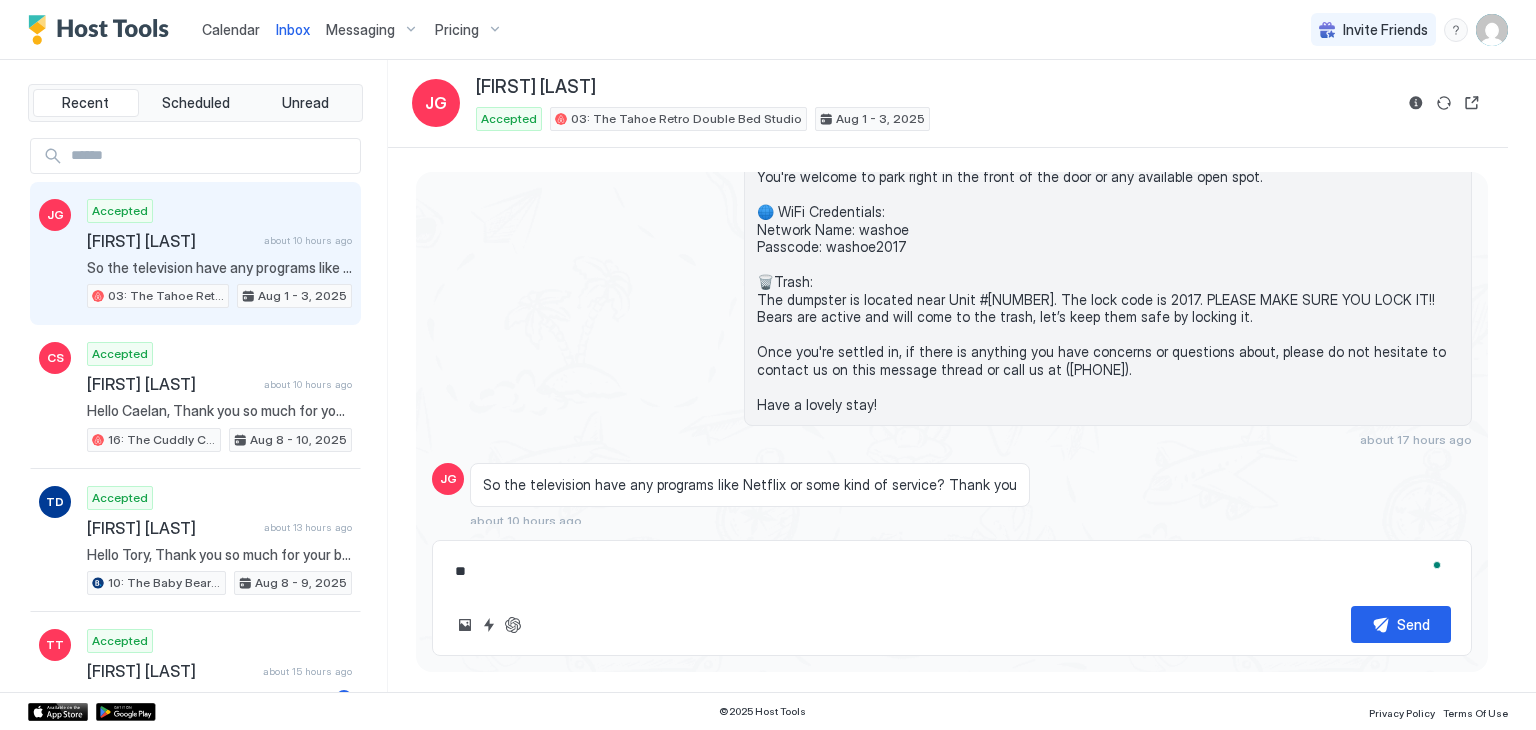 type on "*" 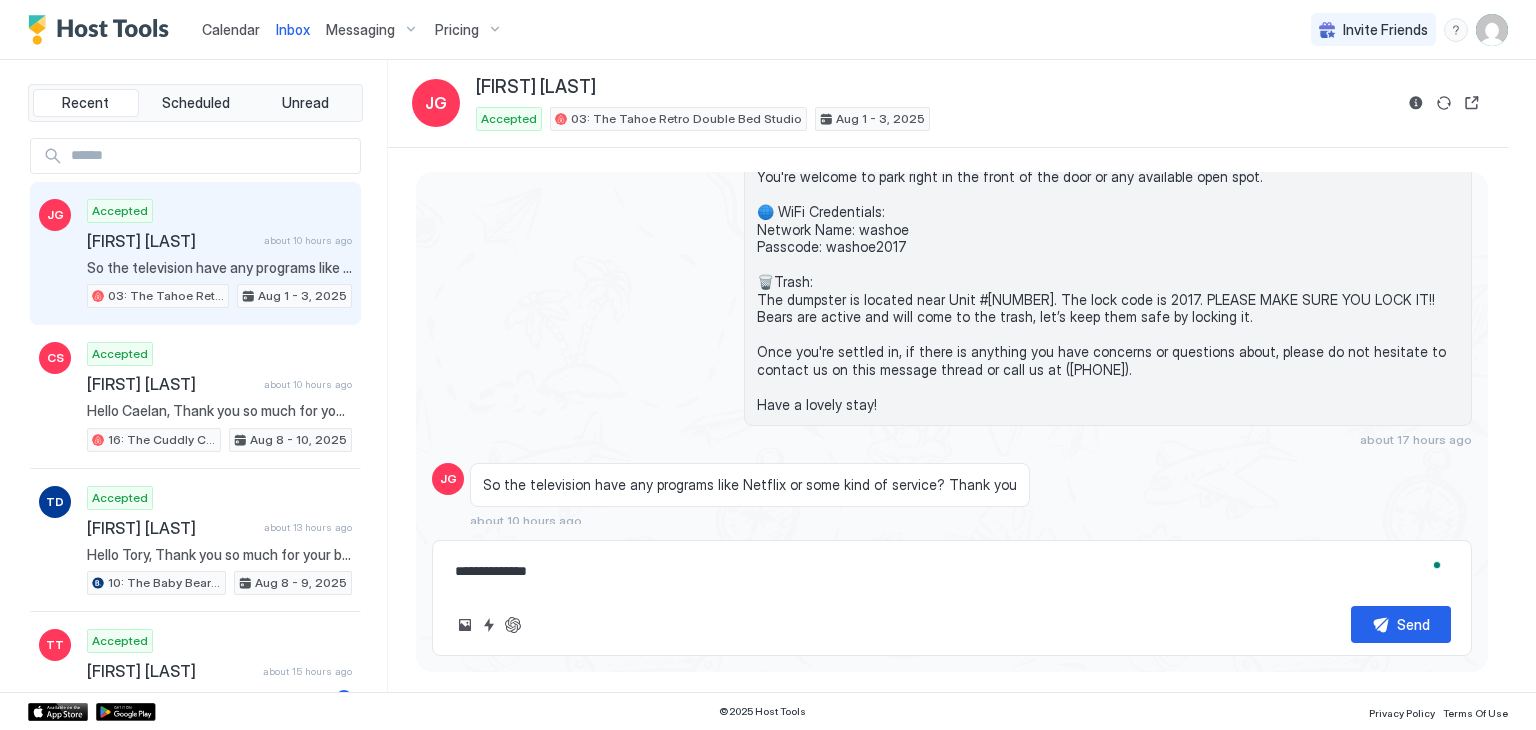 paste on "**********" 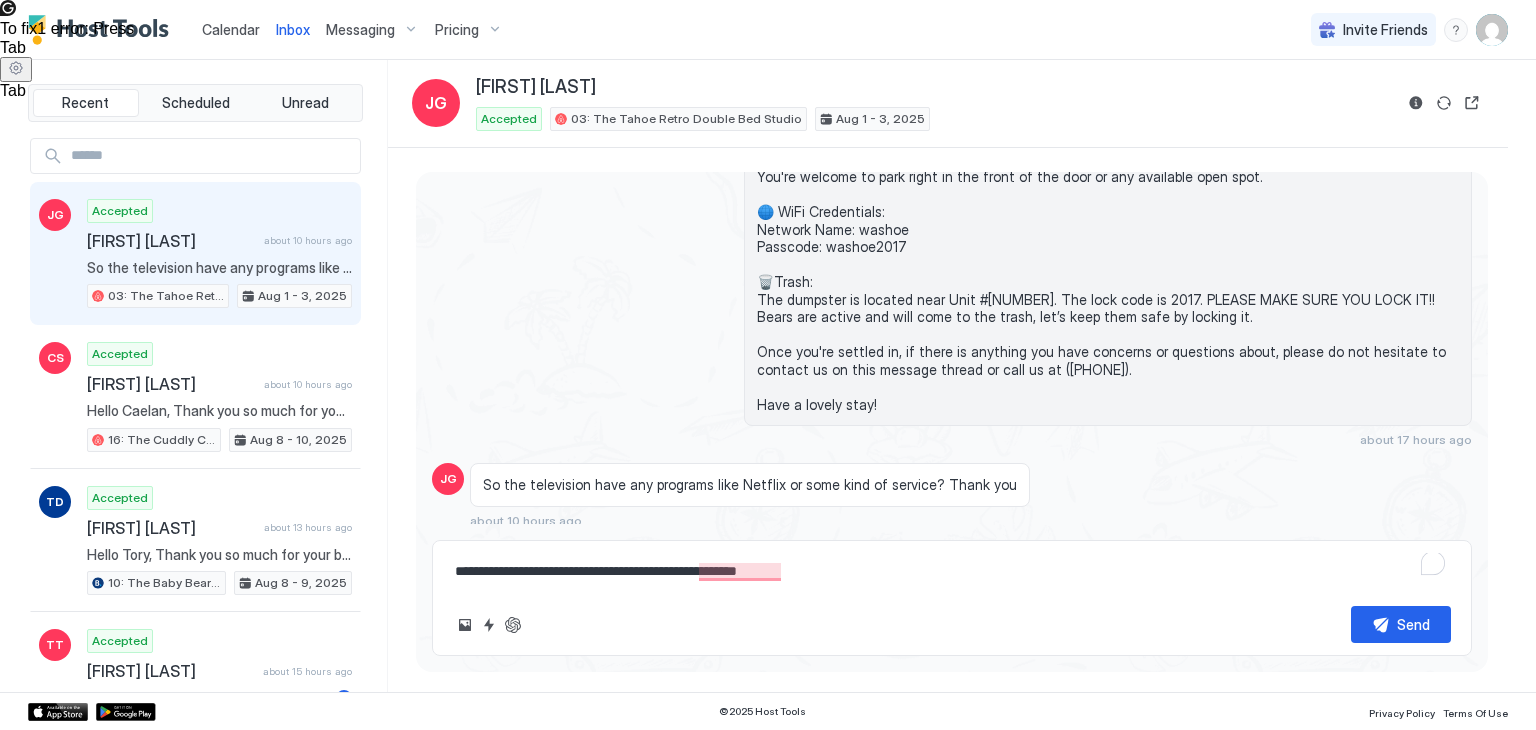 click on "**********" at bounding box center (952, 571) 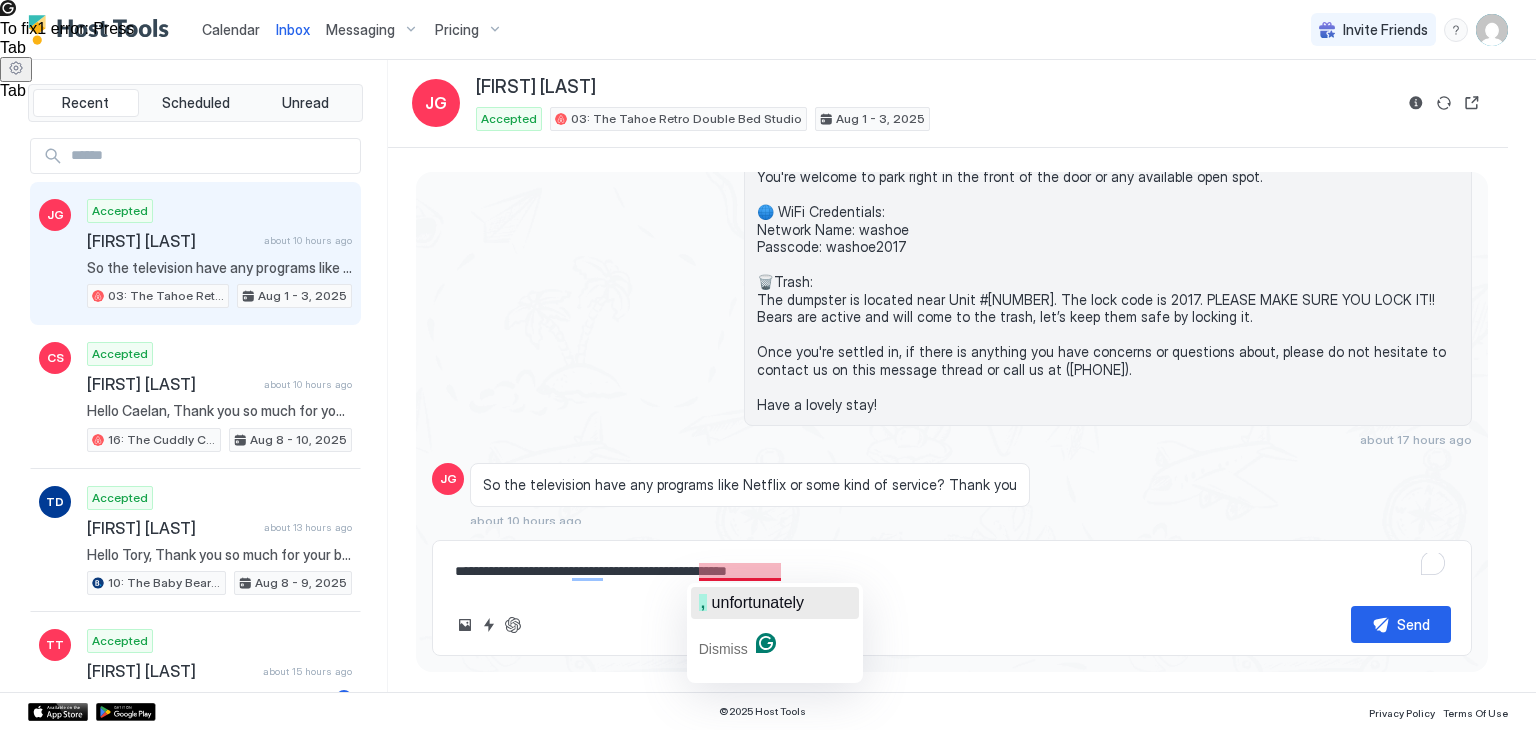 click on "unfortunately" 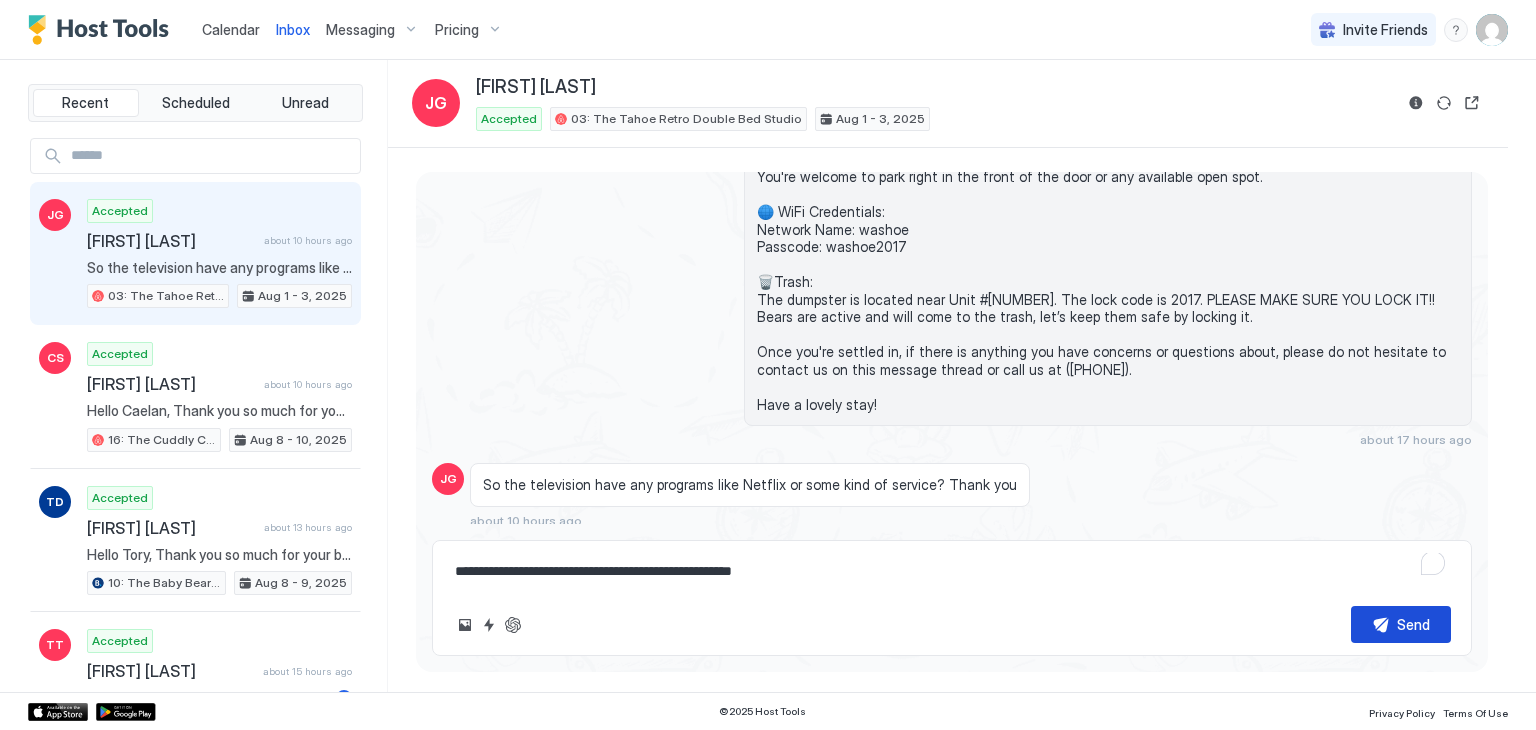 type on "**********" 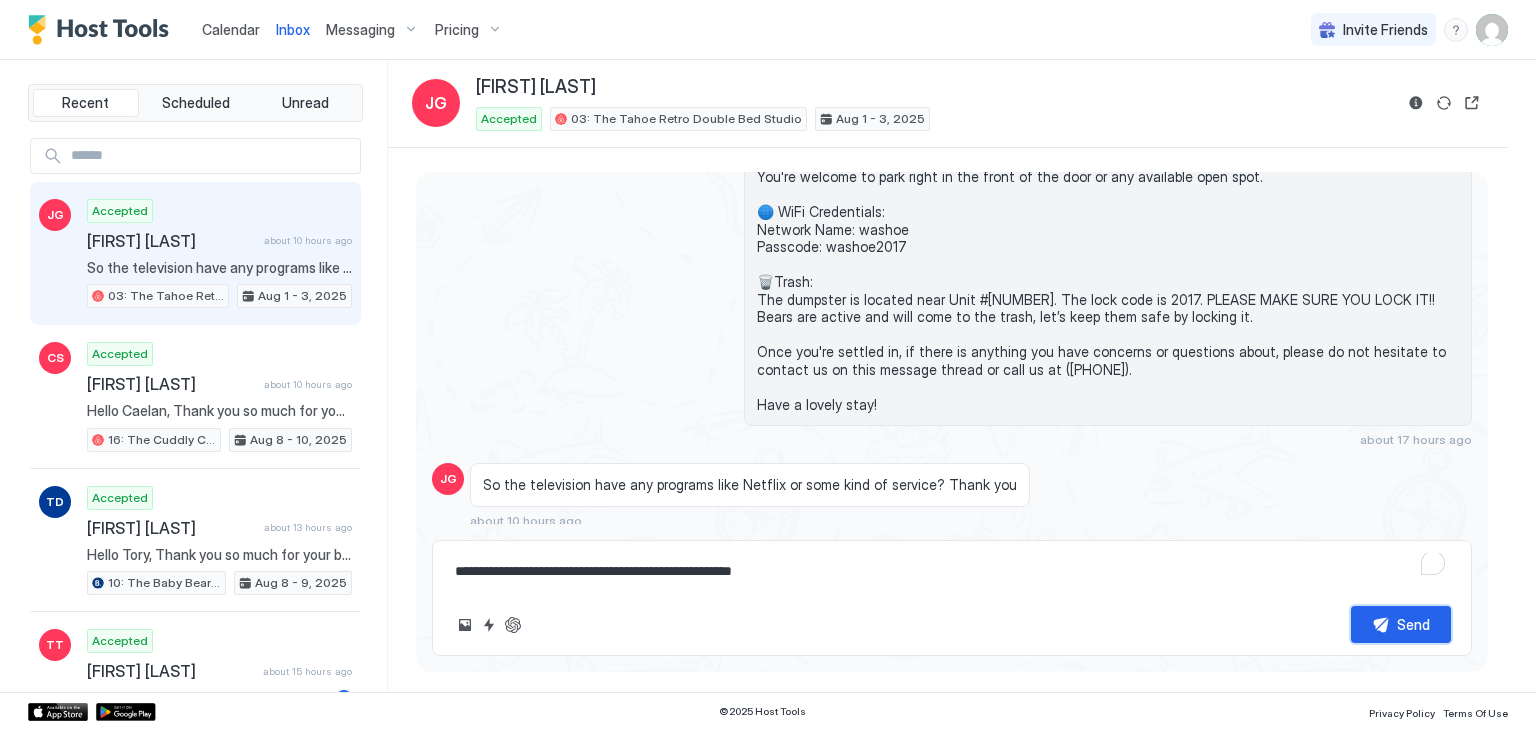 click on "Send" at bounding box center [1401, 624] 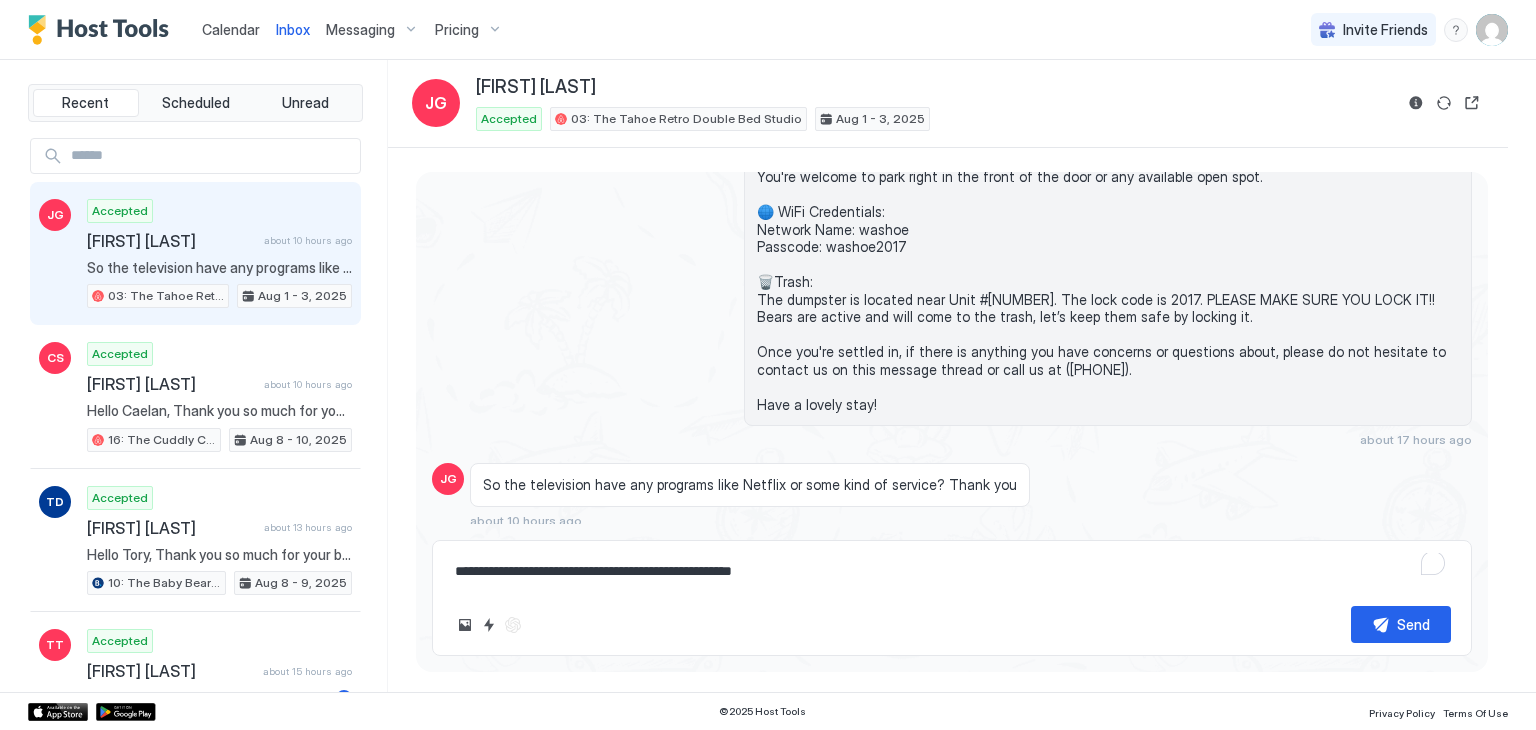 scroll, scrollTop: 687, scrollLeft: 0, axis: vertical 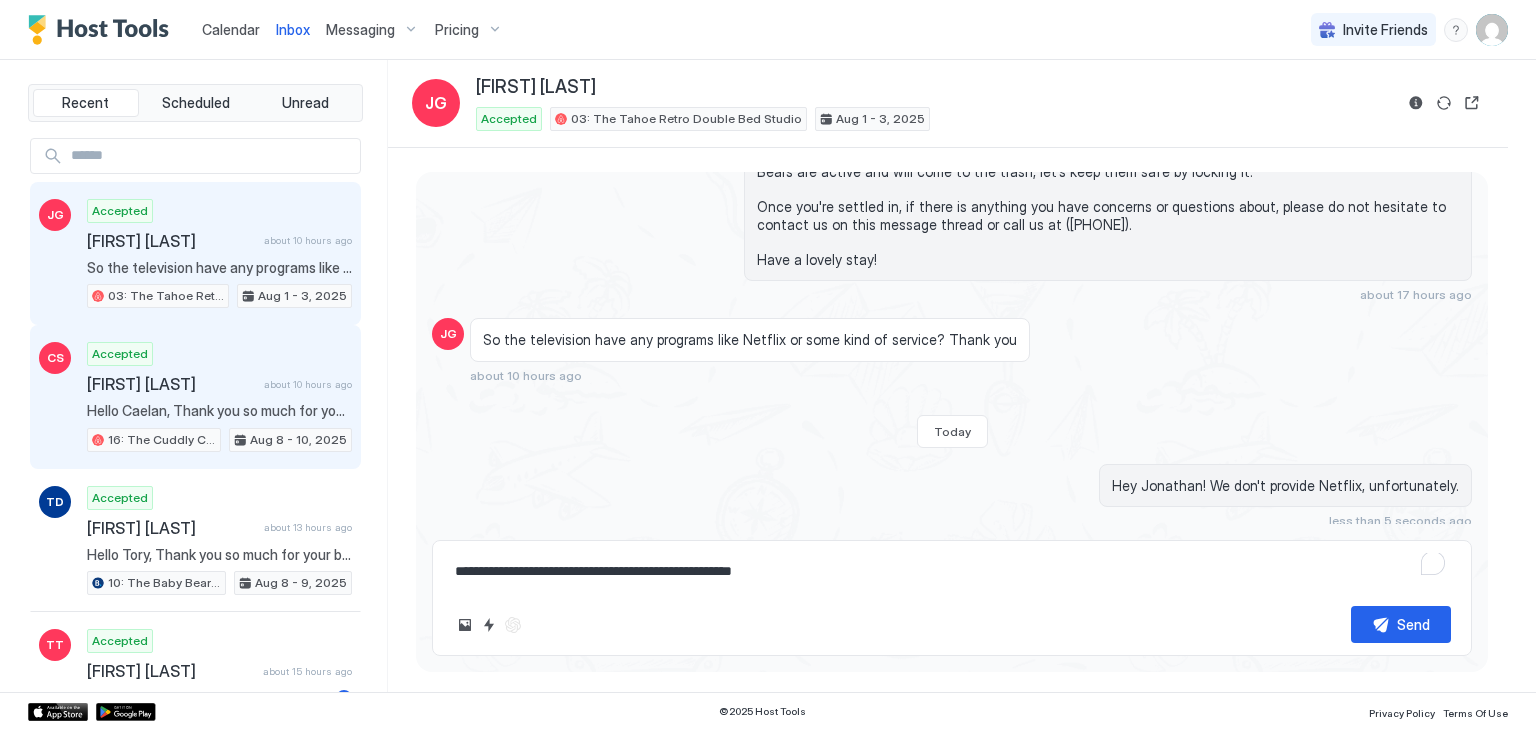click on "[FIRST] [LAST]" at bounding box center [171, 384] 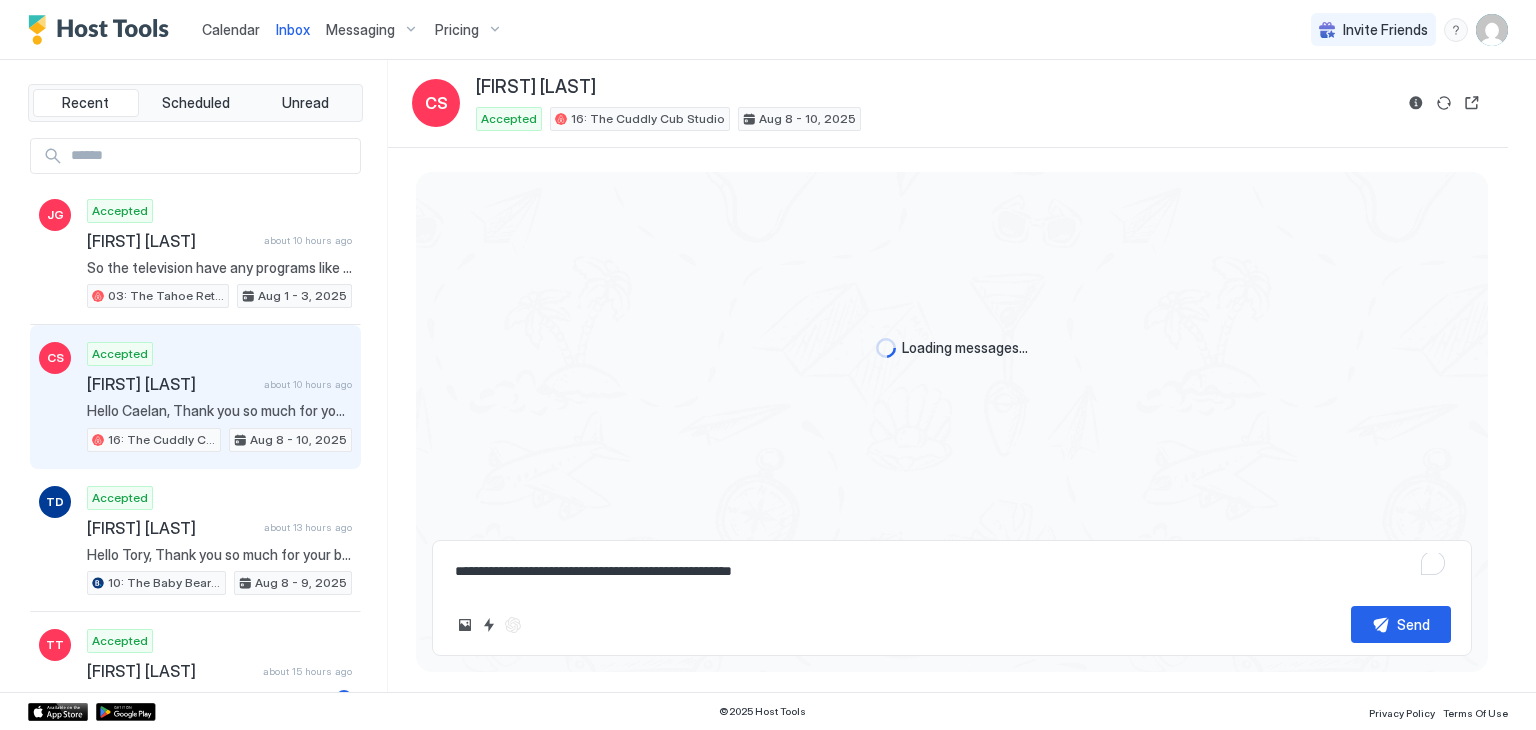 scroll, scrollTop: 0, scrollLeft: 0, axis: both 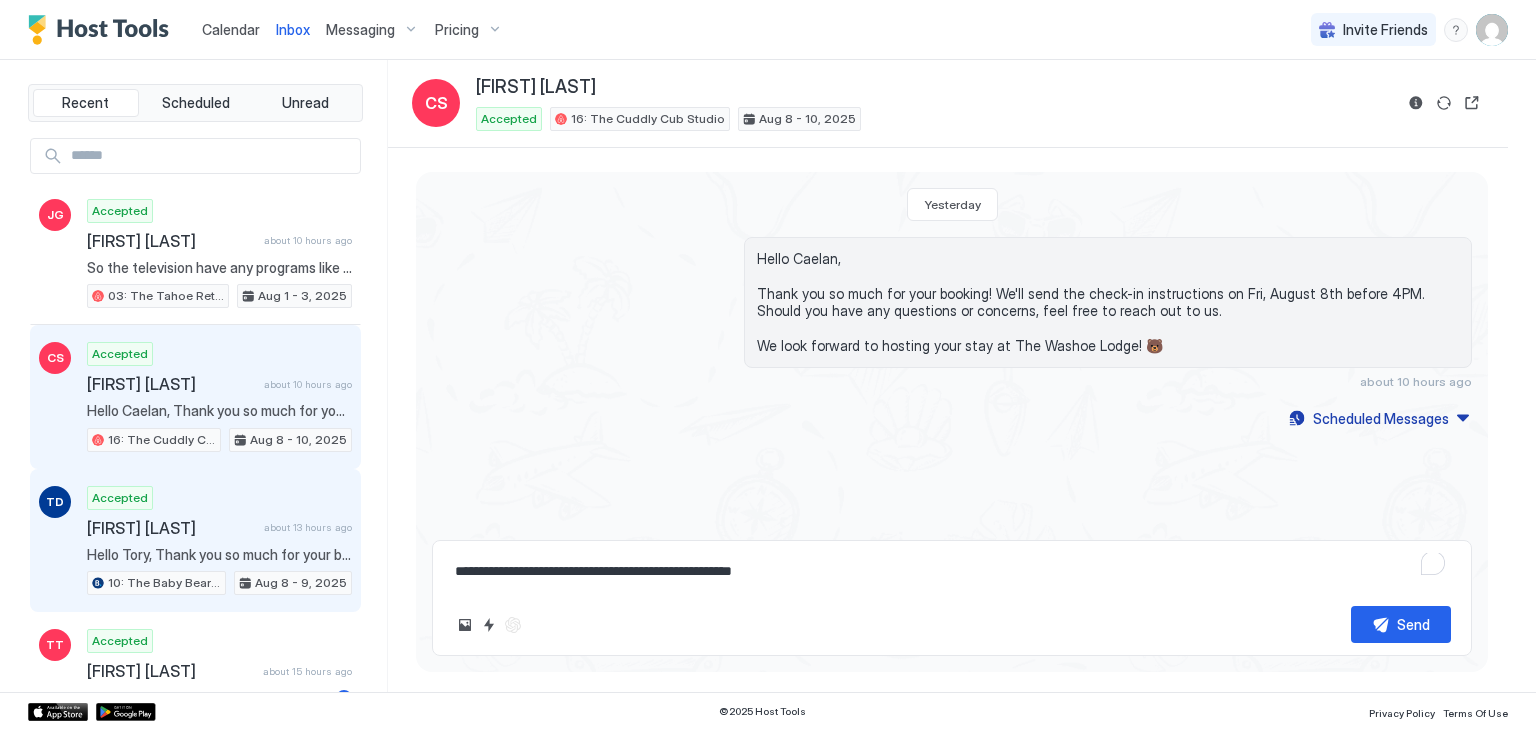 click on "Accepted Tory De Mond about 13 hours ago Hello Tory,
Thank you so much for your booking! We'll send the check-in instructions on Fri, August 8th before 4PM. Should you have any questions or concerns, feel free to reach out to us.
We look forward to hosting your stay at The Washoe Lodge! 🐻 10: The Baby Bear Pet Friendly Studio Aug 8 - 9, 2025" at bounding box center [219, 541] 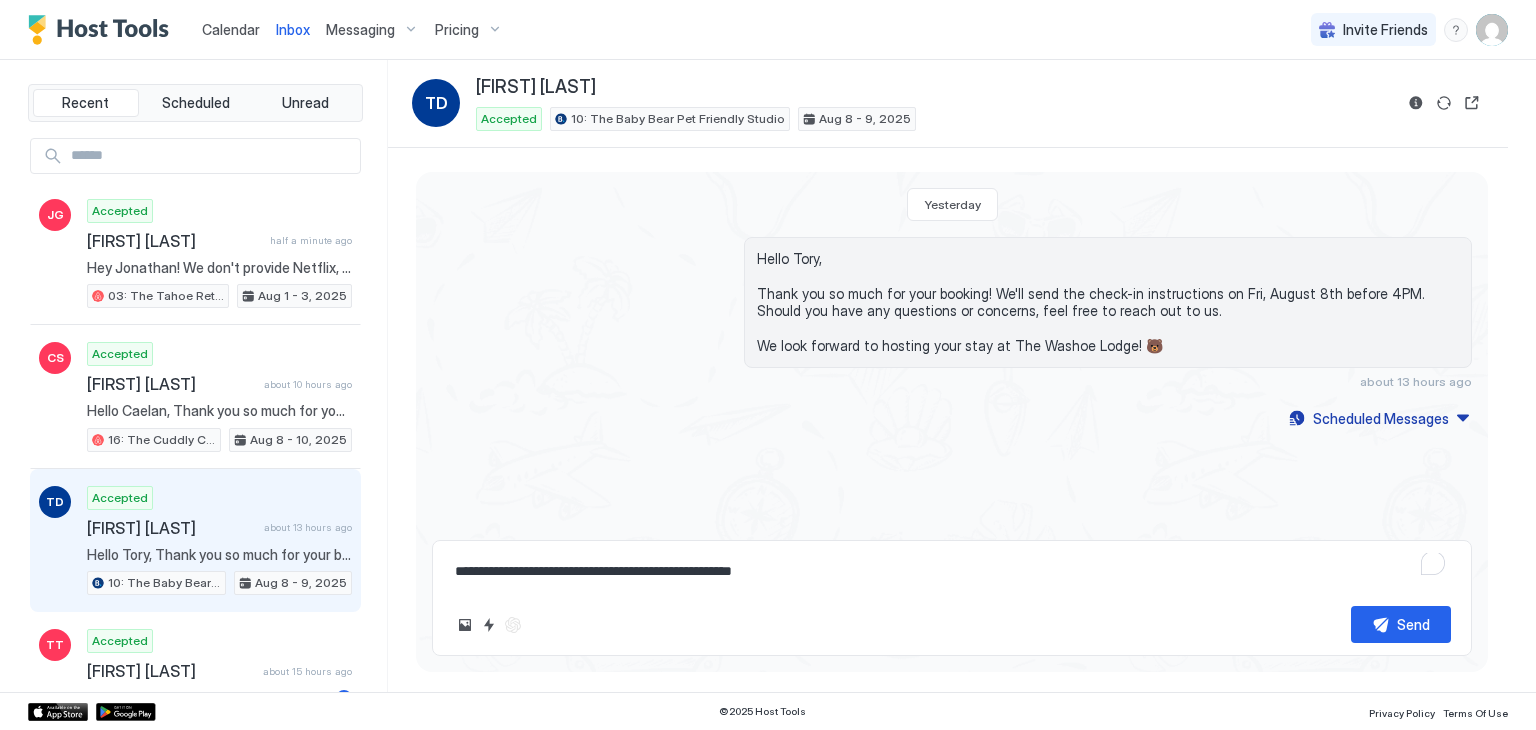 click on "Calendar" at bounding box center (231, 29) 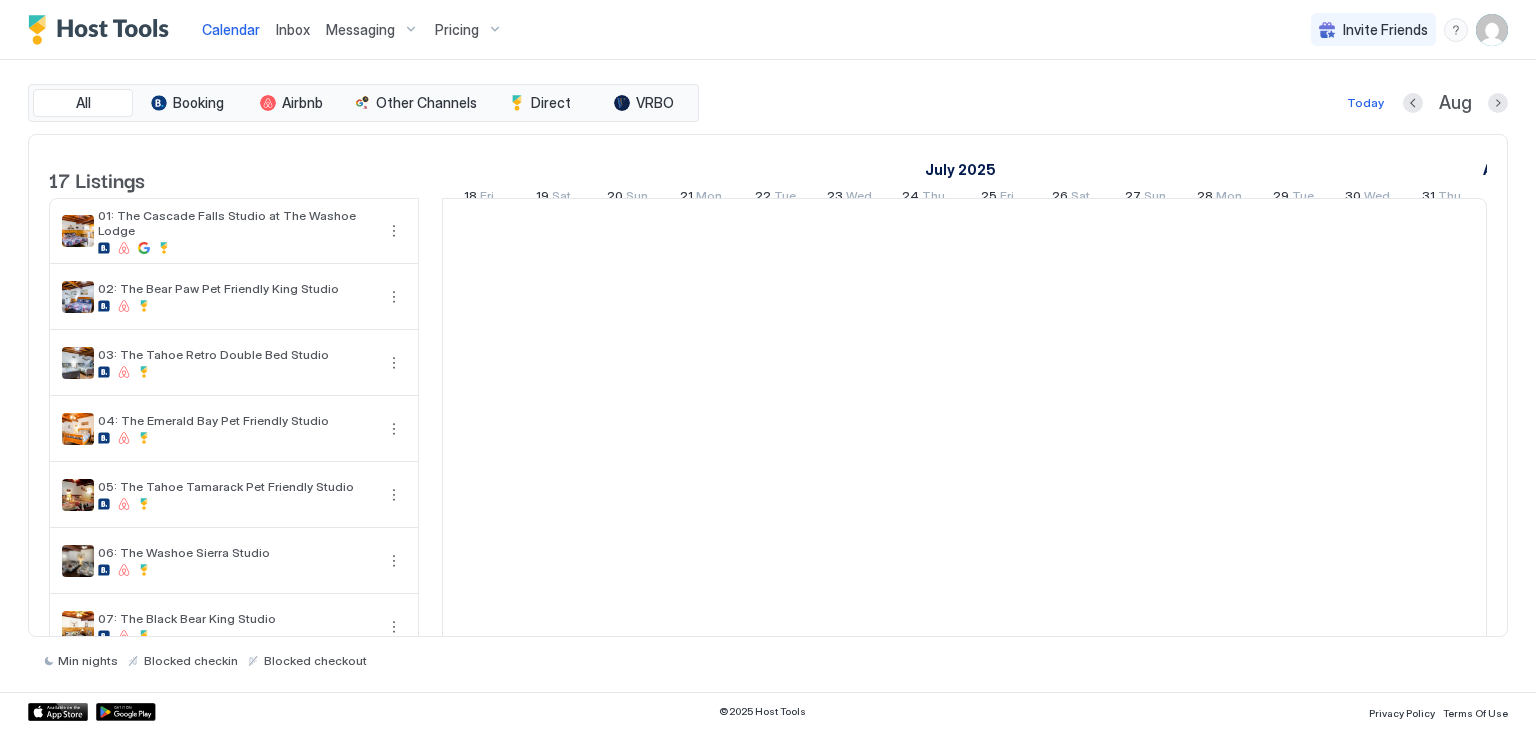 scroll, scrollTop: 0, scrollLeft: 1111, axis: horizontal 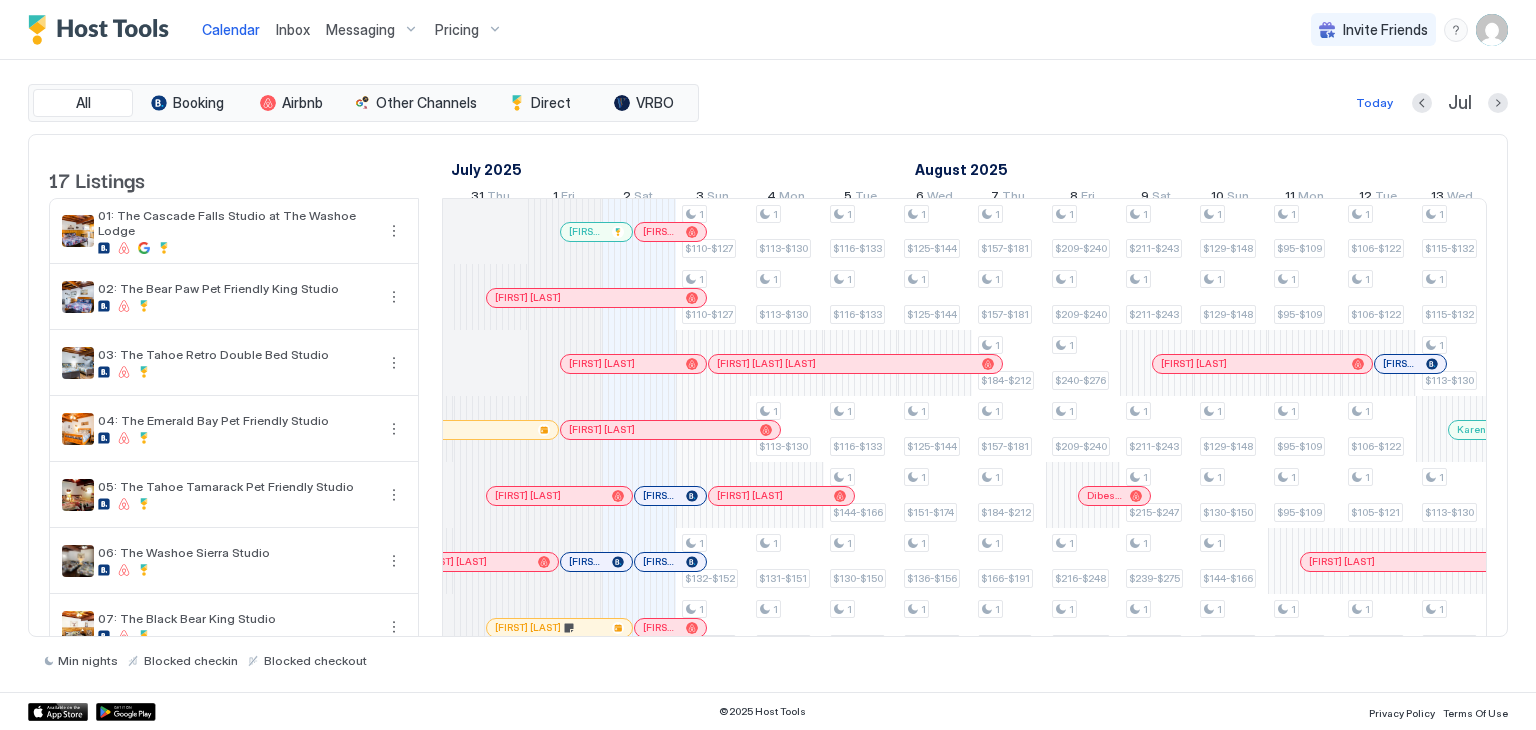 click at bounding box center [597, 232] 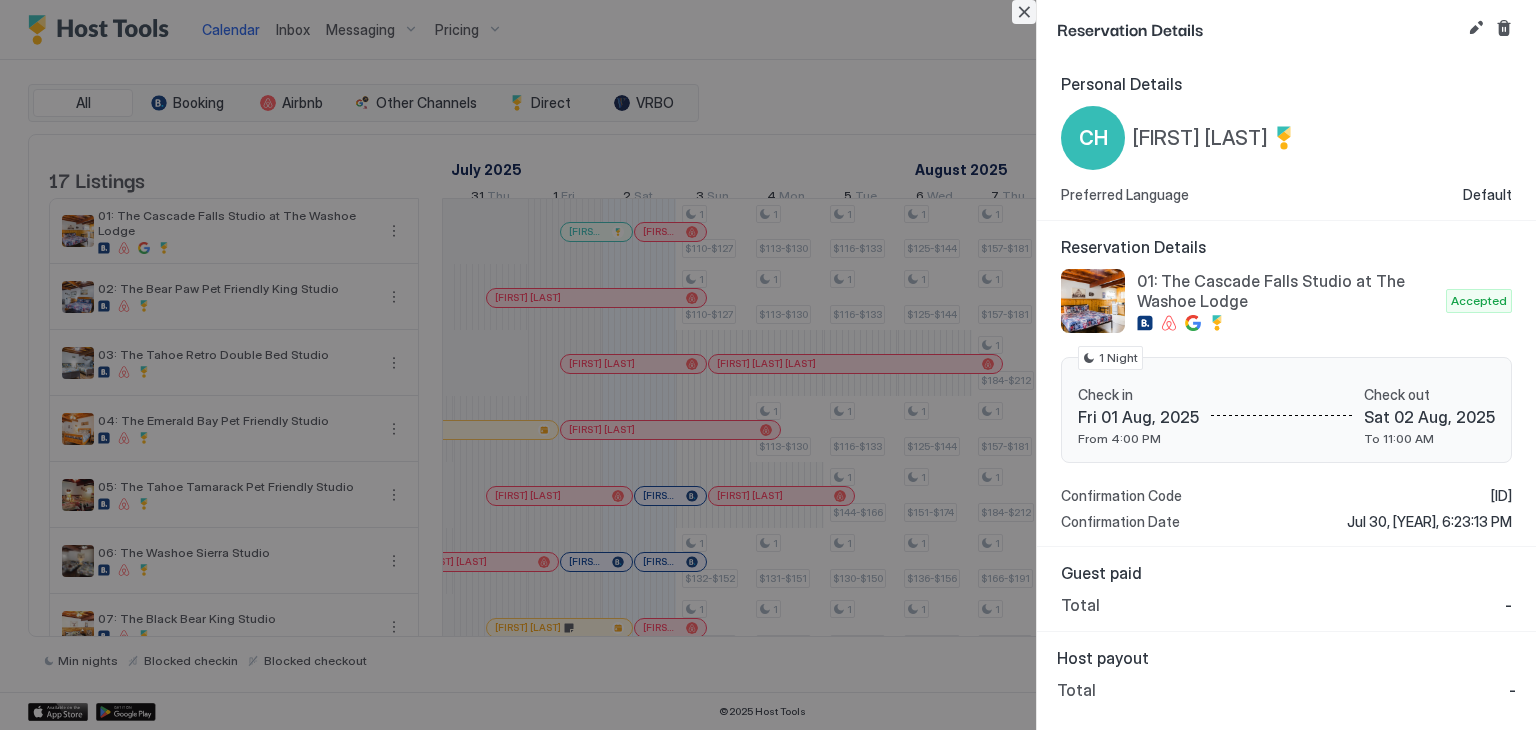click at bounding box center (1024, 12) 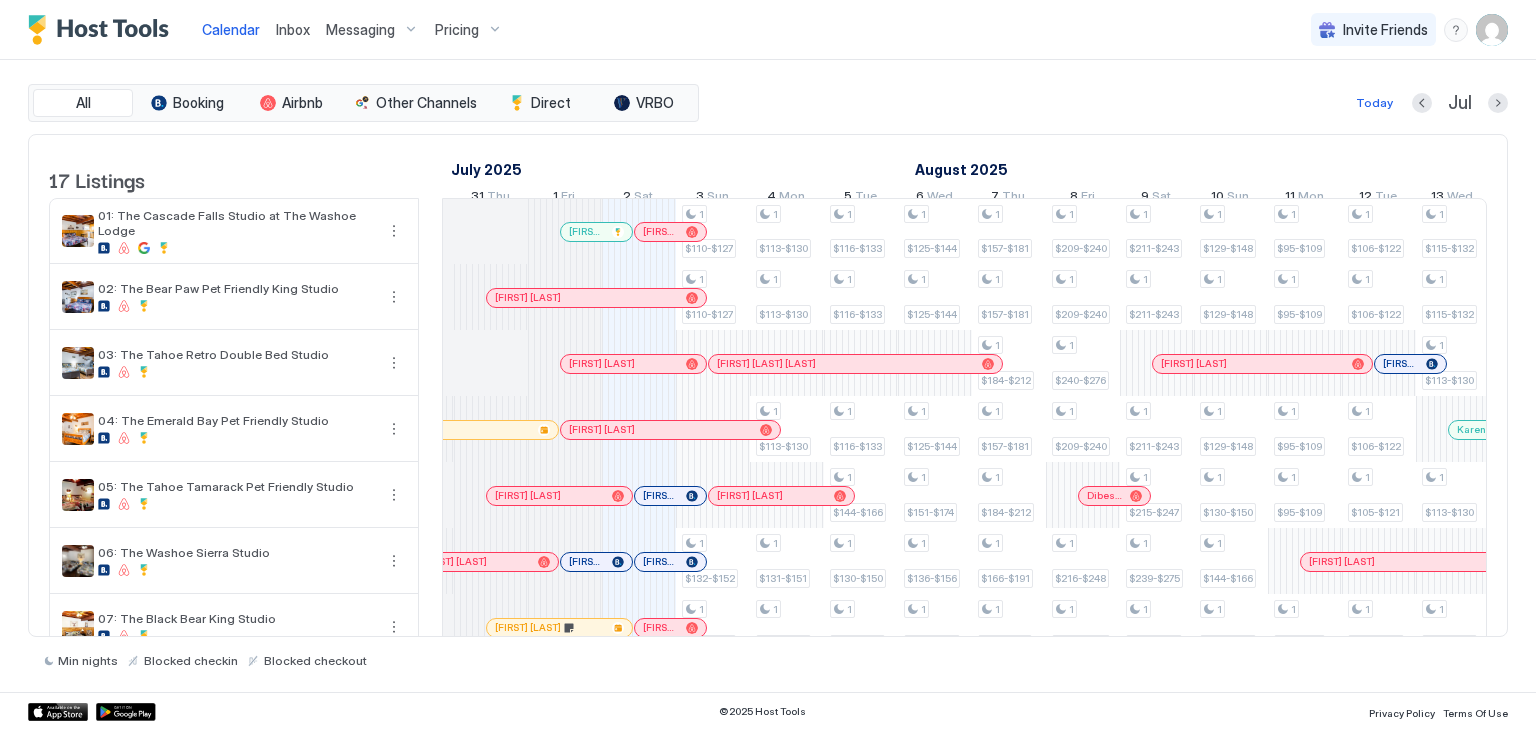 click on "Inbox" at bounding box center [293, 29] 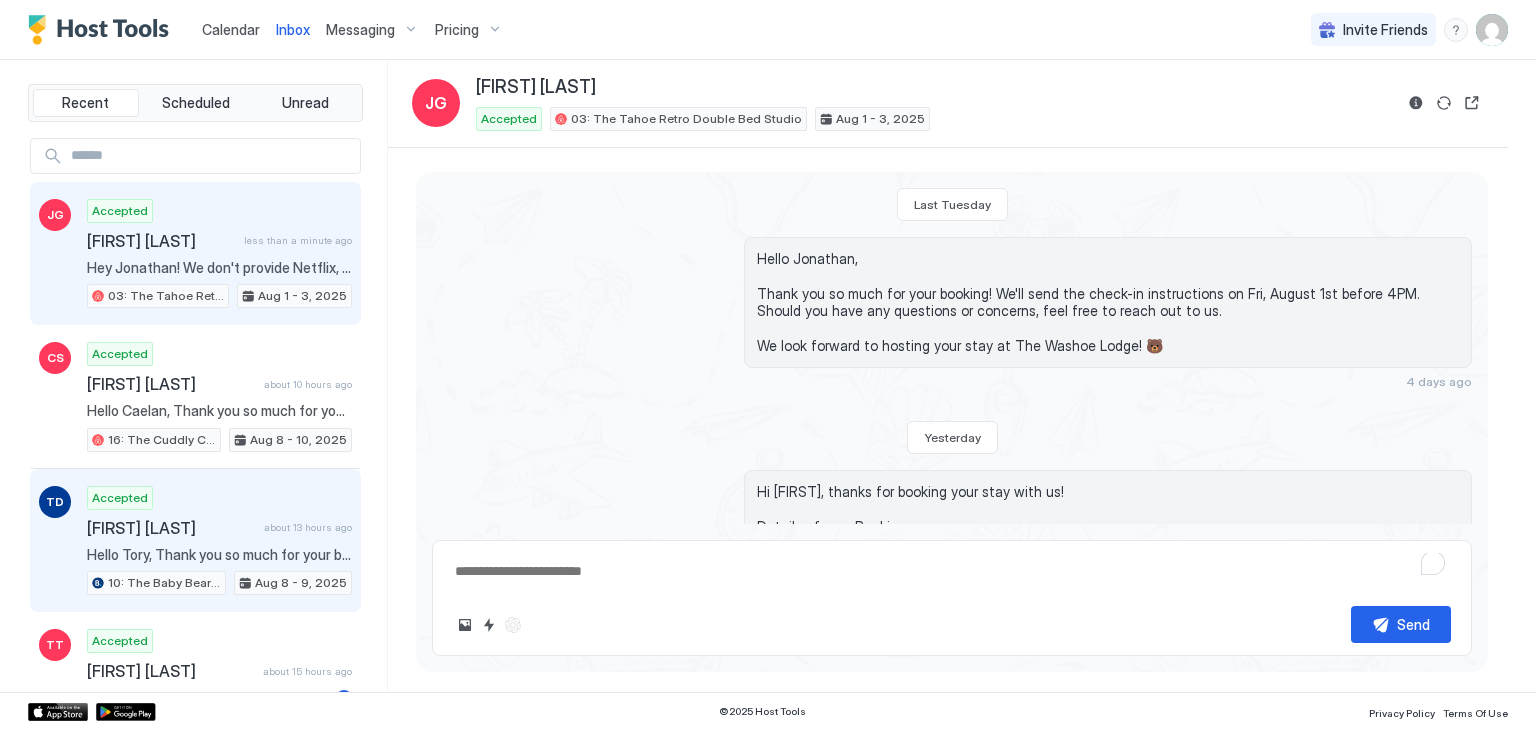 scroll, scrollTop: 687, scrollLeft: 0, axis: vertical 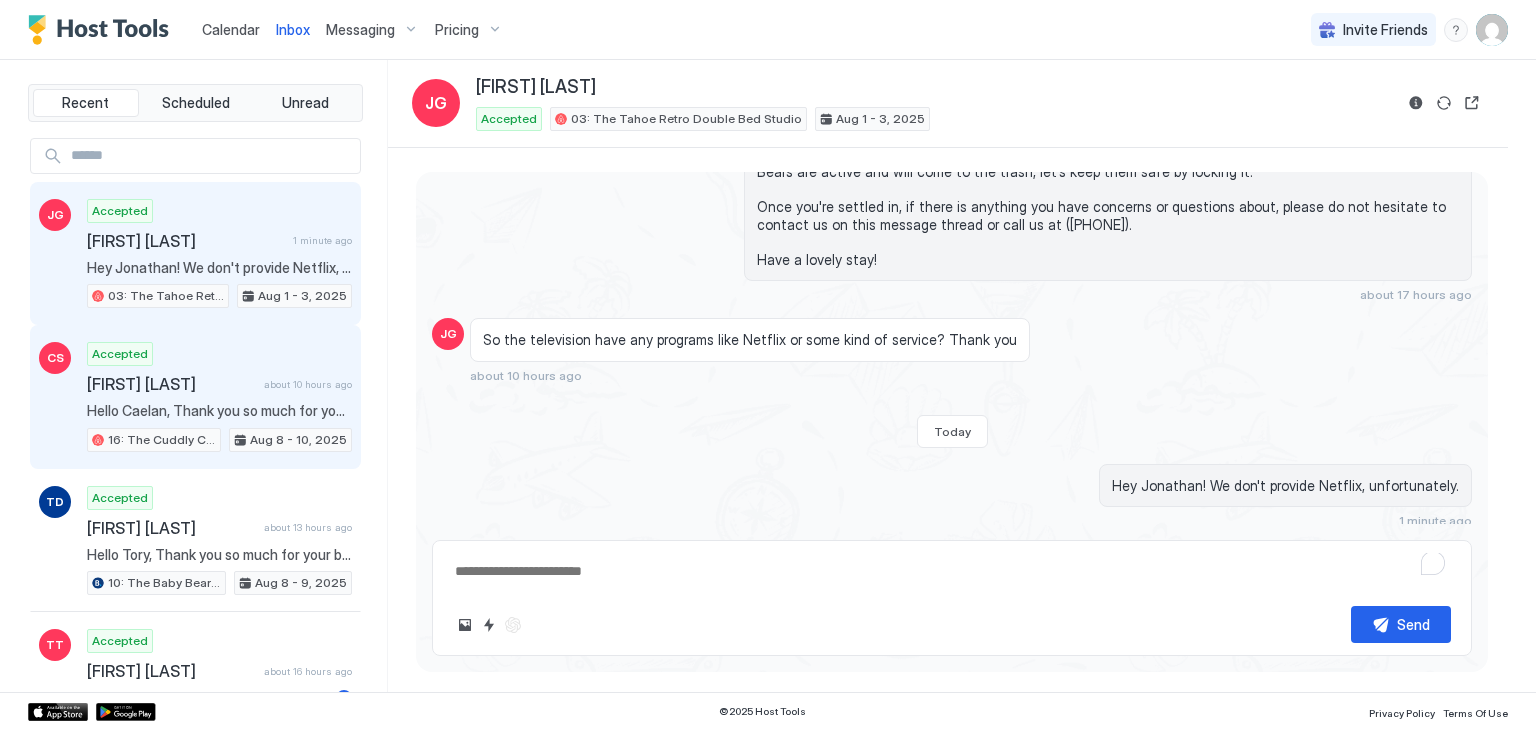 click on "Accepted Caelan Small about 10 hours ago Hello Caelan,
Thank you so much for your booking! We'll send the check-in instructions on Fri, August 8th before 4PM. Should you have any questions or concerns, feel free to reach out to us.
We look forward to hosting your stay at The Washoe Lodge! 🐻 16: The Cuddly Cub Studio Aug 8 - 10, 2025" at bounding box center (219, 397) 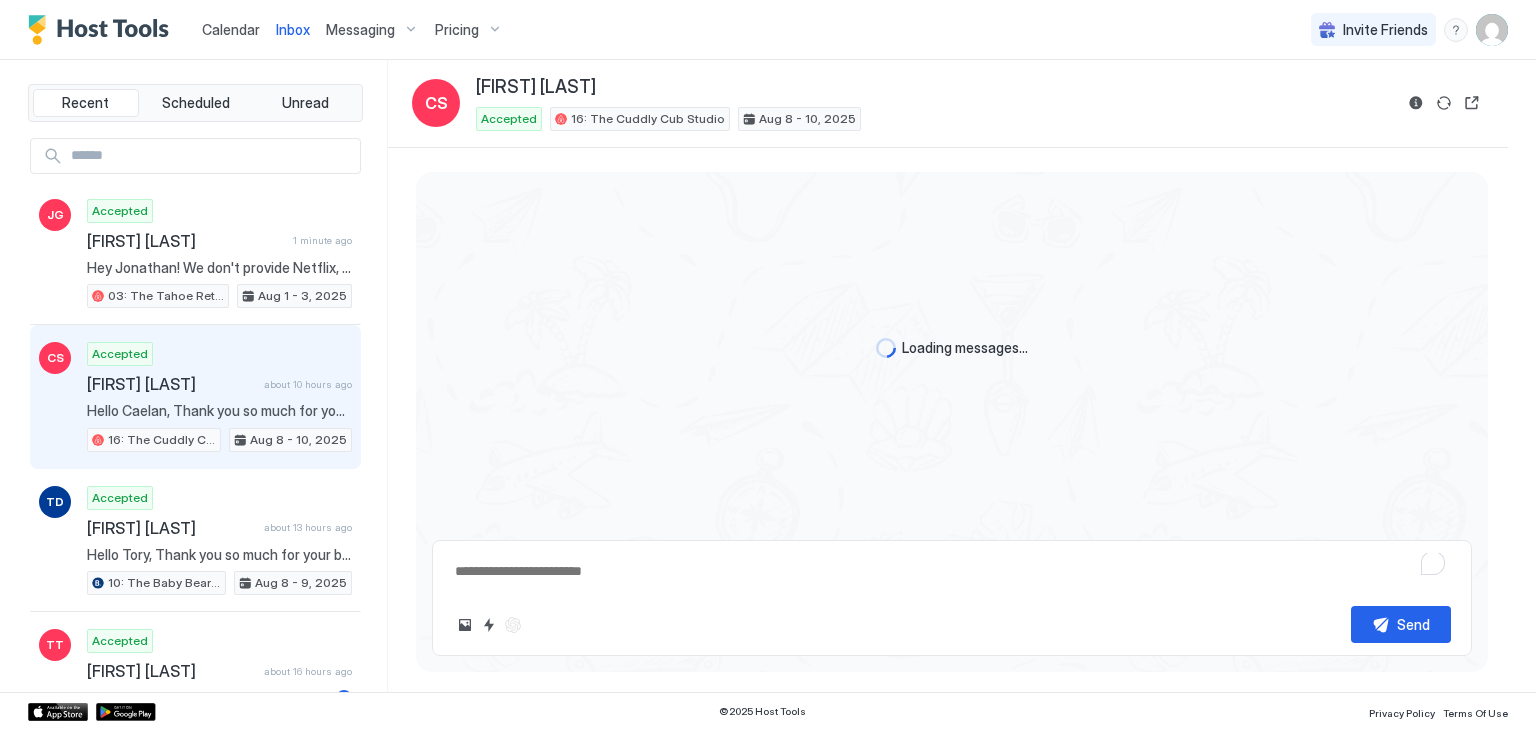 scroll, scrollTop: 0, scrollLeft: 0, axis: both 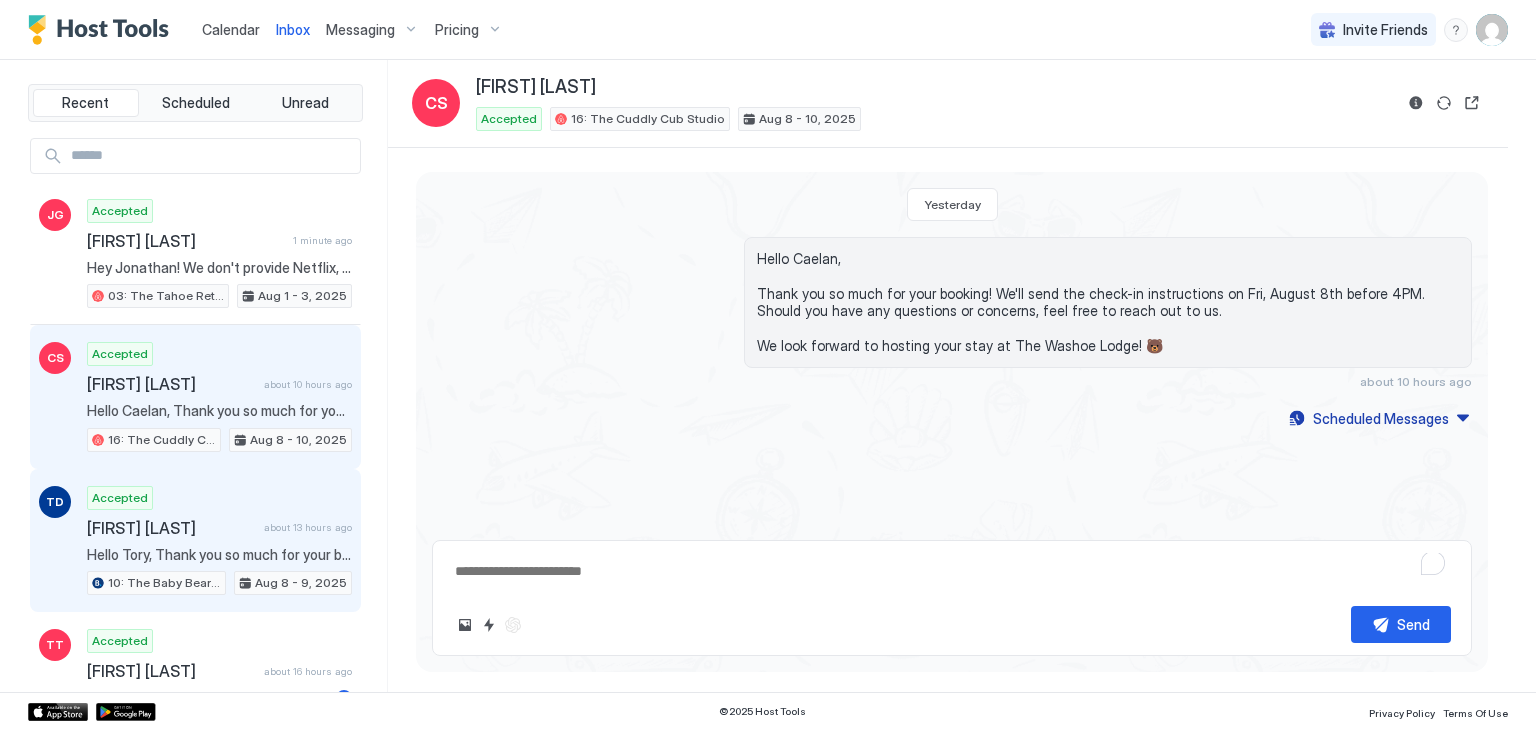 click on "Accepted Tory De Mond about 13 hours ago Hello Tory,
Thank you so much for your booking! We'll send the check-in instructions on Fri, August 8th before 4PM. Should you have any questions or concerns, feel free to reach out to us.
We look forward to hosting your stay at The Washoe Lodge! 🐻 10: The Baby Bear Pet Friendly Studio Aug 8 - 9, 2025" at bounding box center (219, 541) 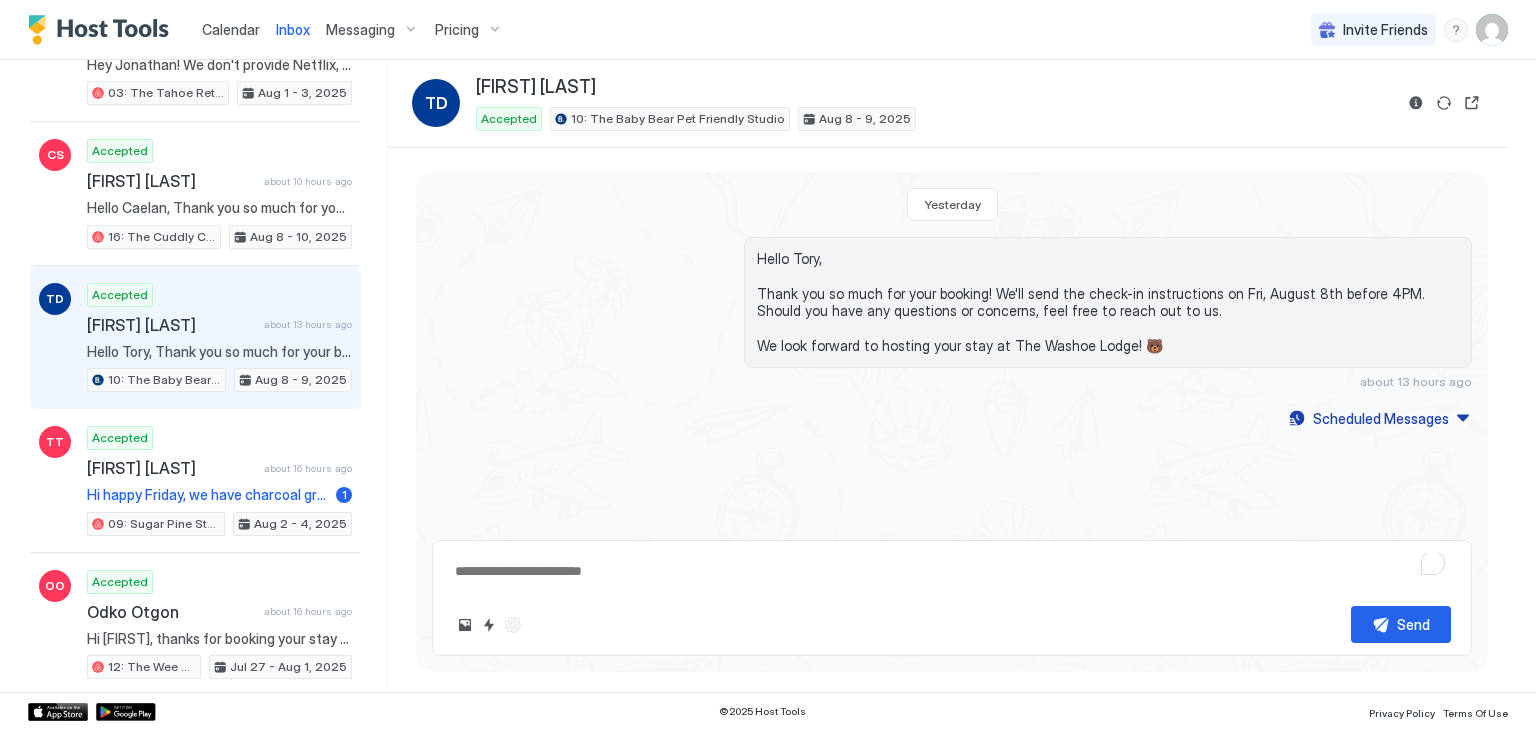 scroll, scrollTop: 204, scrollLeft: 0, axis: vertical 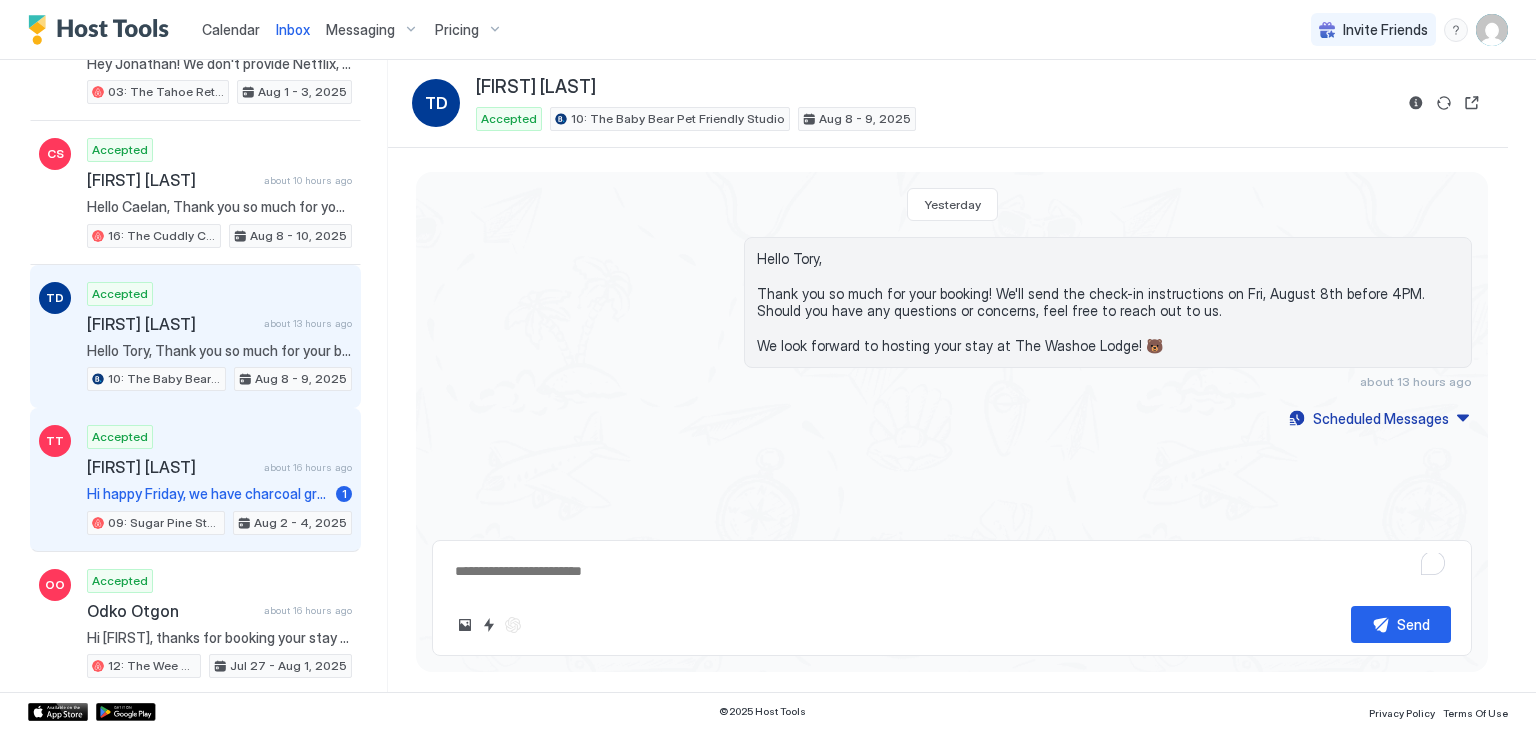 click on "Aug 2 - 4, 2025" at bounding box center (292, 523) 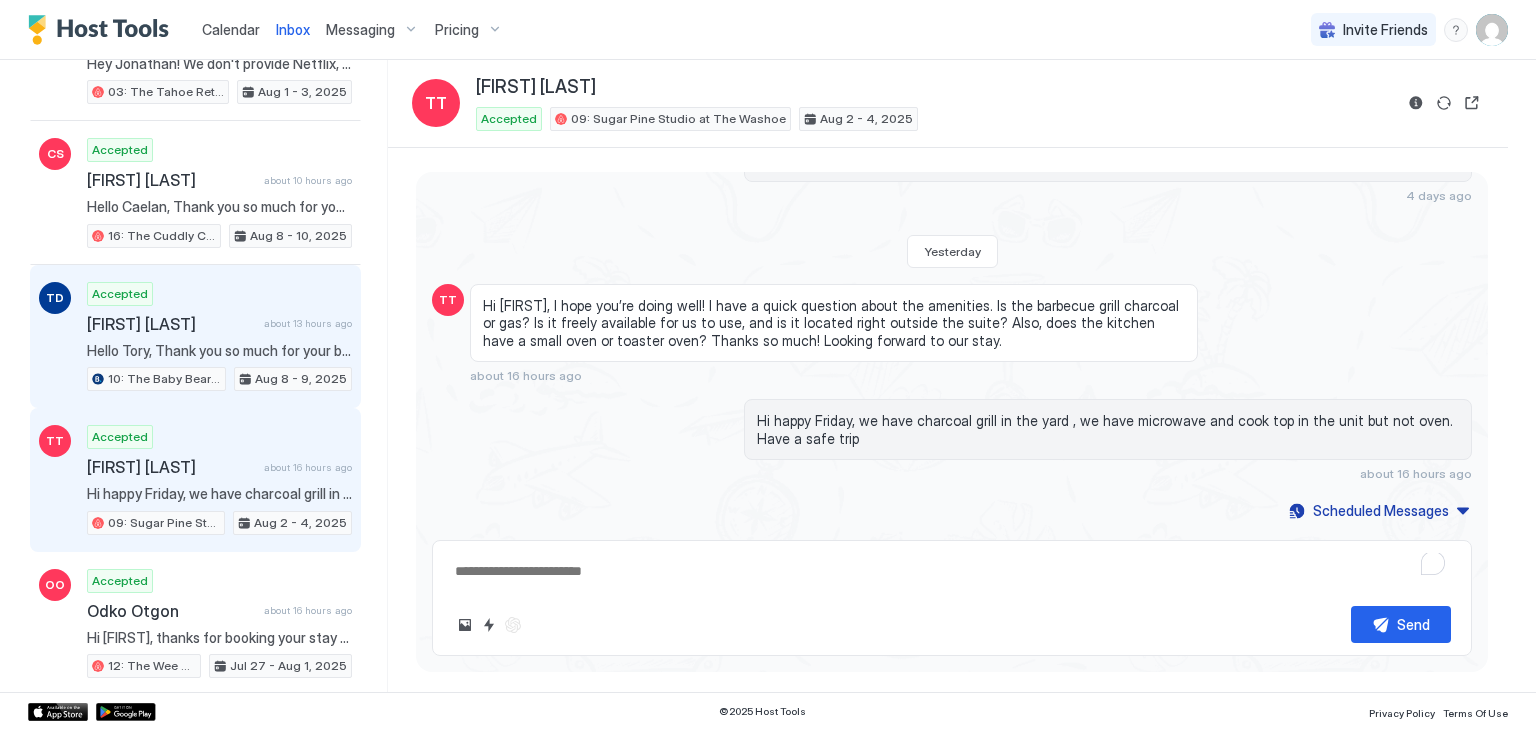 scroll, scrollTop: 482, scrollLeft: 0, axis: vertical 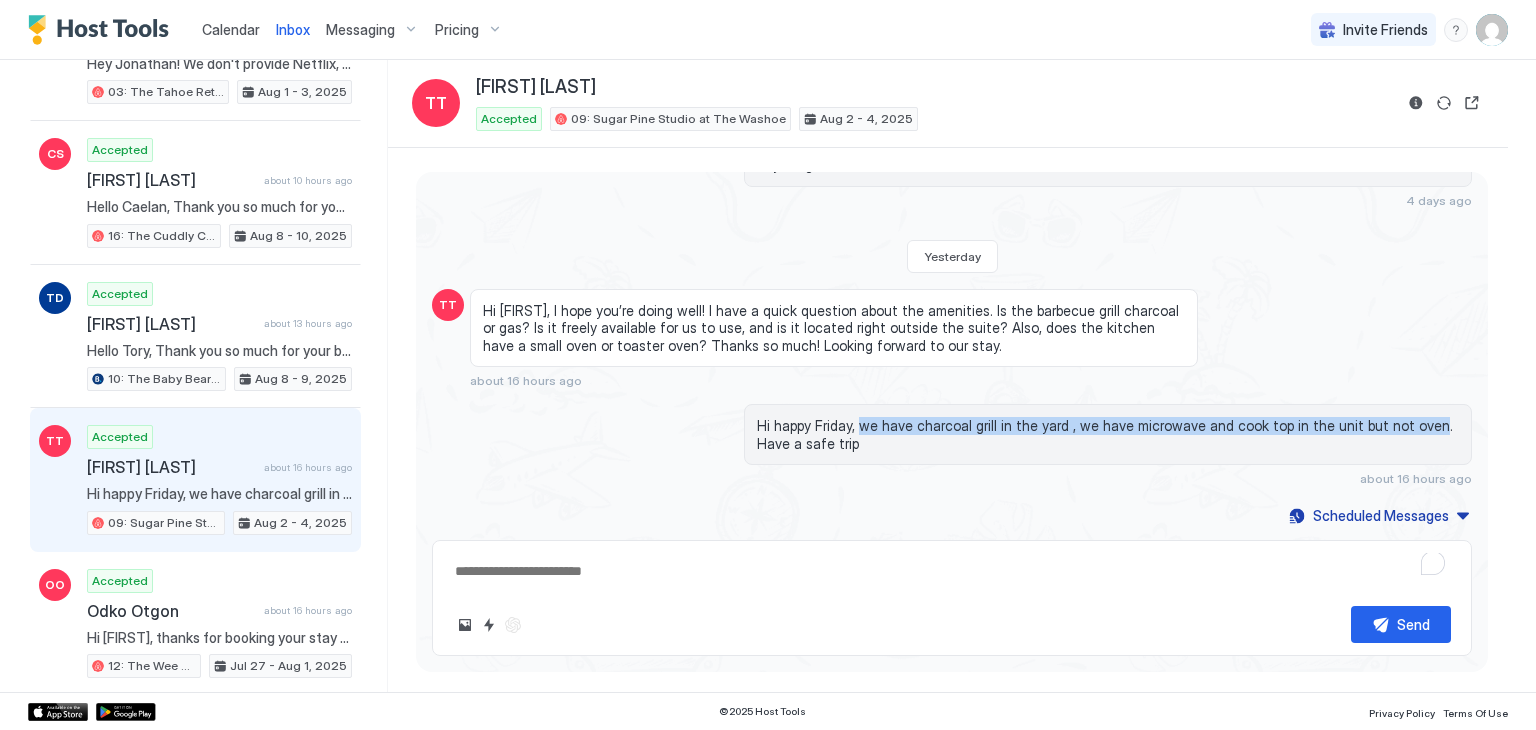 drag, startPoint x: 856, startPoint y: 421, endPoint x: 1404, endPoint y: 421, distance: 548 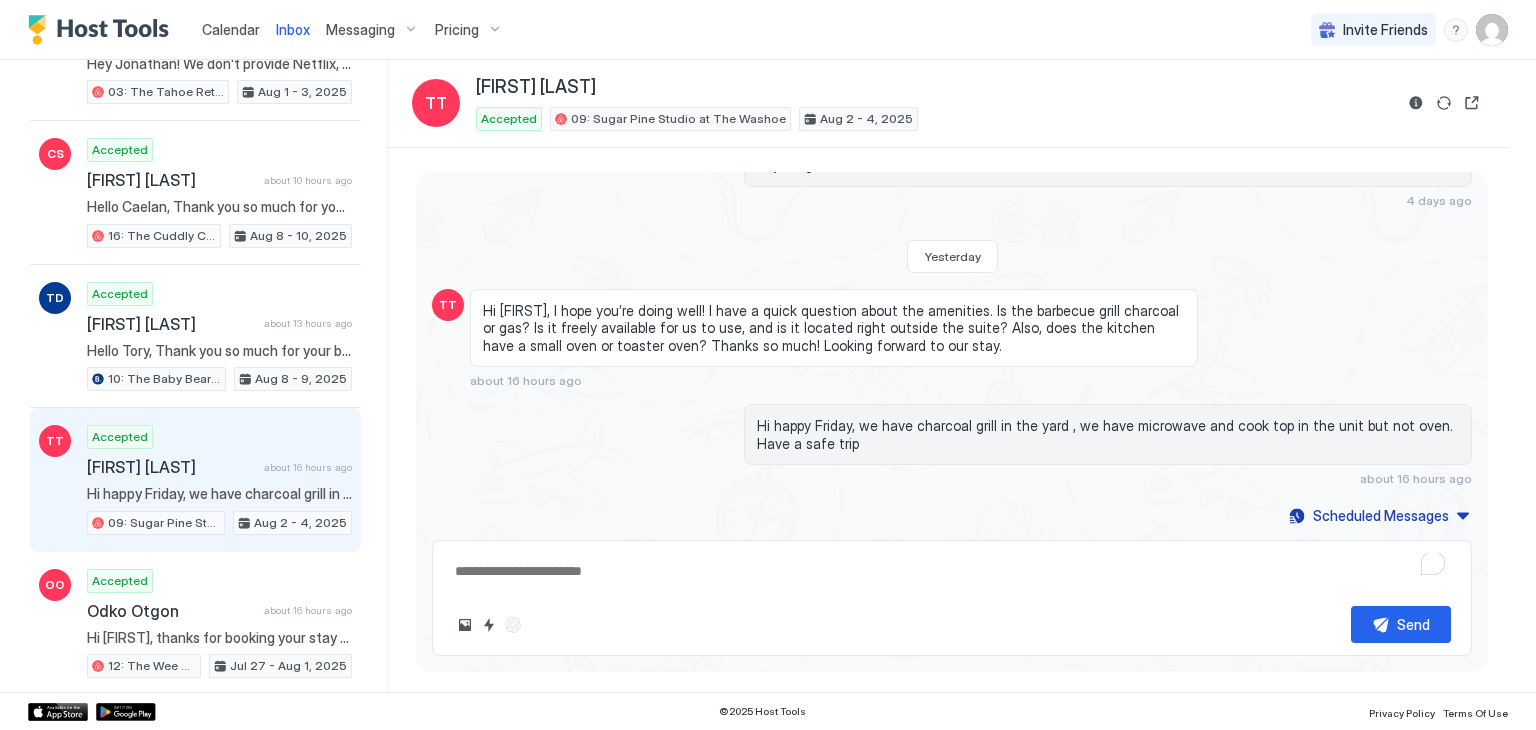 scroll, scrollTop: 380, scrollLeft: 0, axis: vertical 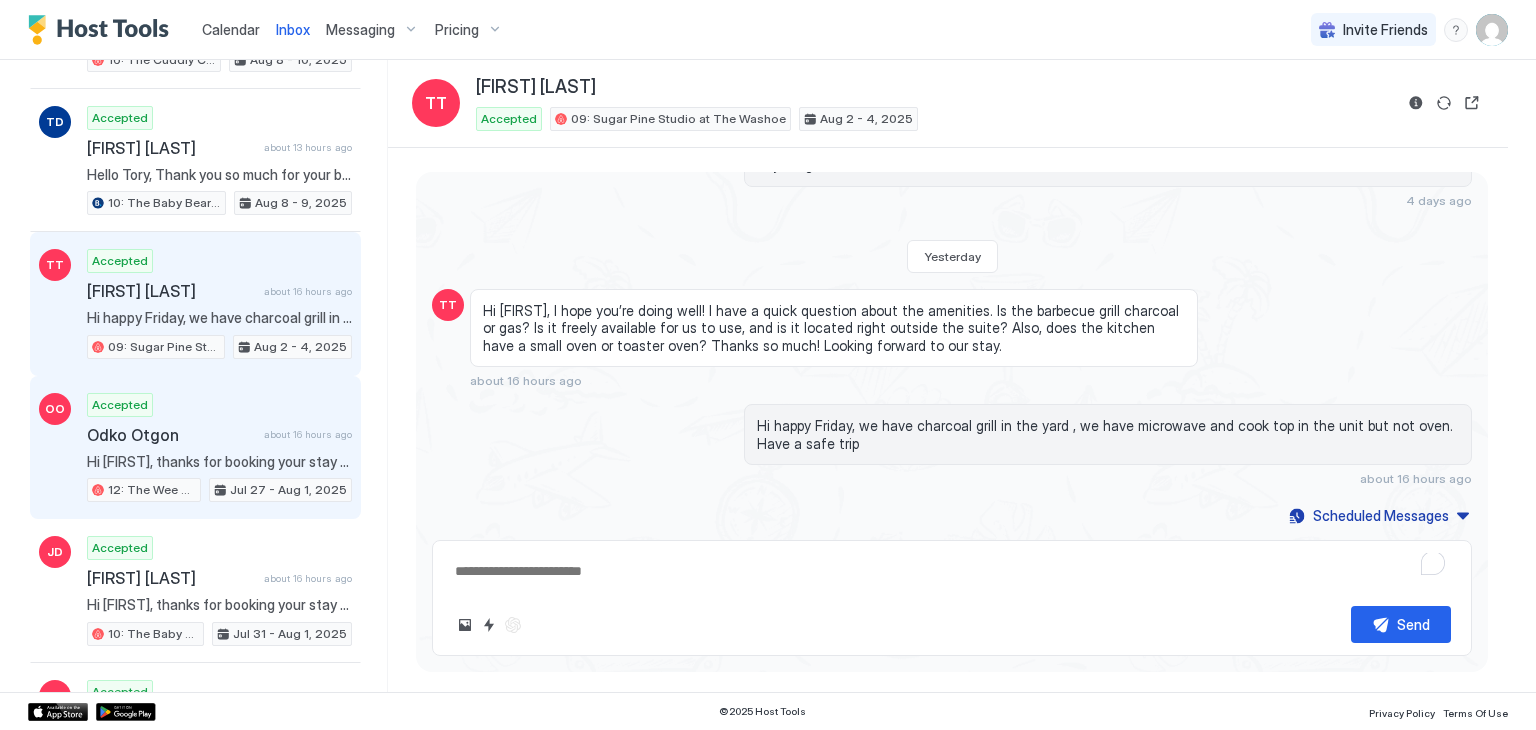 click on "Odko Otgon" at bounding box center [171, 435] 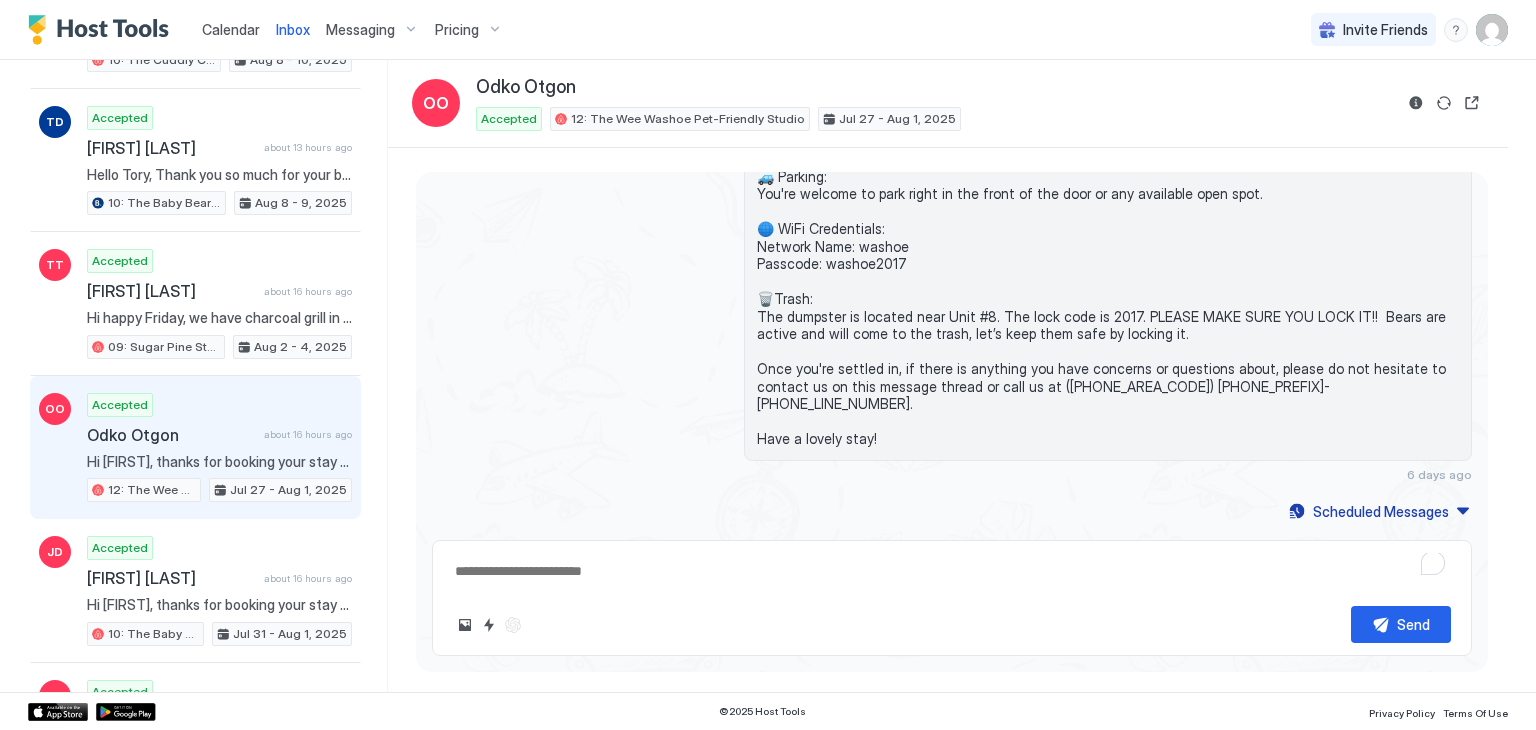 scroll, scrollTop: 419, scrollLeft: 0, axis: vertical 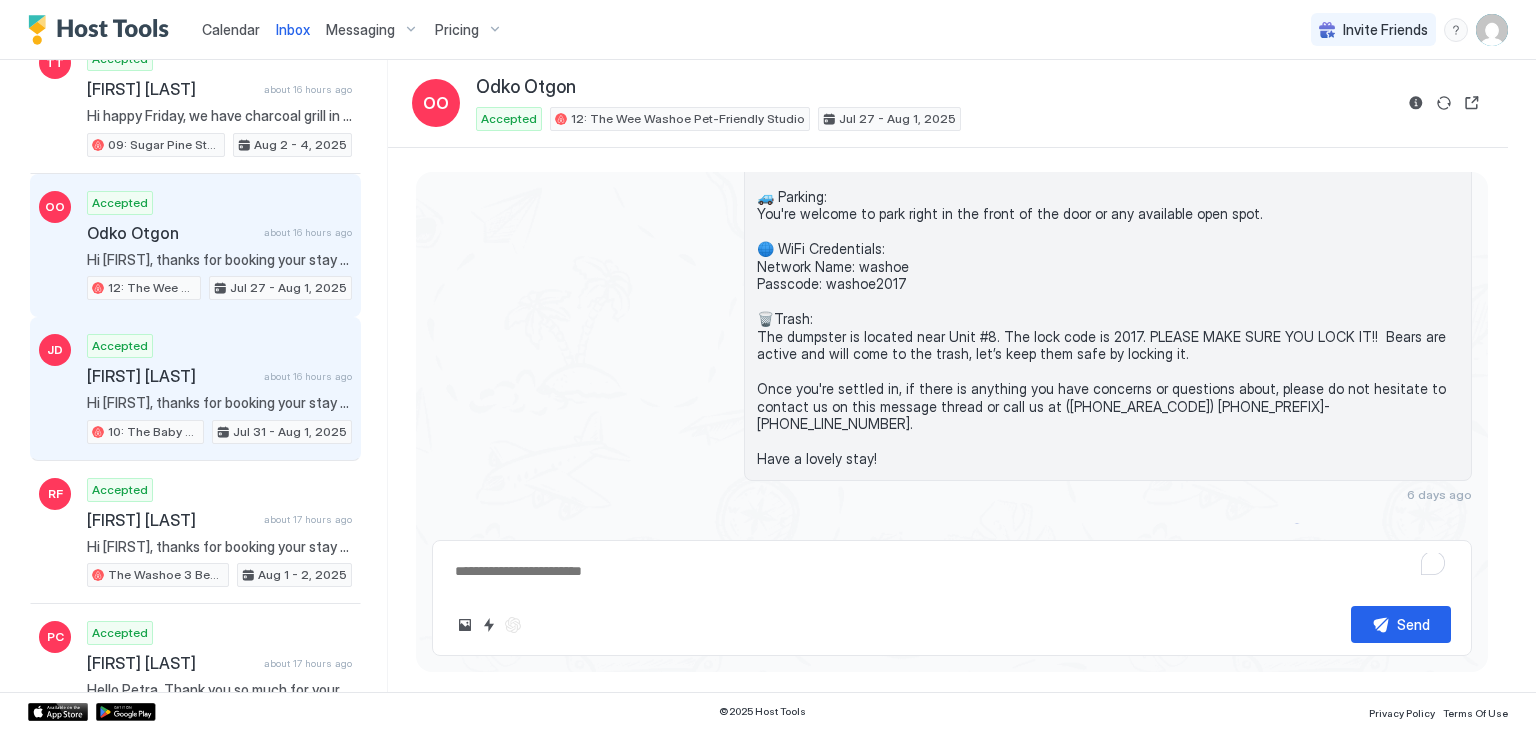 click on "10: The Baby Bear Pet Friendly Studio" at bounding box center (153, 432) 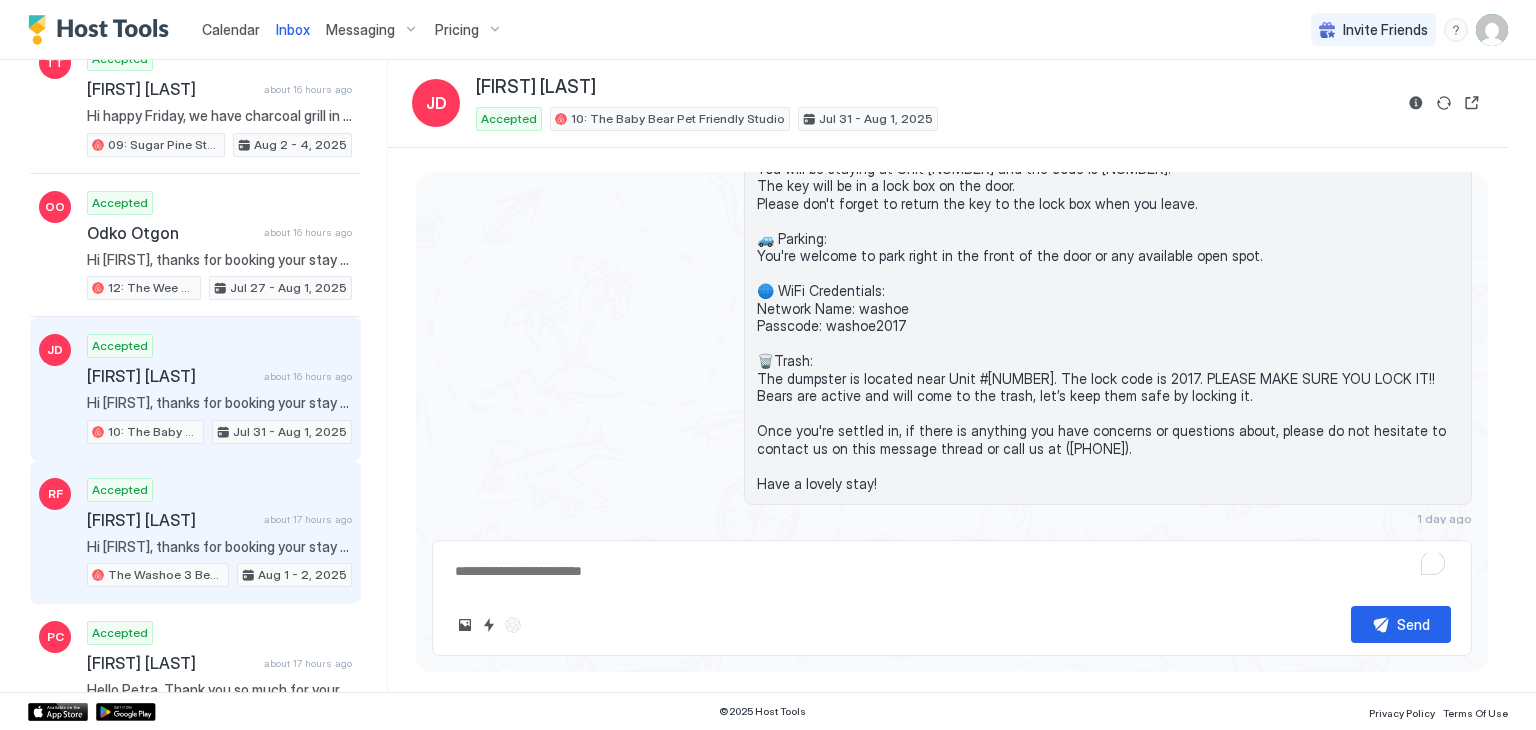 click on "[FIRST] [LAST]" at bounding box center [171, 520] 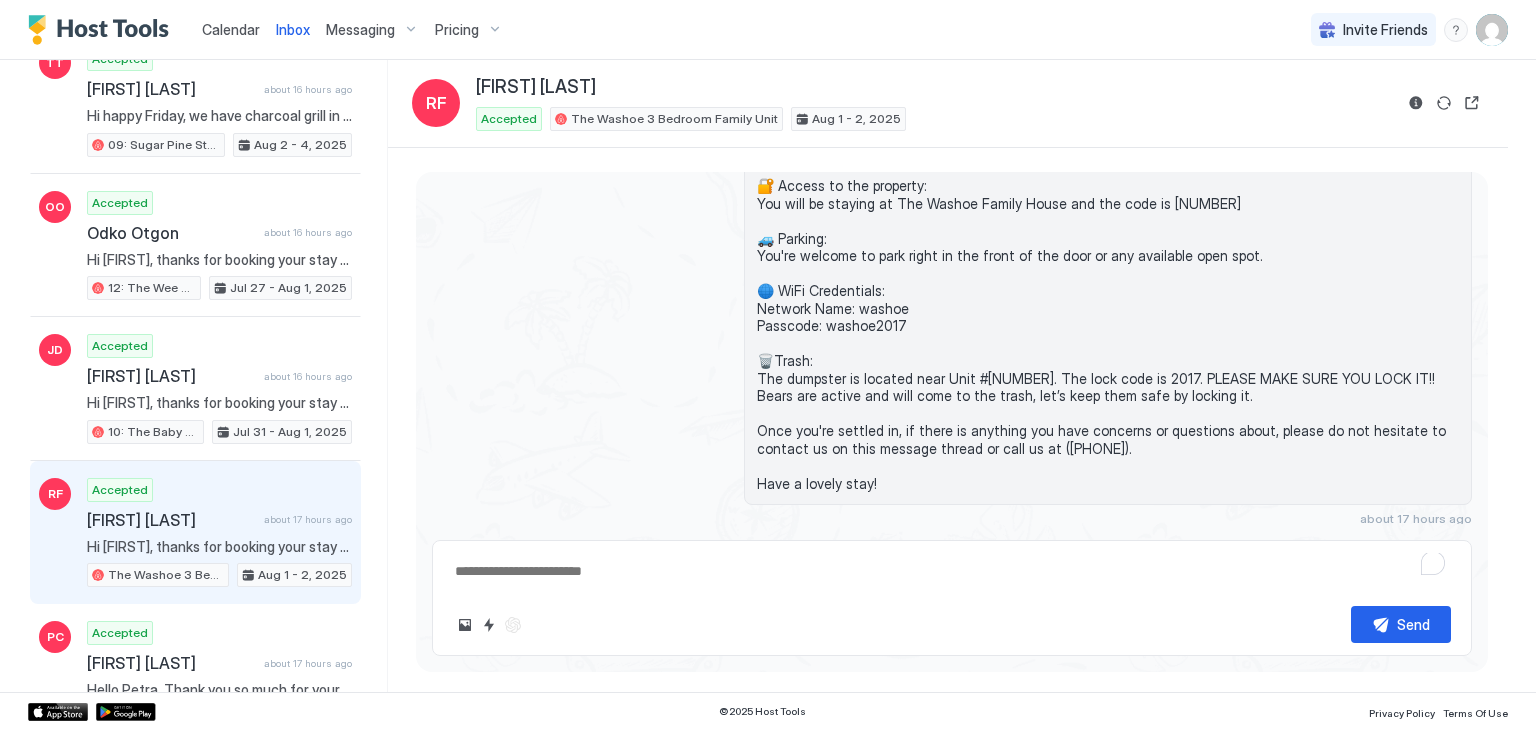 scroll, scrollTop: 195, scrollLeft: 0, axis: vertical 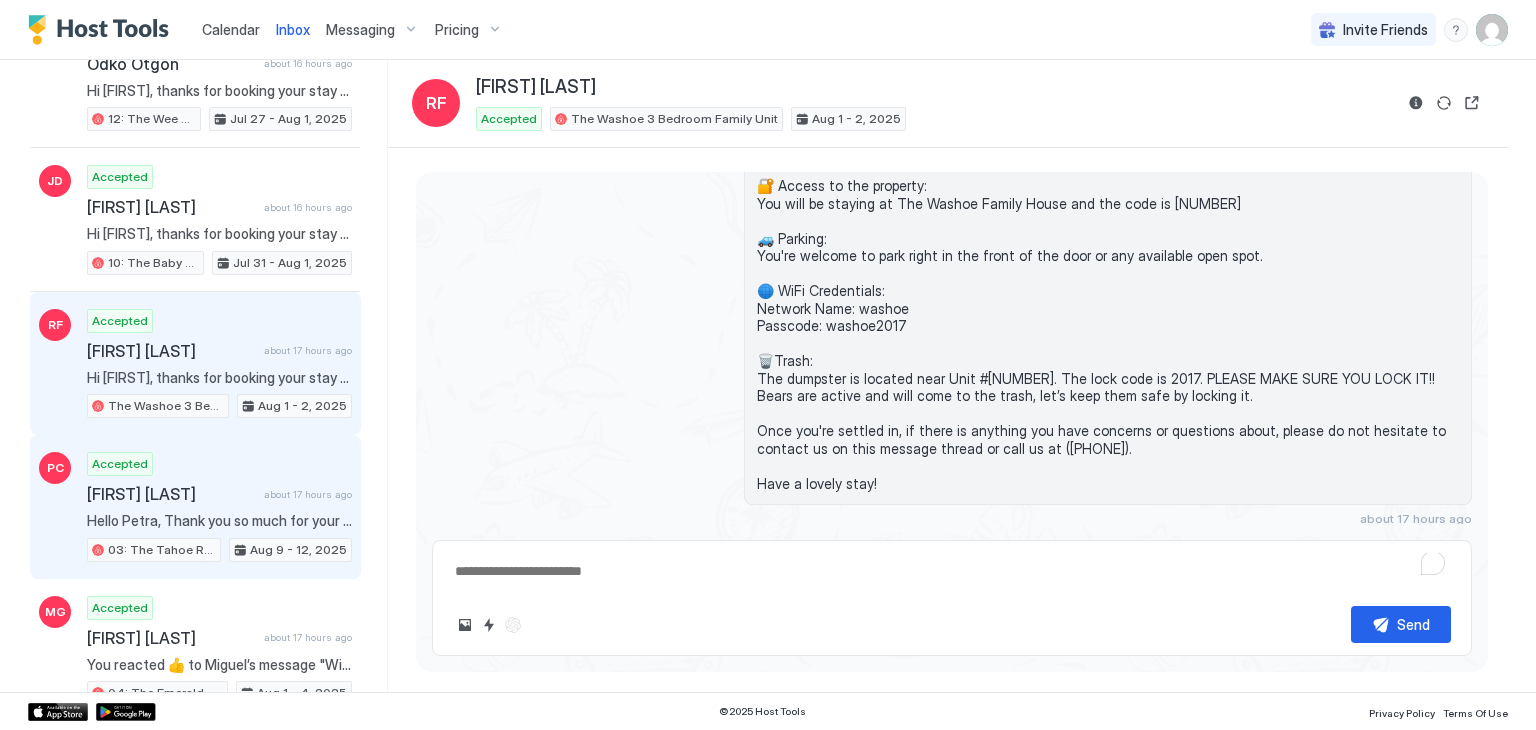 click on "Accepted Petra Cruz about 17 hours ago Hello Petra,
Thank you so much for your booking! We'll send the check-in instructions on Sat, August 9th before 4PM. Should you have any questions or concerns, feel free to reach out to us.
We look forward to hosting your stay at The Washoe Lodge! 🐻 03: The Tahoe Retro Double Bed Studio Aug 9 - 12, 2025" at bounding box center [219, 507] 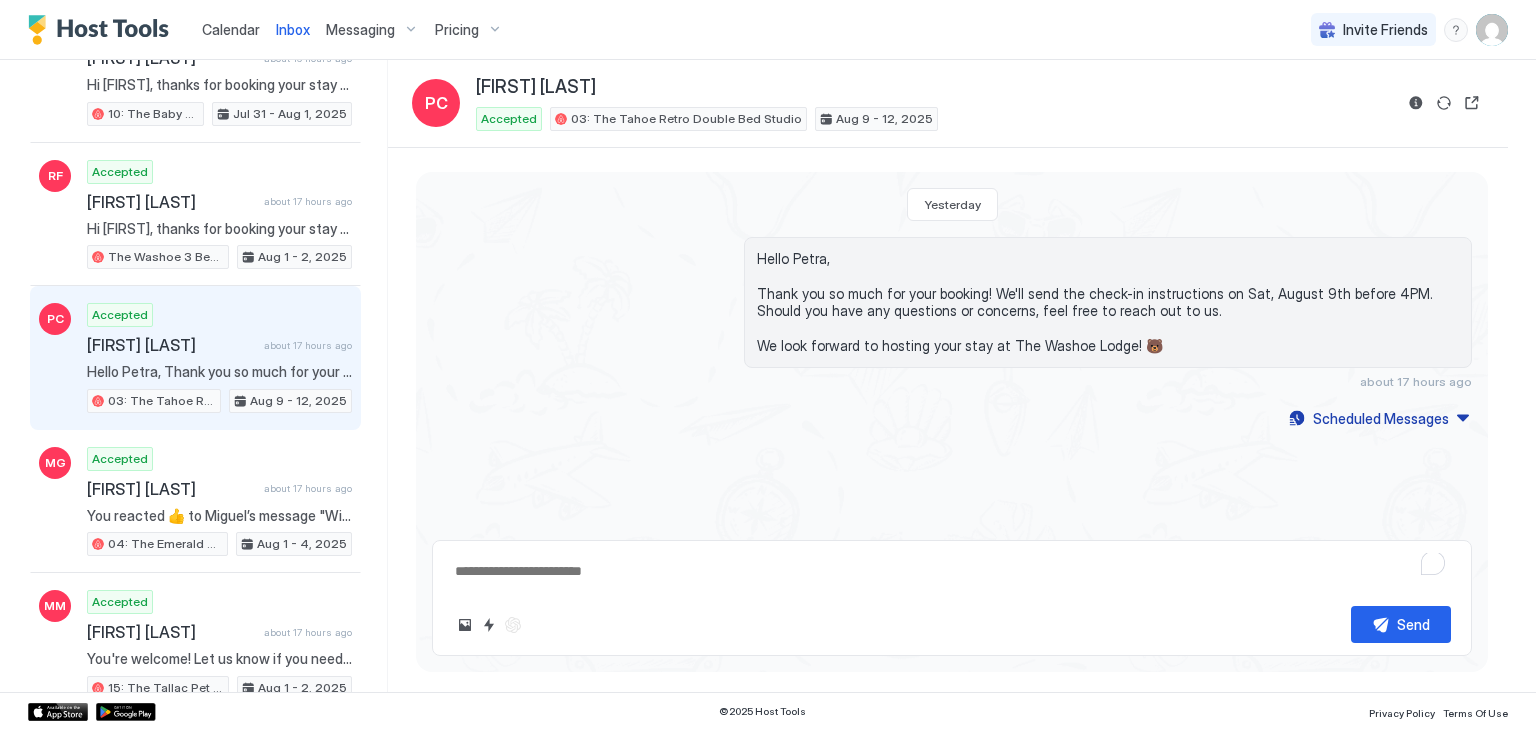 scroll, scrollTop: 902, scrollLeft: 0, axis: vertical 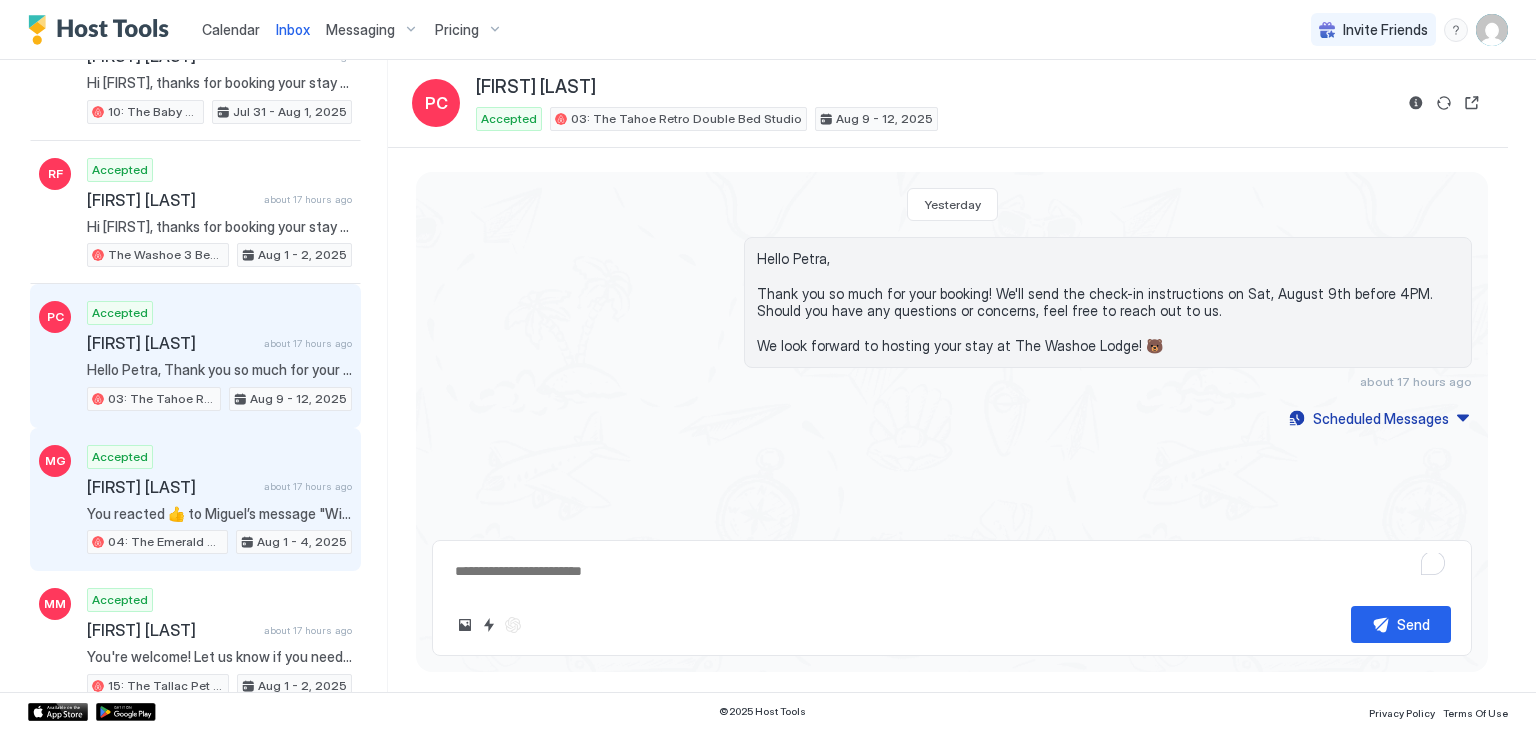 click on "[FIRST] [LAST]" at bounding box center [171, 487] 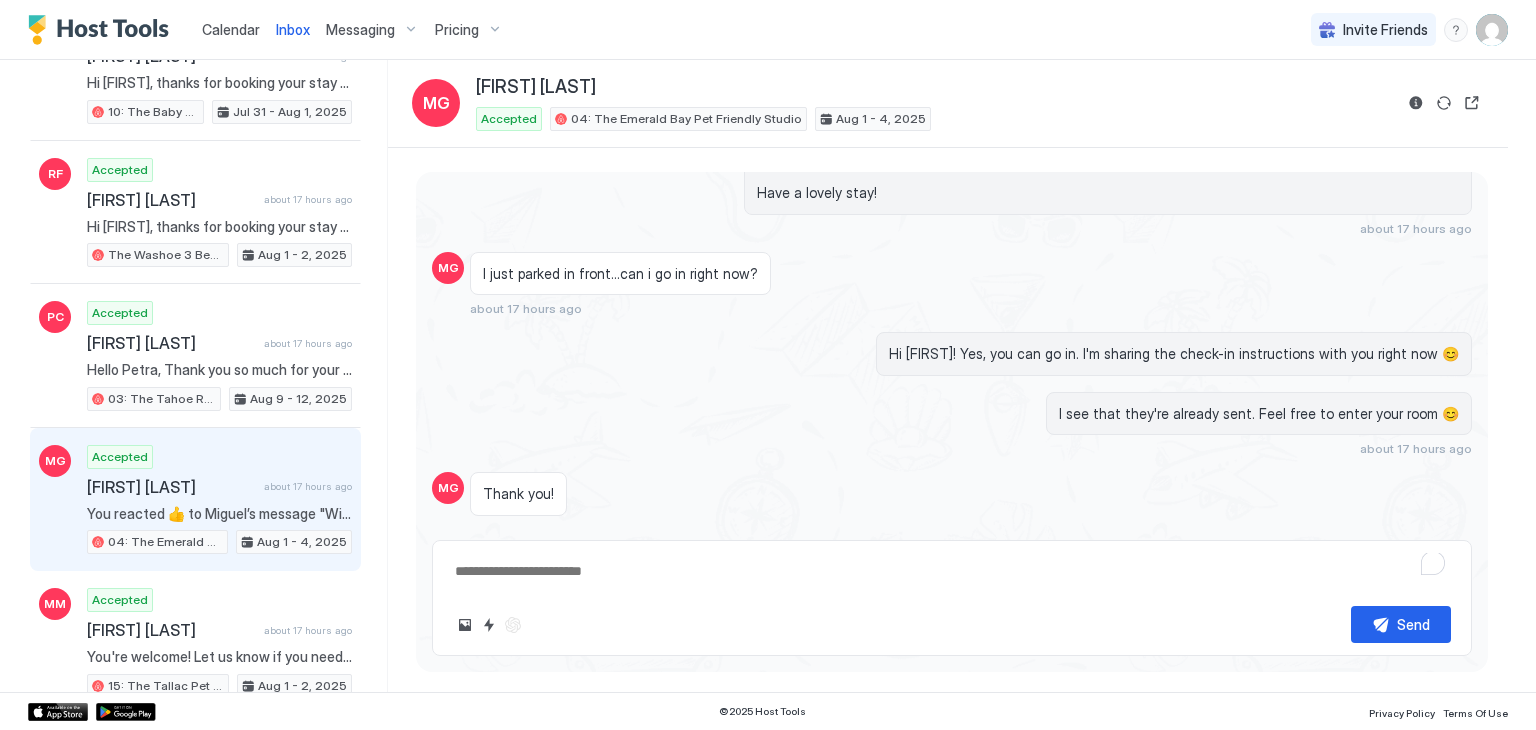 scroll, scrollTop: 1284, scrollLeft: 0, axis: vertical 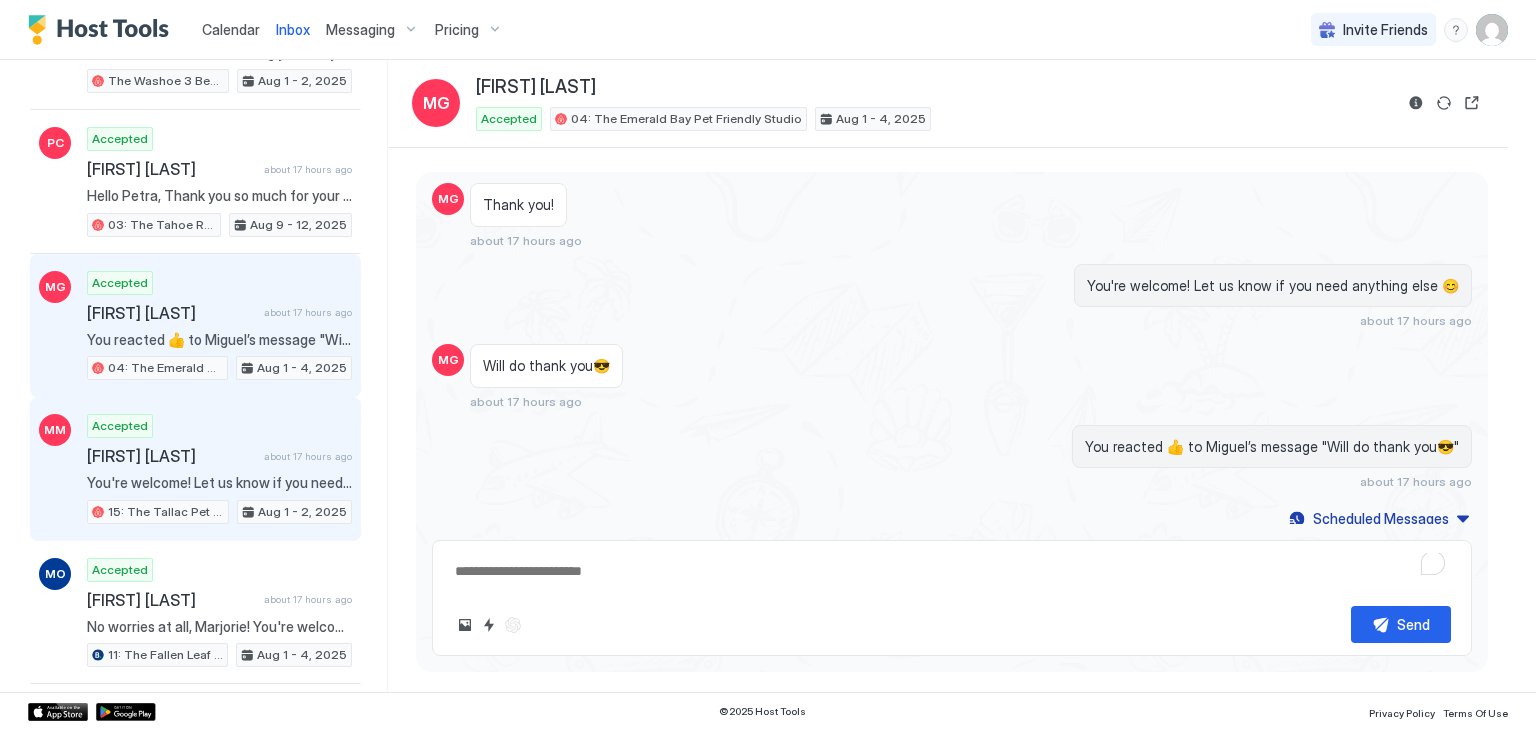 click on "You're welcome! Let us know if you need anything else 😊" at bounding box center [219, 483] 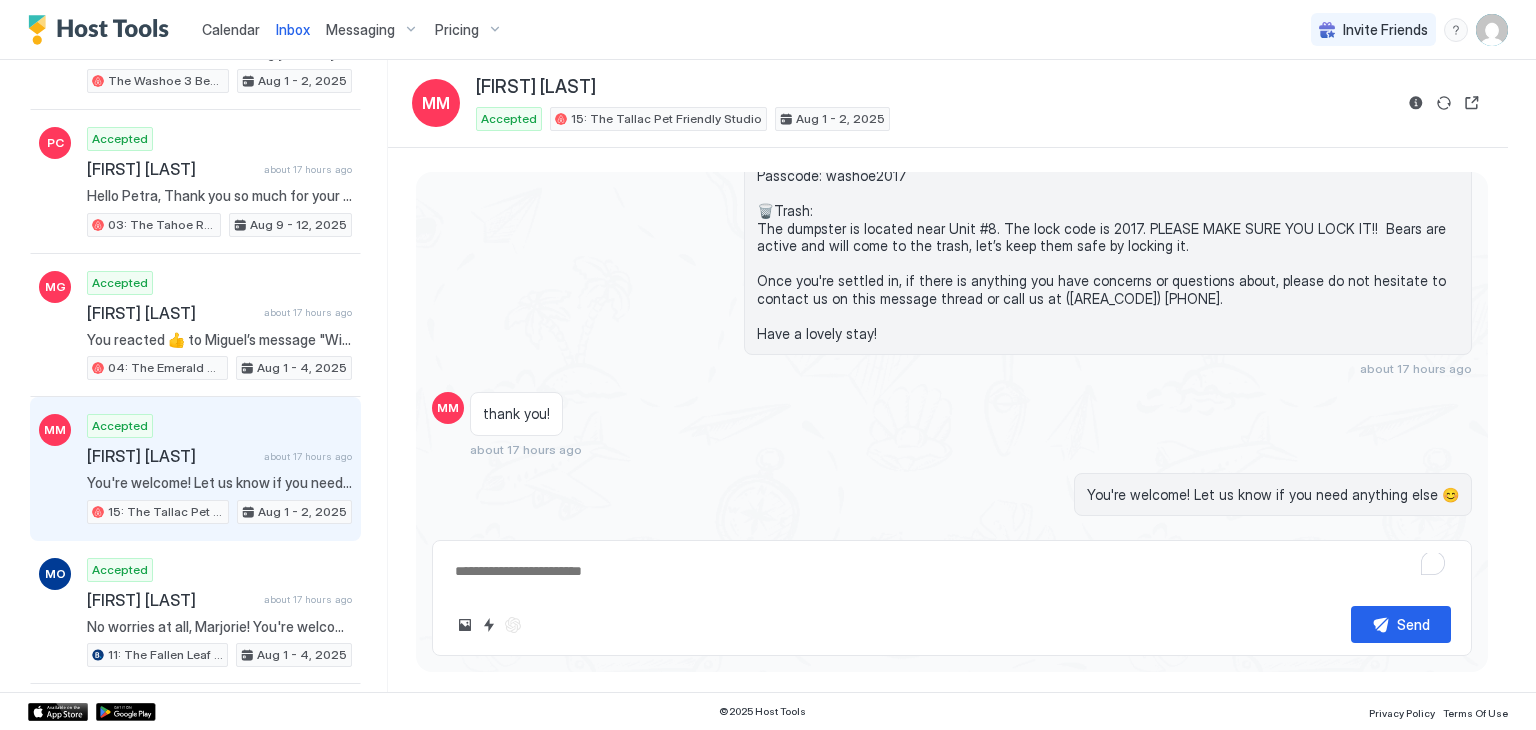 scroll, scrollTop: 622, scrollLeft: 0, axis: vertical 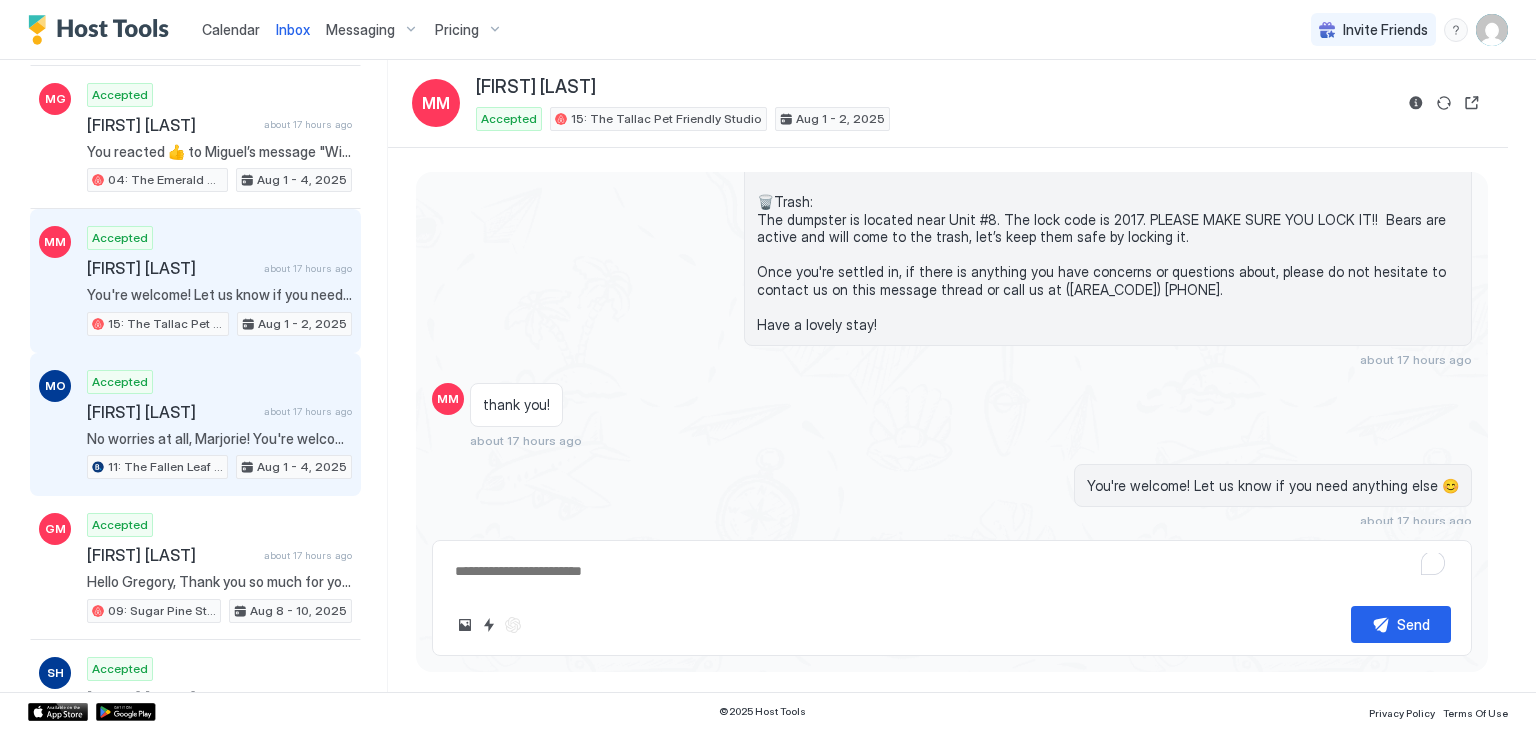 click on "about 17 hours ago" at bounding box center [308, 411] 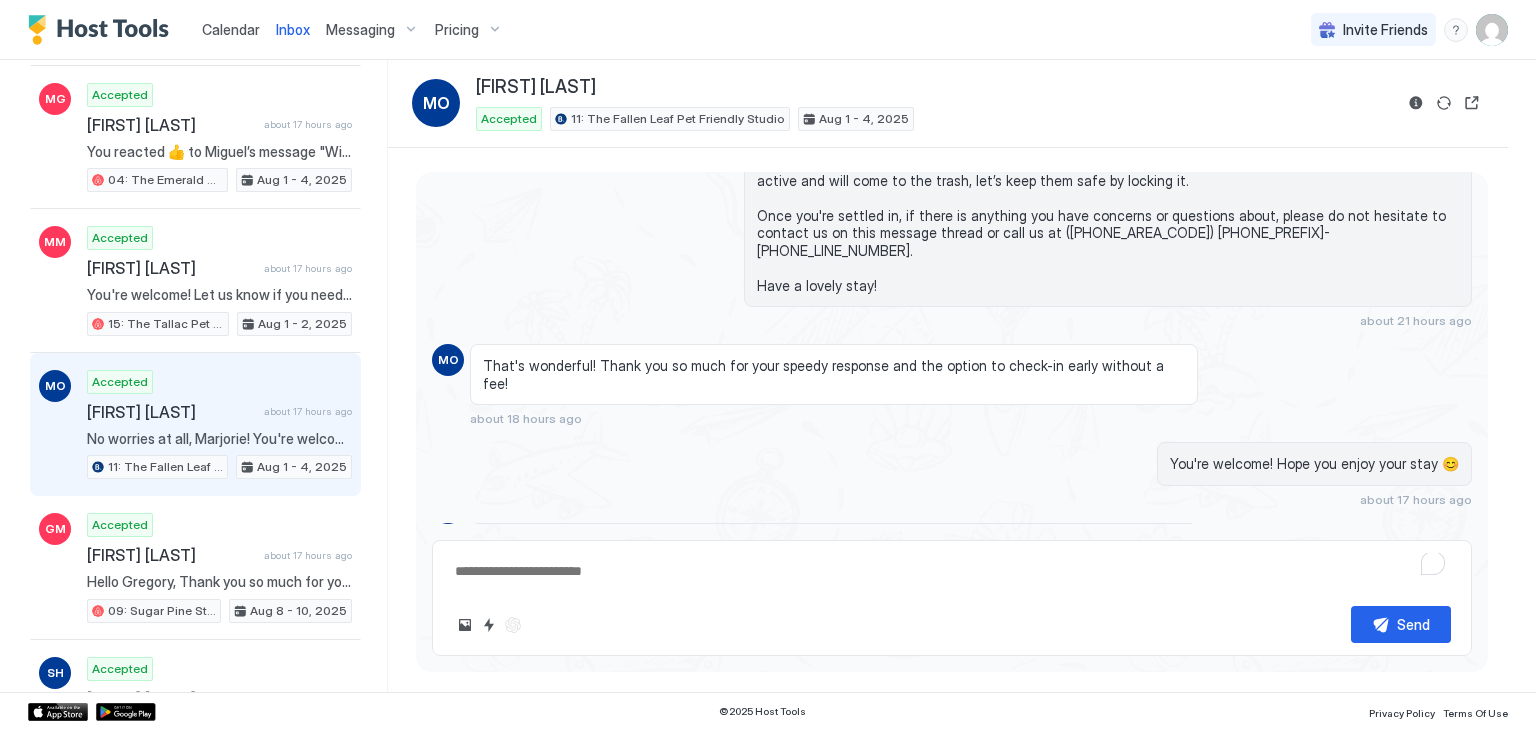 scroll, scrollTop: 1159, scrollLeft: 0, axis: vertical 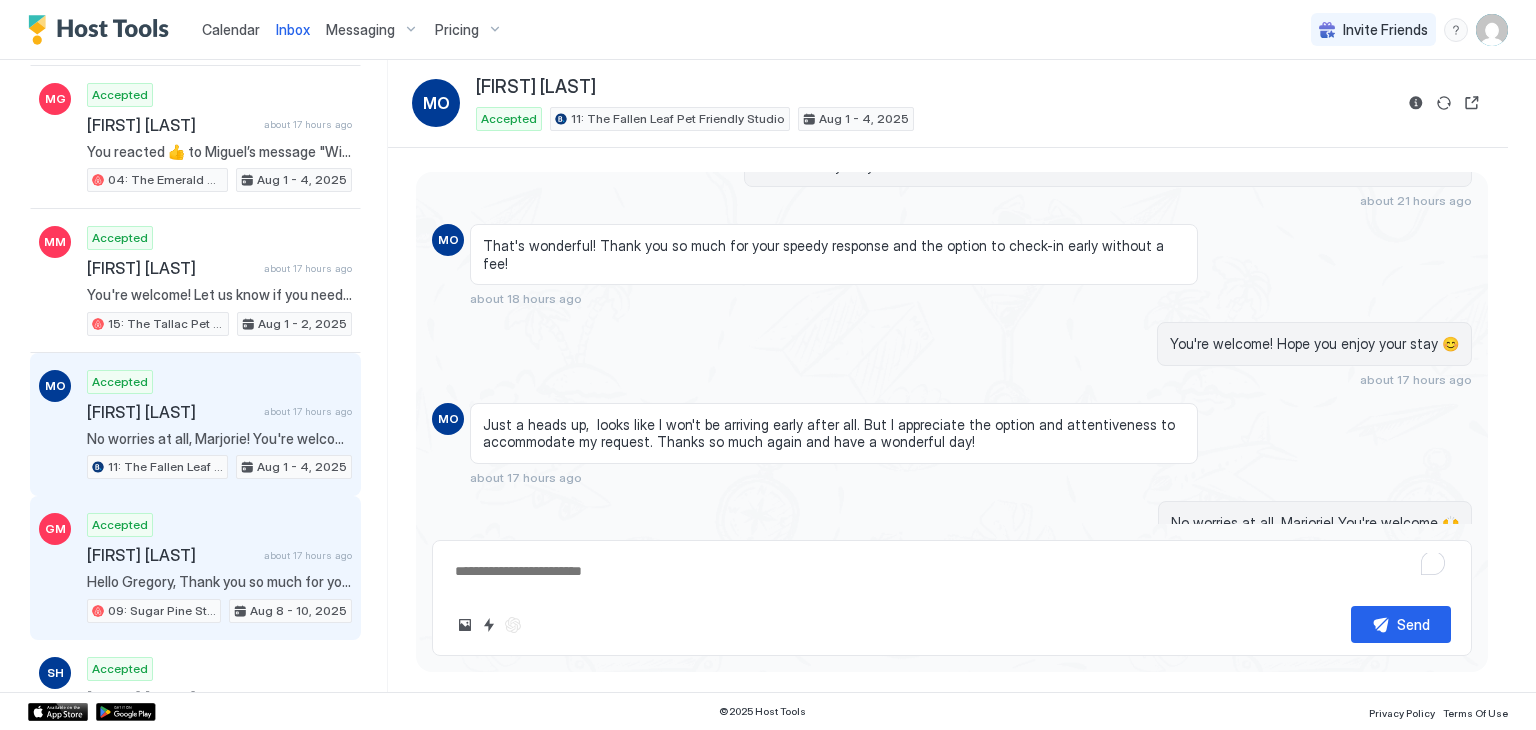 click on "Hello Gregory,
Thank you so much for your booking! We'll send the check-in instructions on Fri, August 8th before 4PM. Should you have any questions or concerns, feel free to reach out to us.
We look forward to hosting your stay at The Washoe Lodge! 🐻" at bounding box center [219, 582] 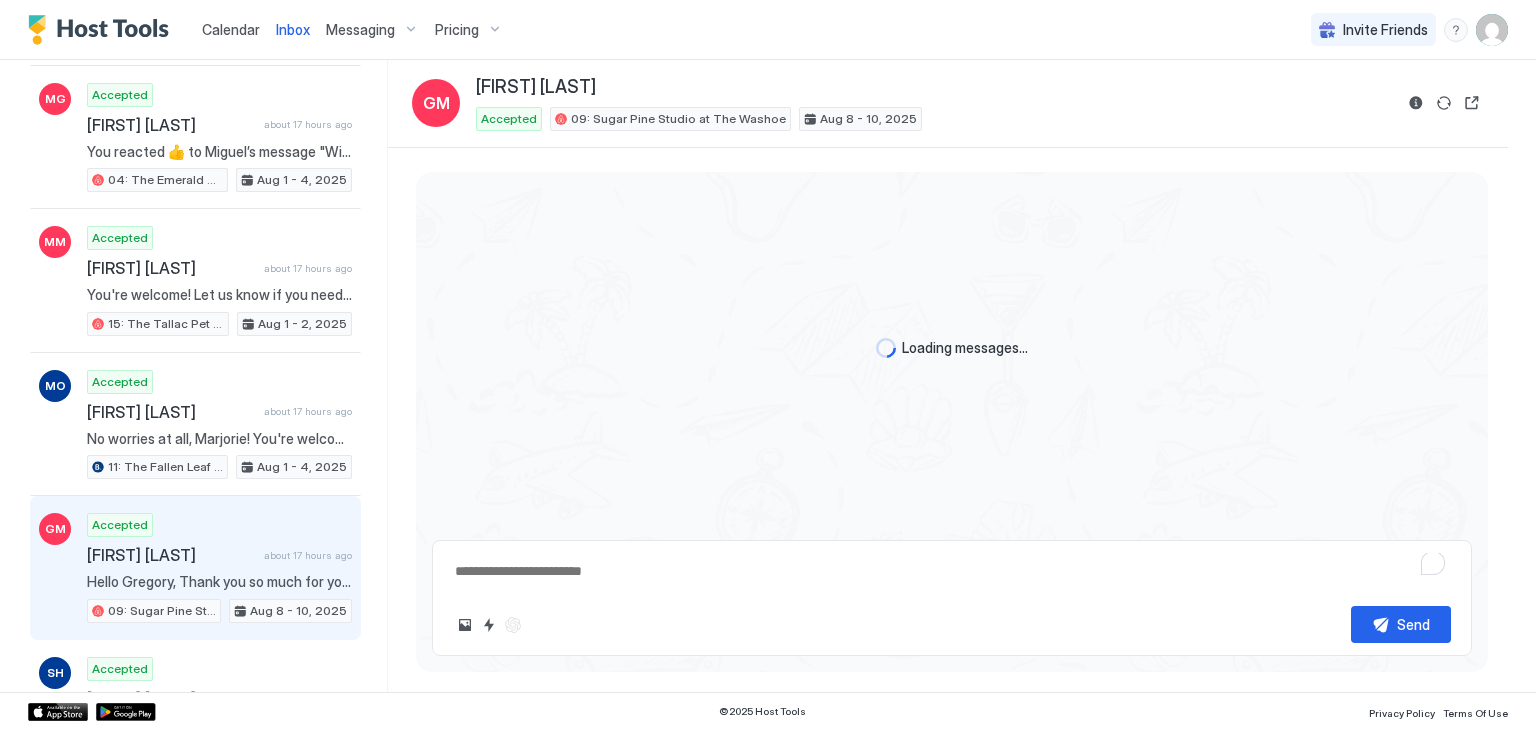 scroll, scrollTop: 0, scrollLeft: 0, axis: both 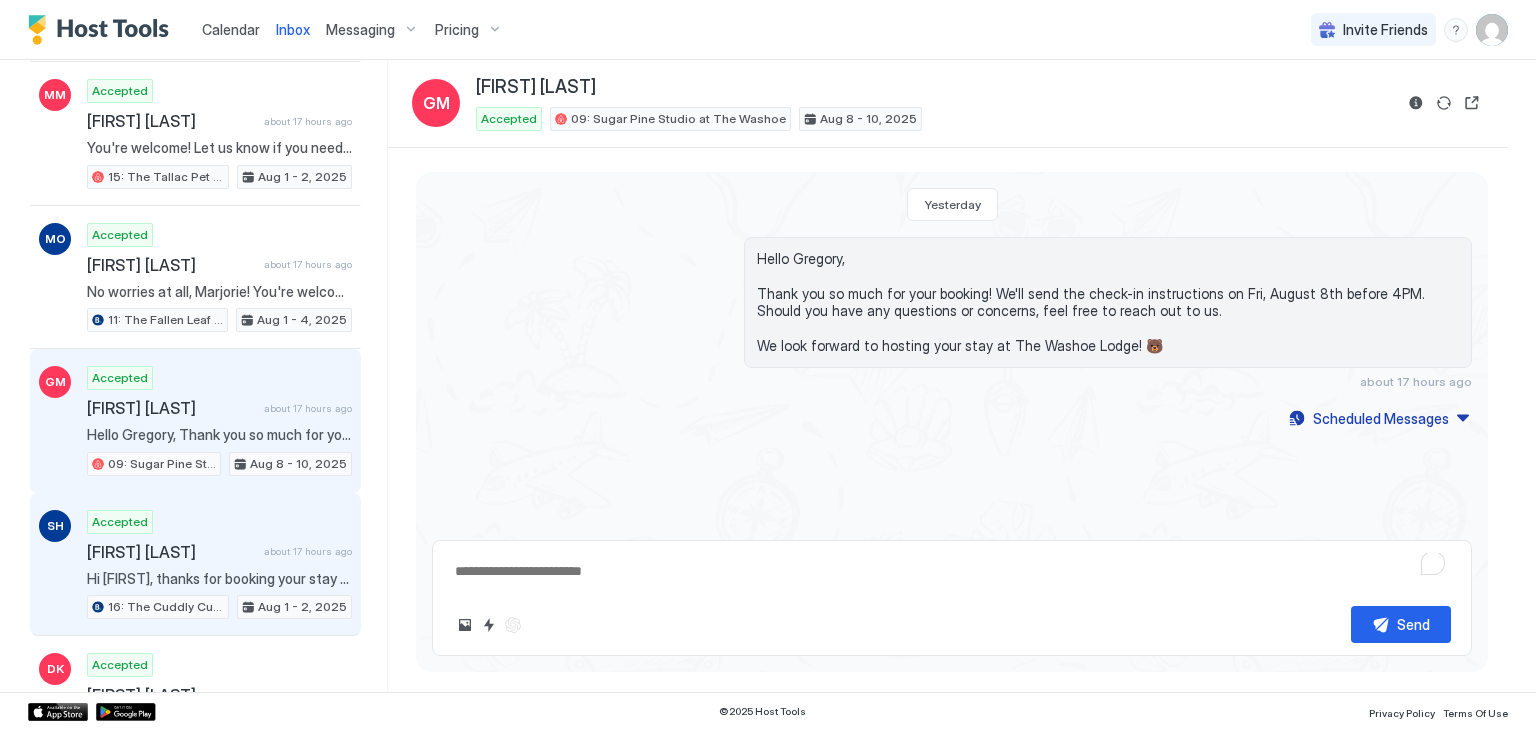 click on "[FIRST] [LAST]" at bounding box center (171, 552) 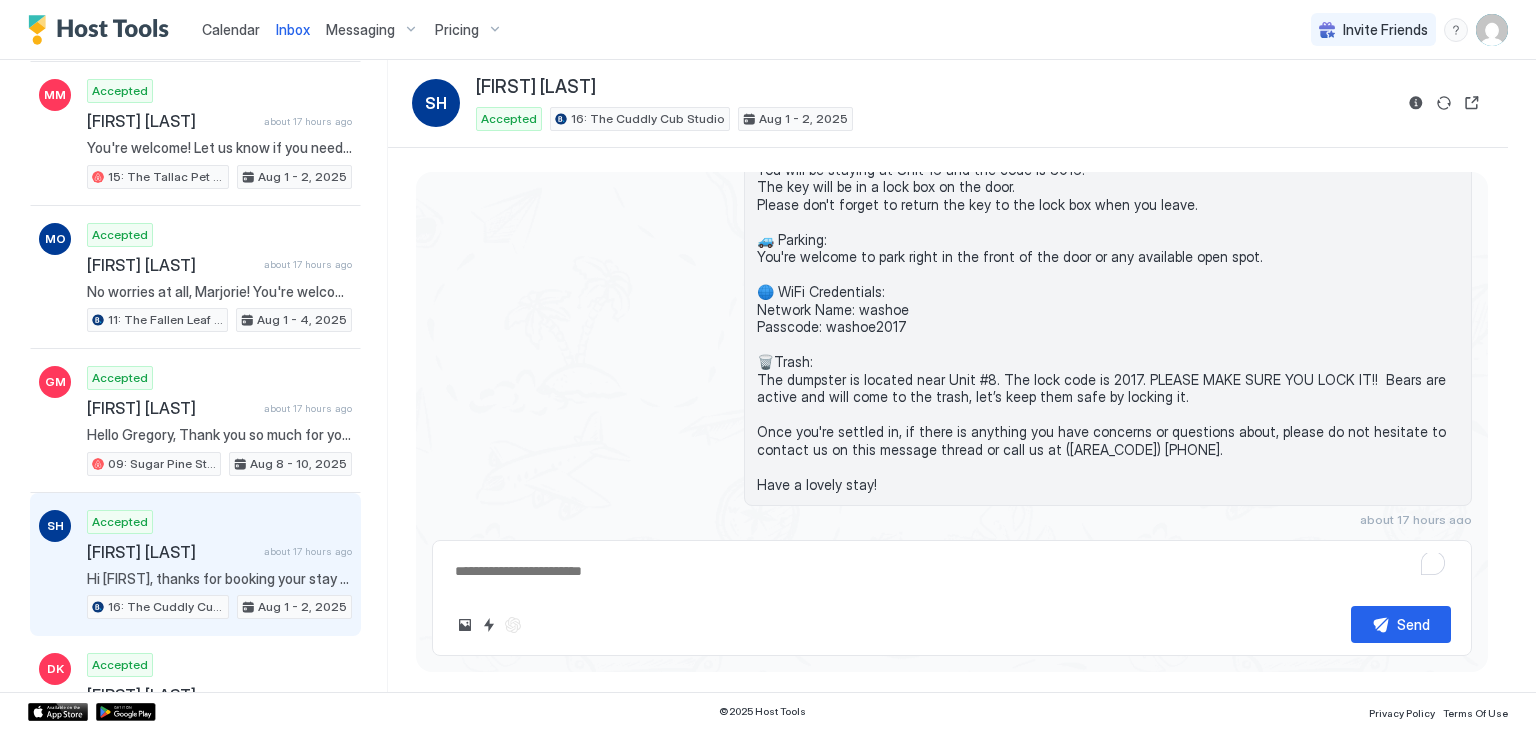 scroll, scrollTop: 0, scrollLeft: 0, axis: both 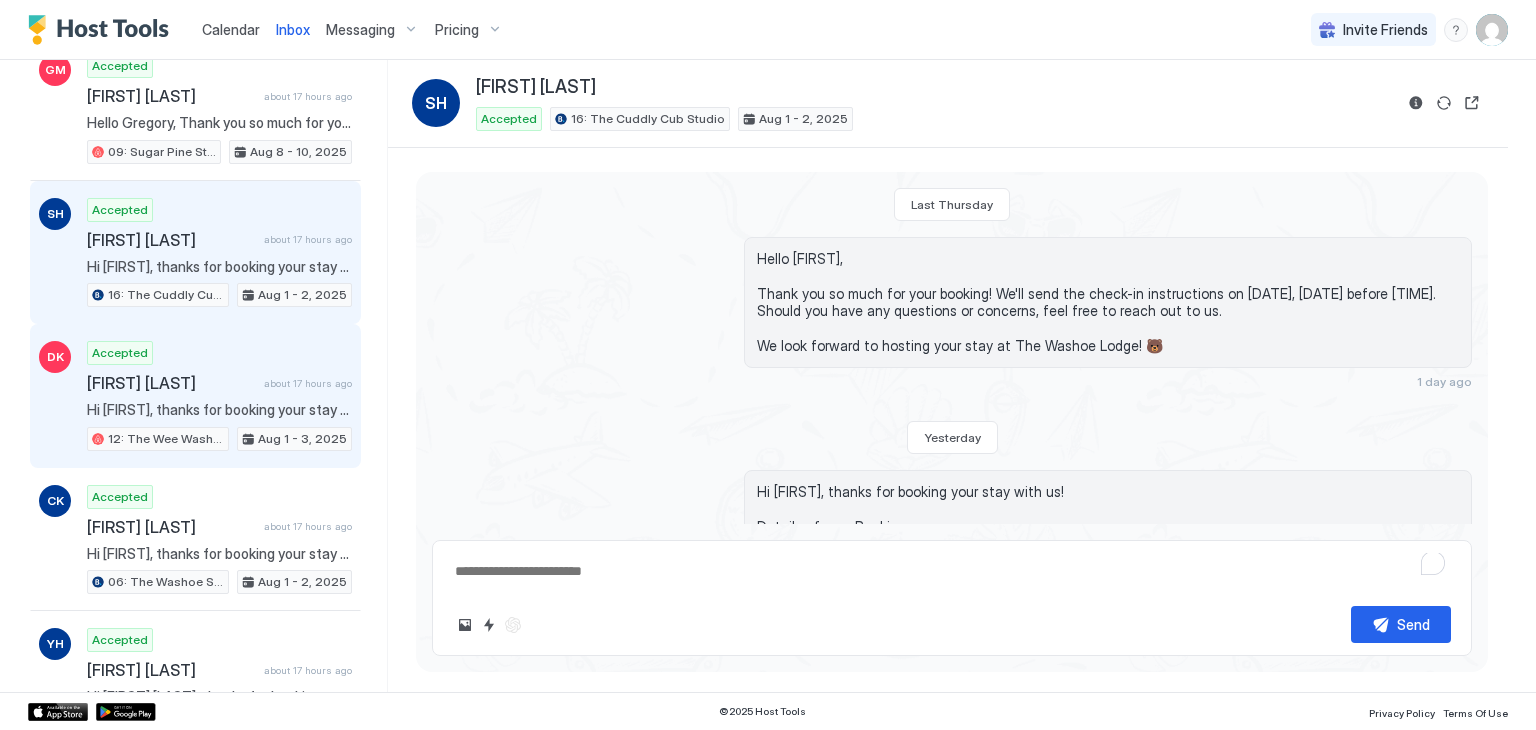 click on "[FIRST] [LAST]" at bounding box center [171, 383] 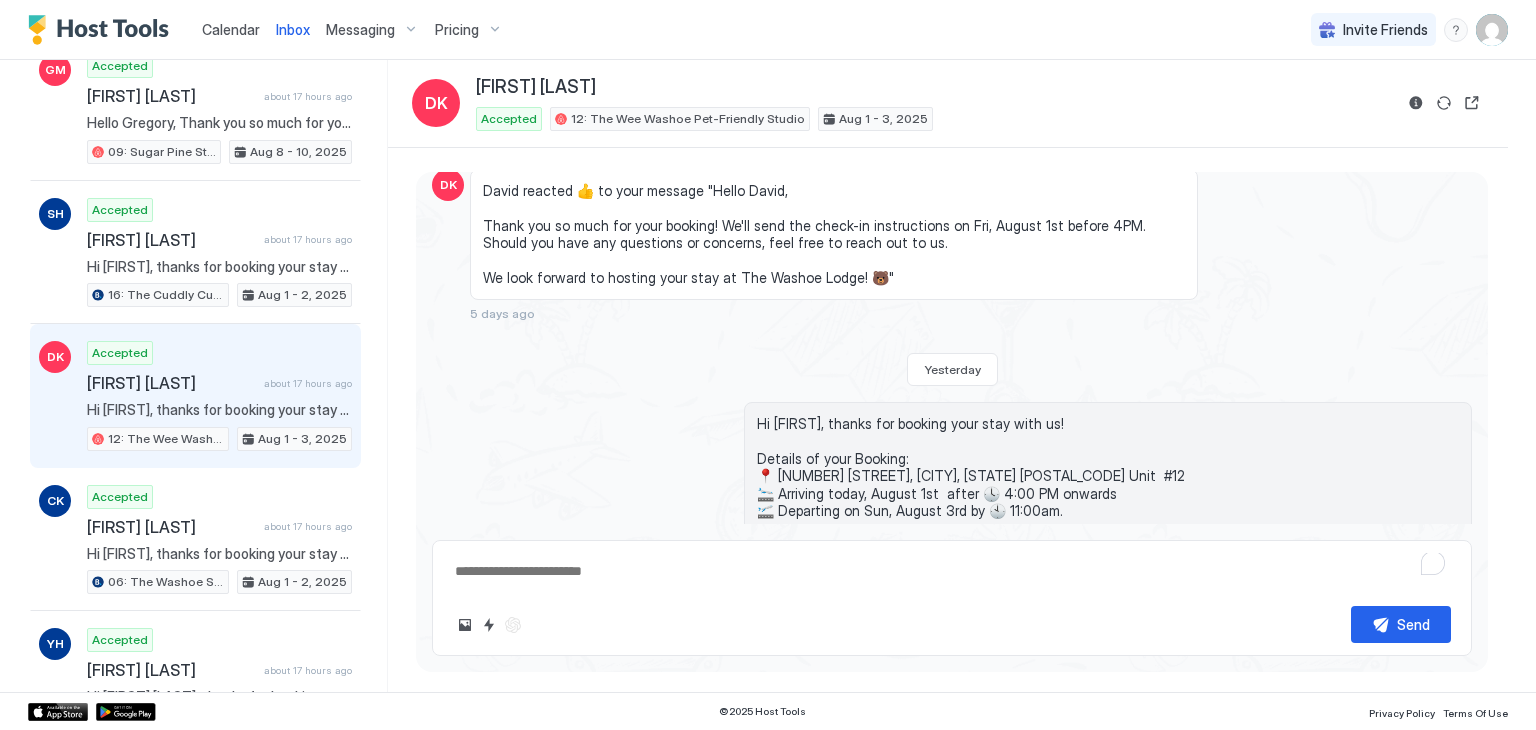scroll, scrollTop: 0, scrollLeft: 0, axis: both 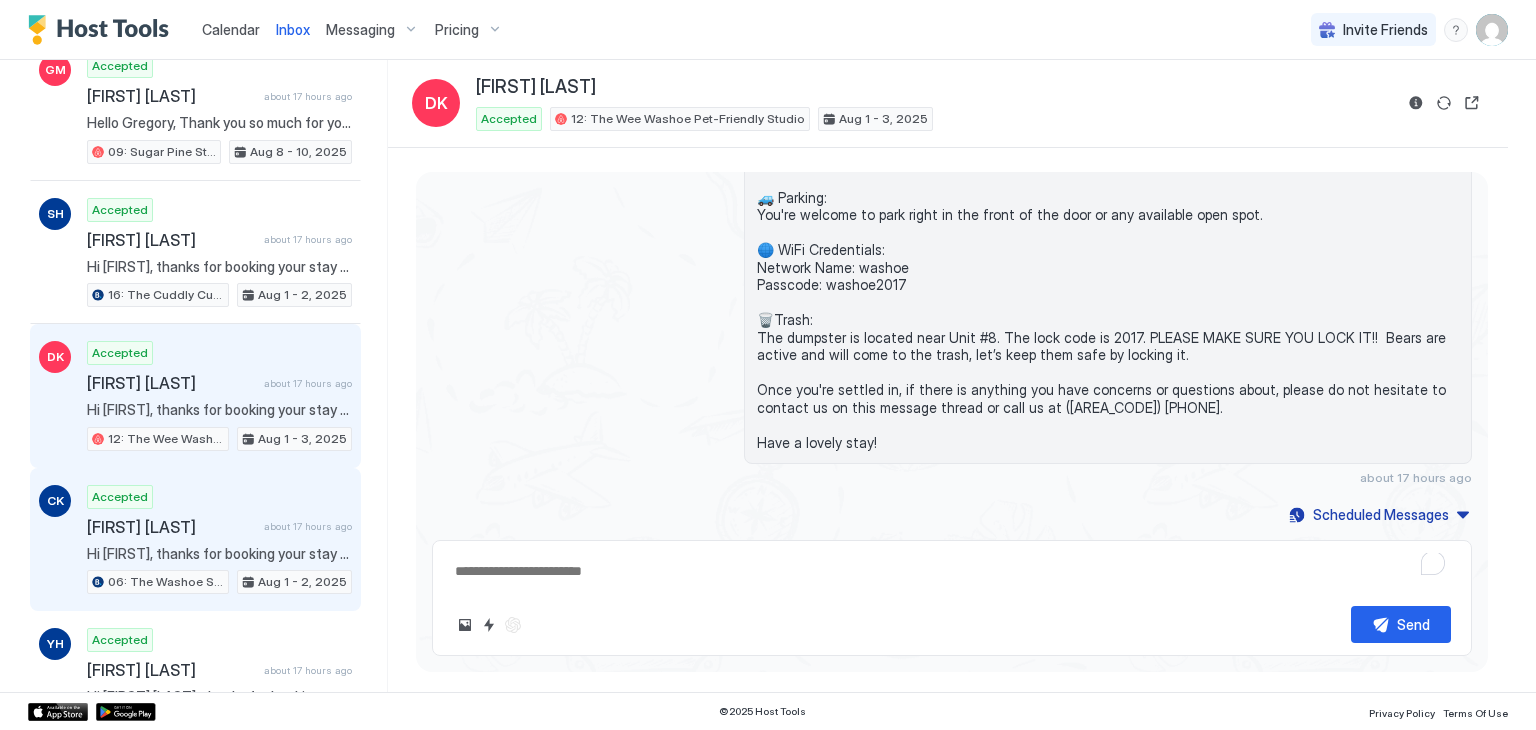 click on "[FIRST] [LAST]" at bounding box center (171, 527) 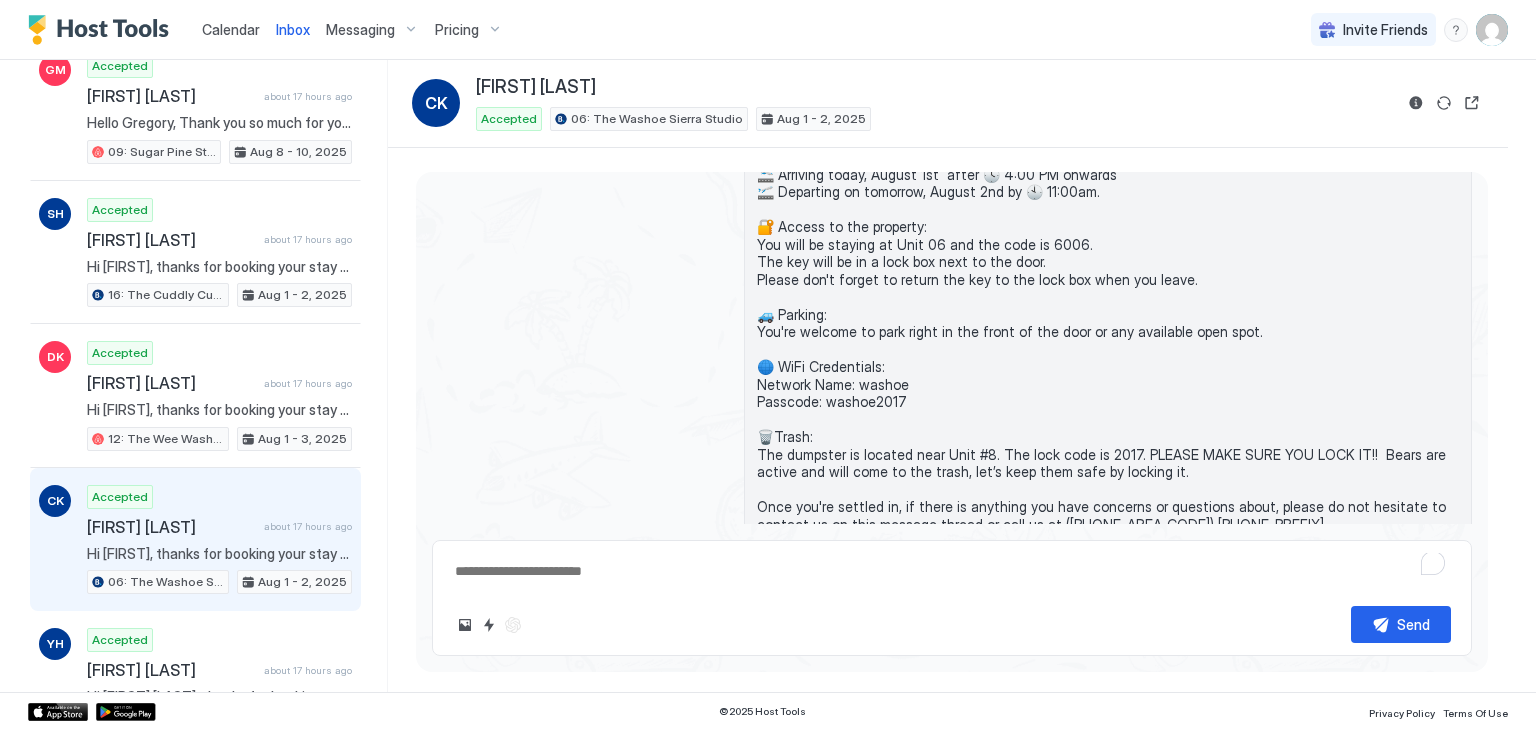scroll, scrollTop: 462, scrollLeft: 0, axis: vertical 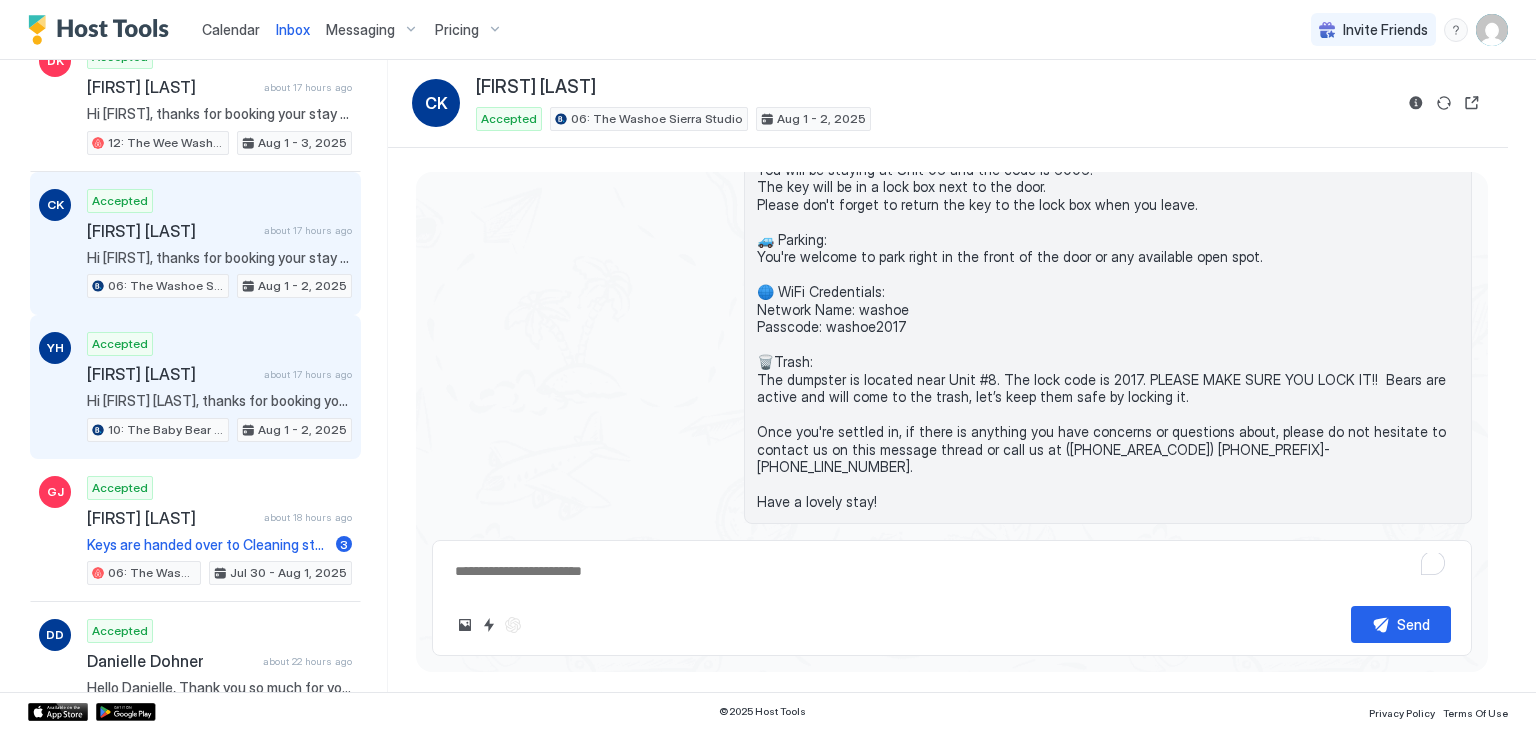 click on "[FIRST] [LAST] [LAST]" at bounding box center [171, 374] 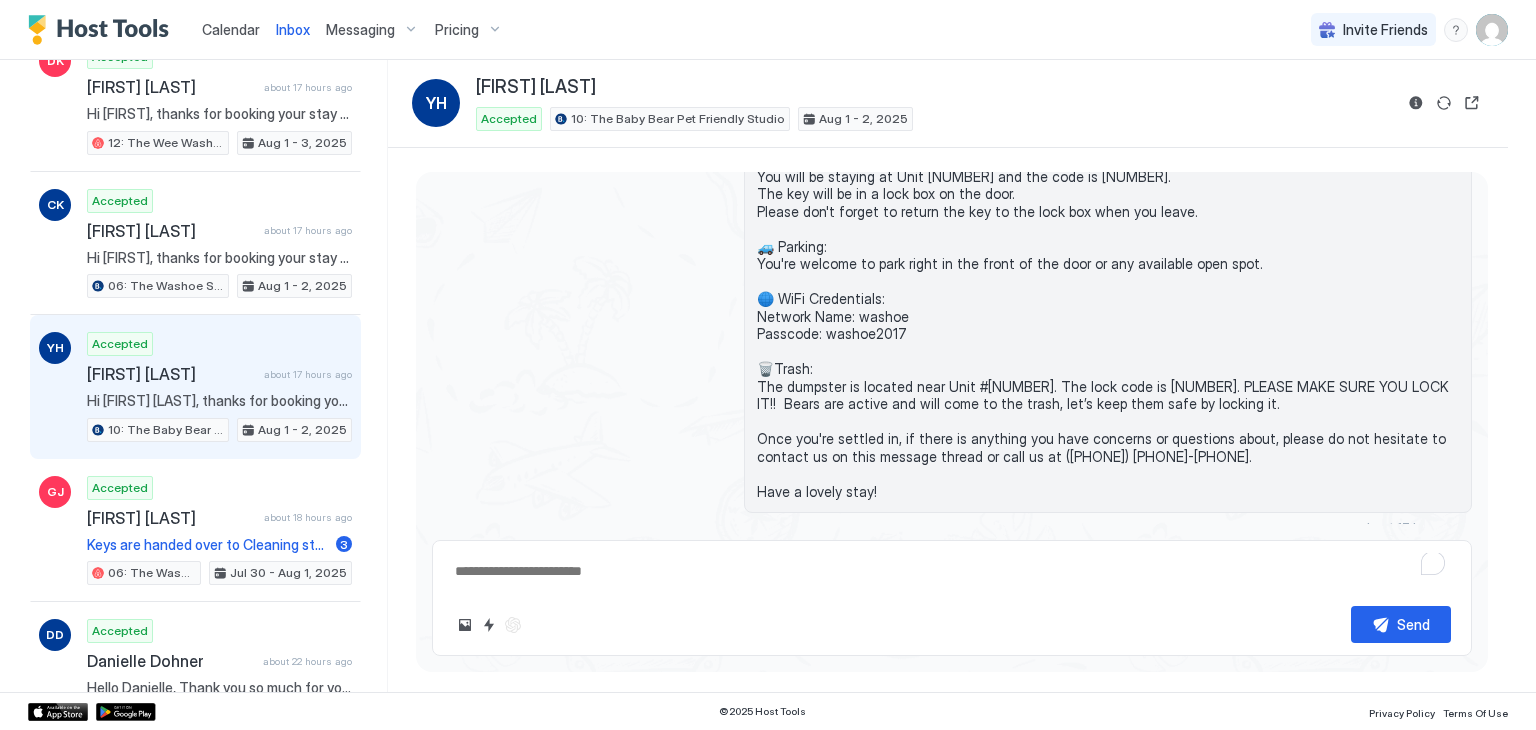 scroll, scrollTop: 462, scrollLeft: 0, axis: vertical 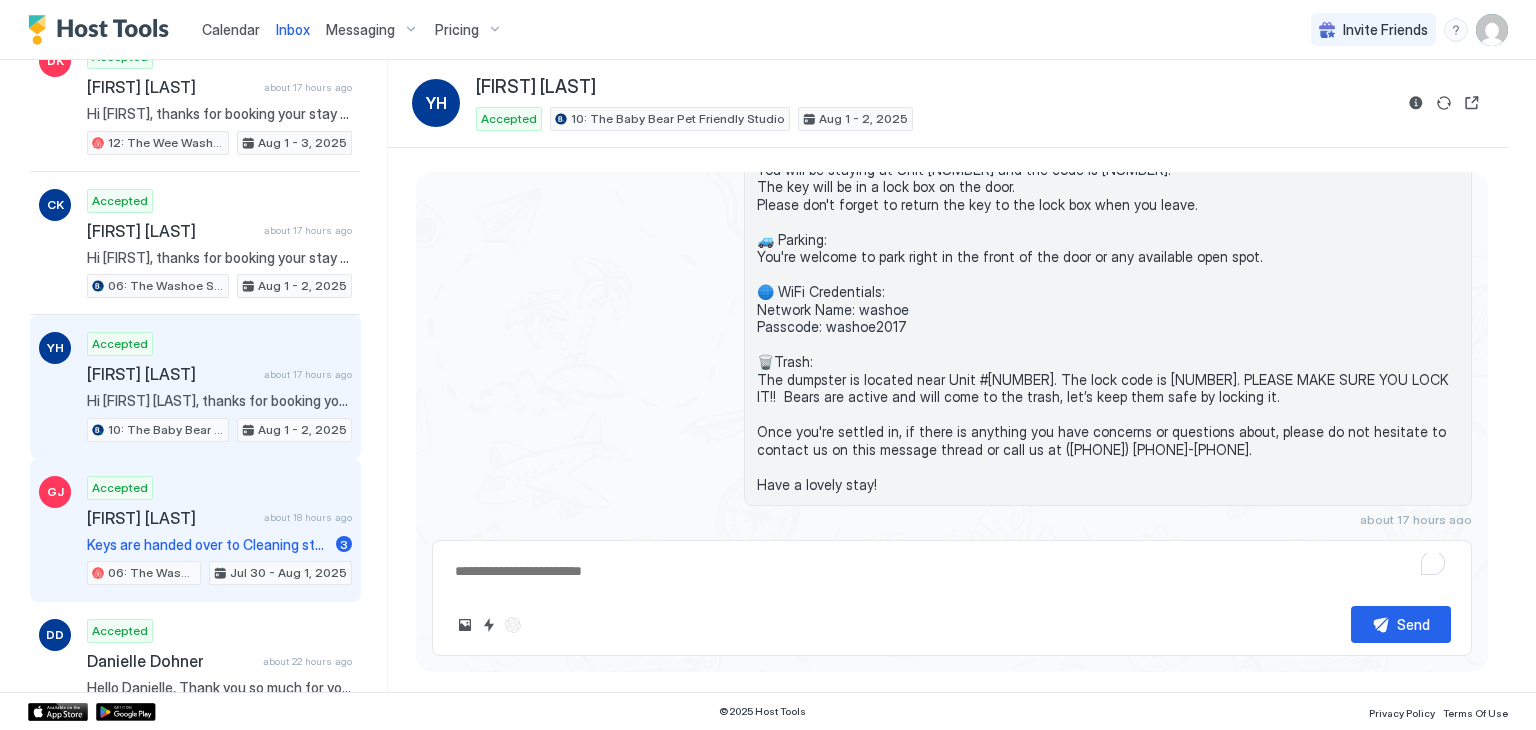 click on "Keys are handed over to Cleaning staff" at bounding box center [207, 545] 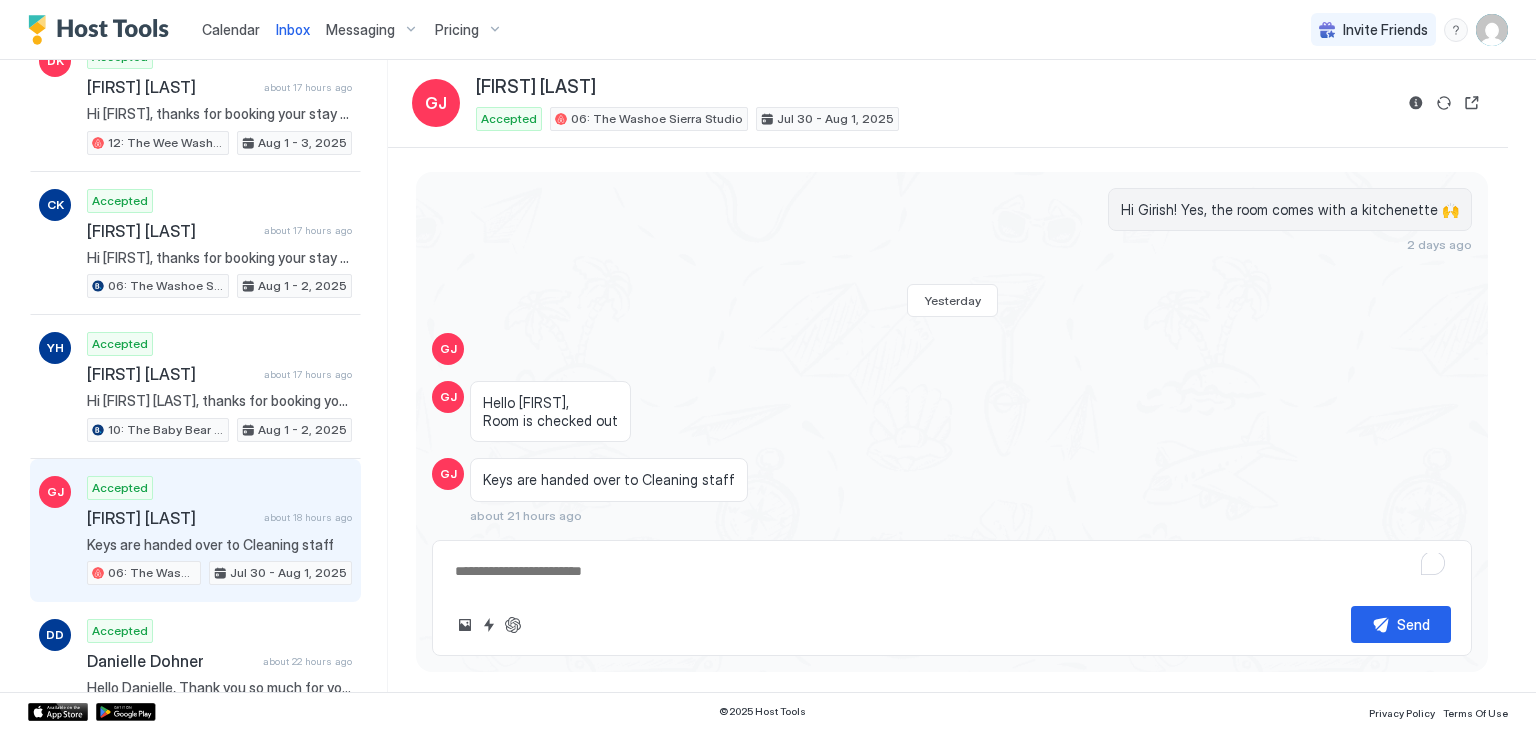 scroll, scrollTop: 1231, scrollLeft: 0, axis: vertical 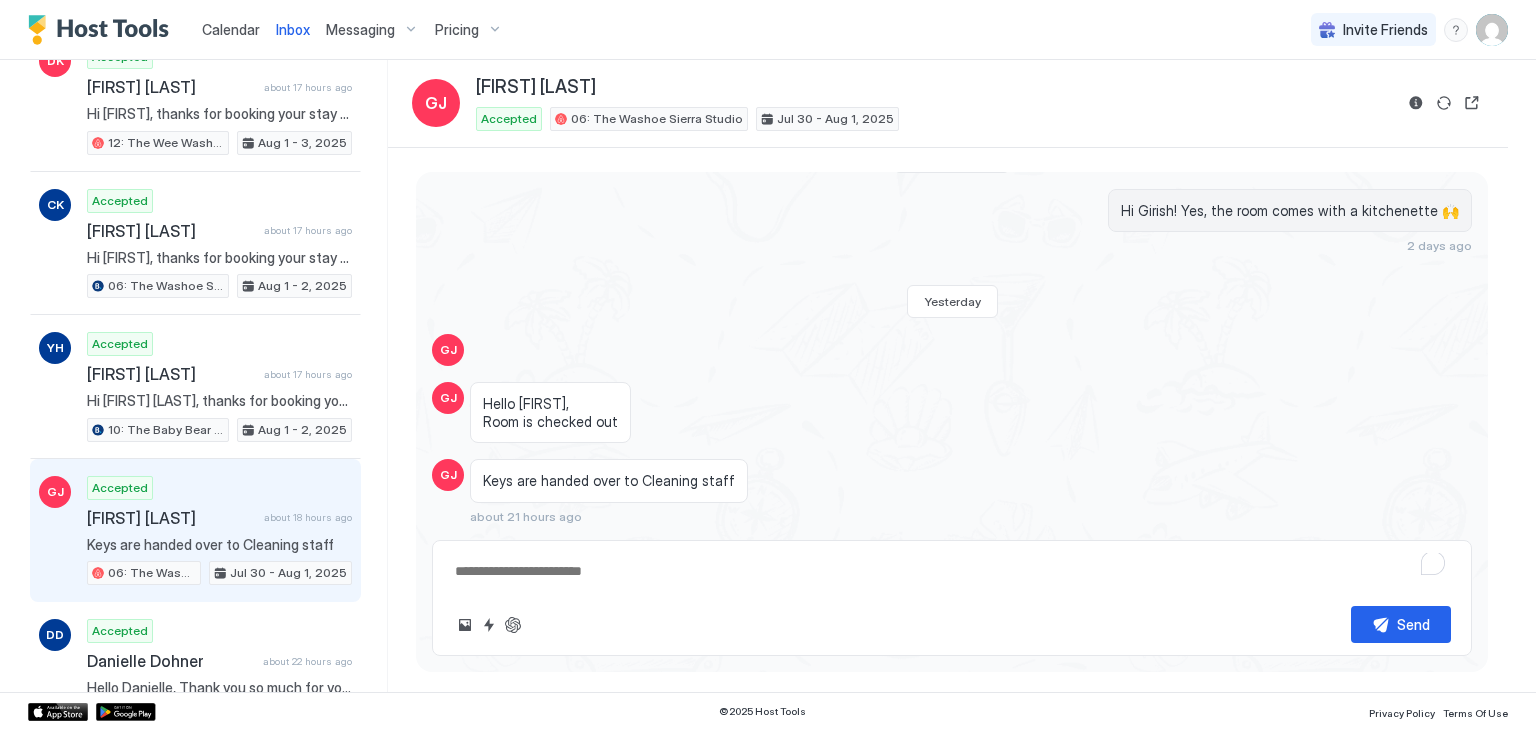 click at bounding box center [952, 571] 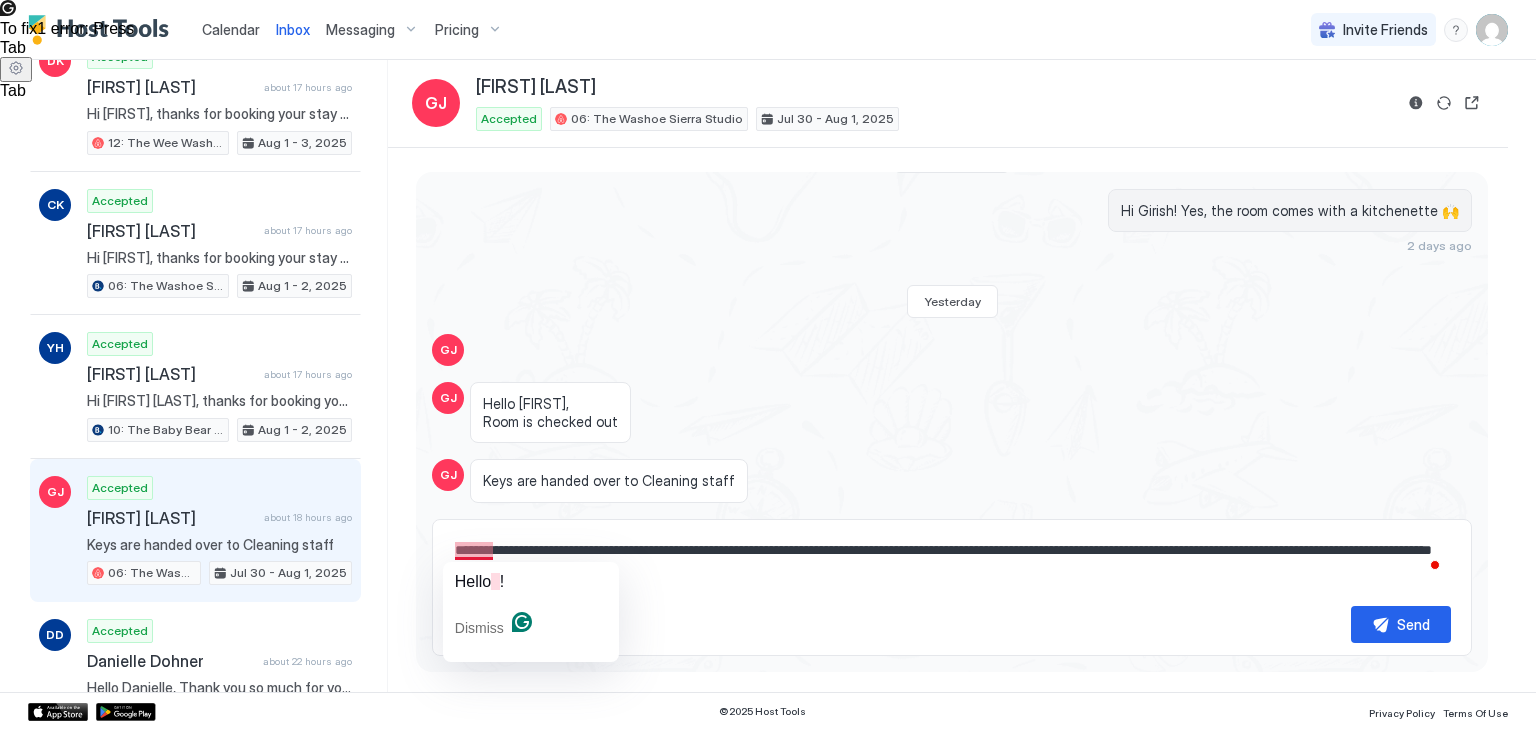 click on "**********" at bounding box center [952, 561] 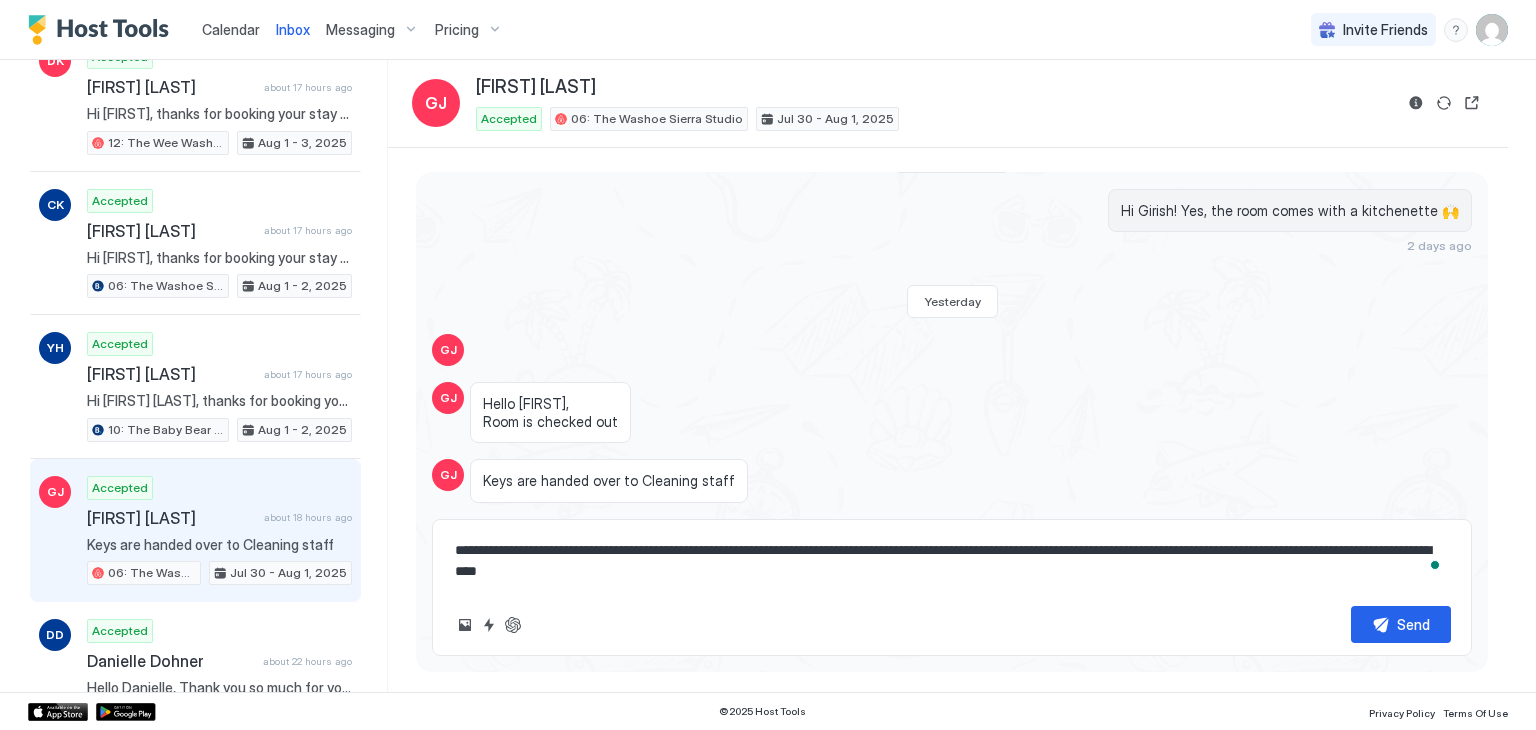 click on "**********" at bounding box center [952, 561] 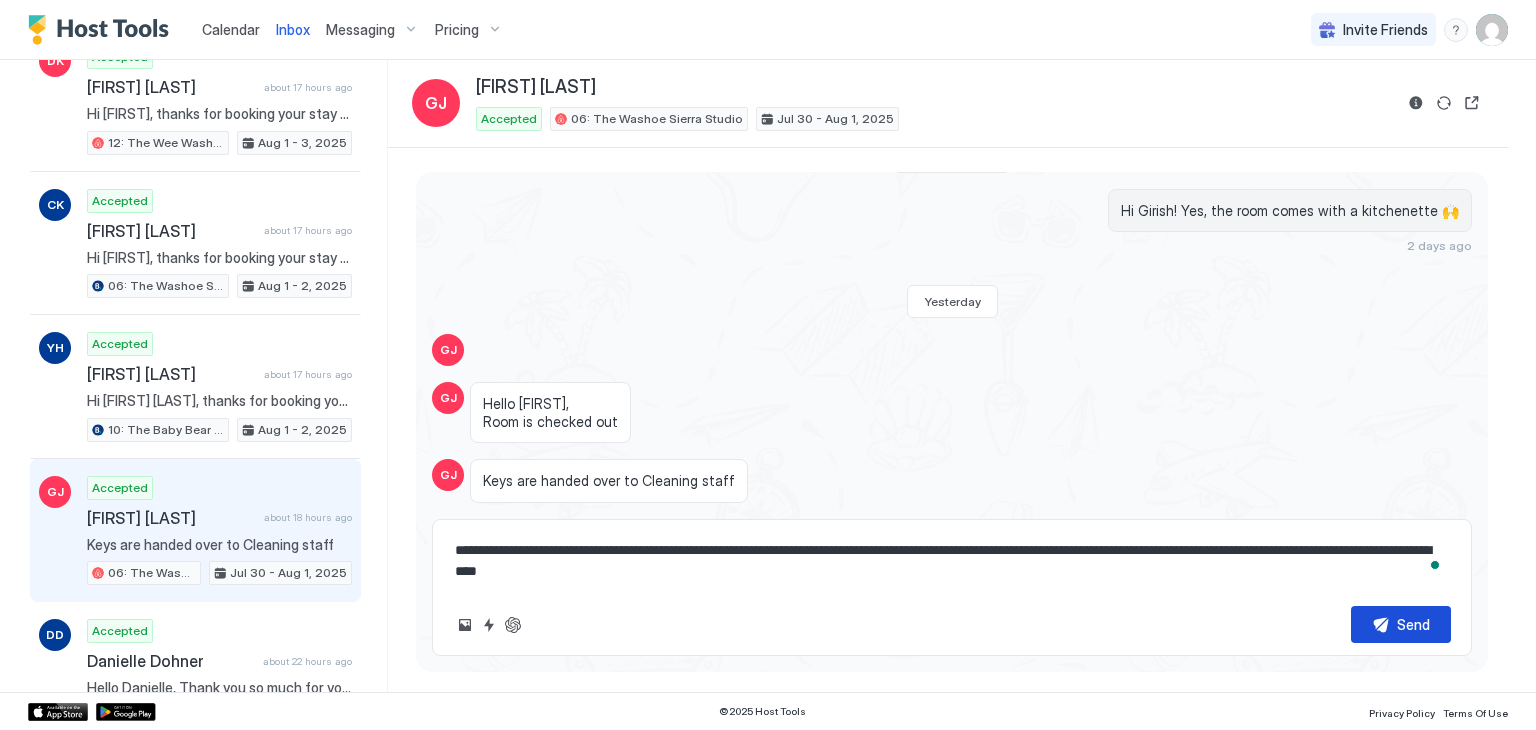 type on "**********" 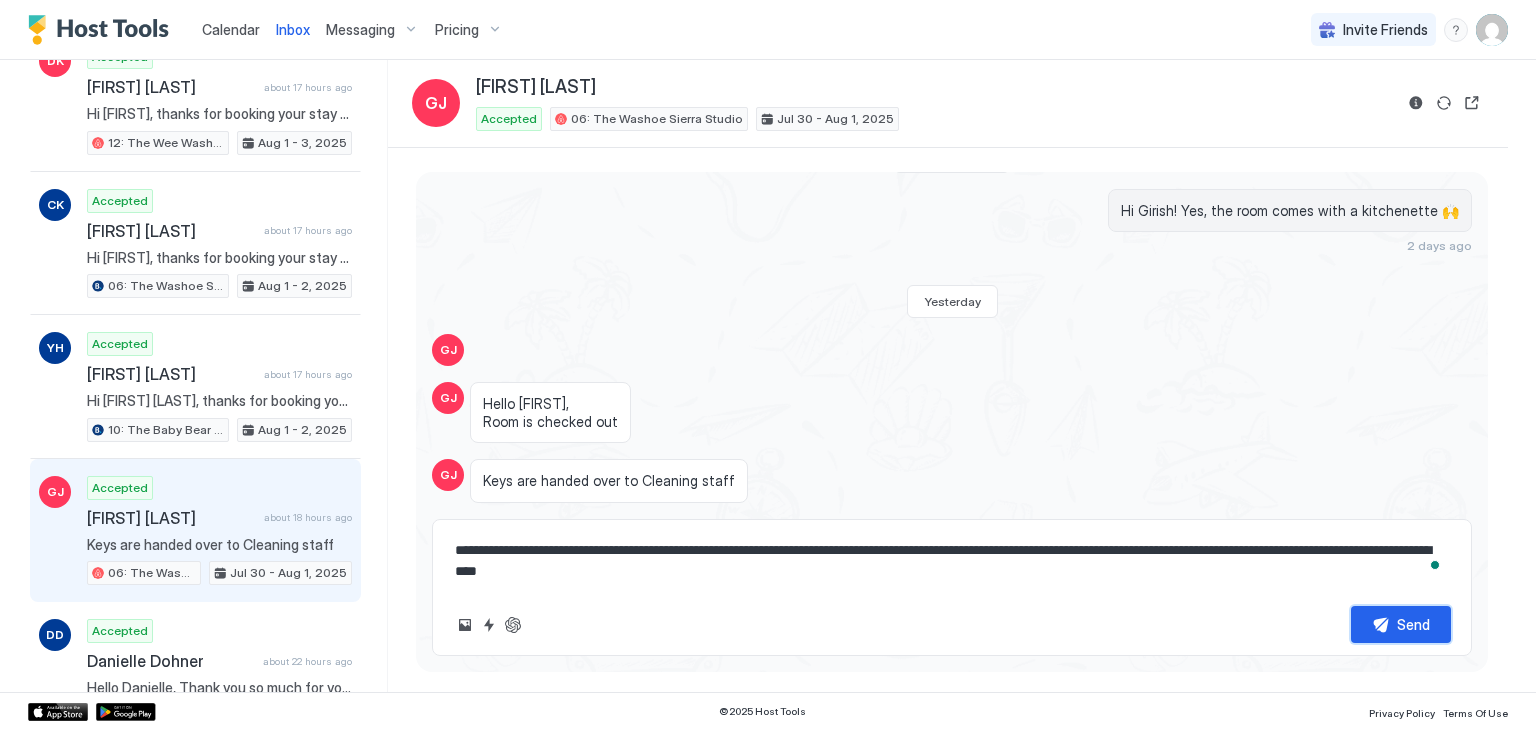 click on "Send" at bounding box center [1401, 624] 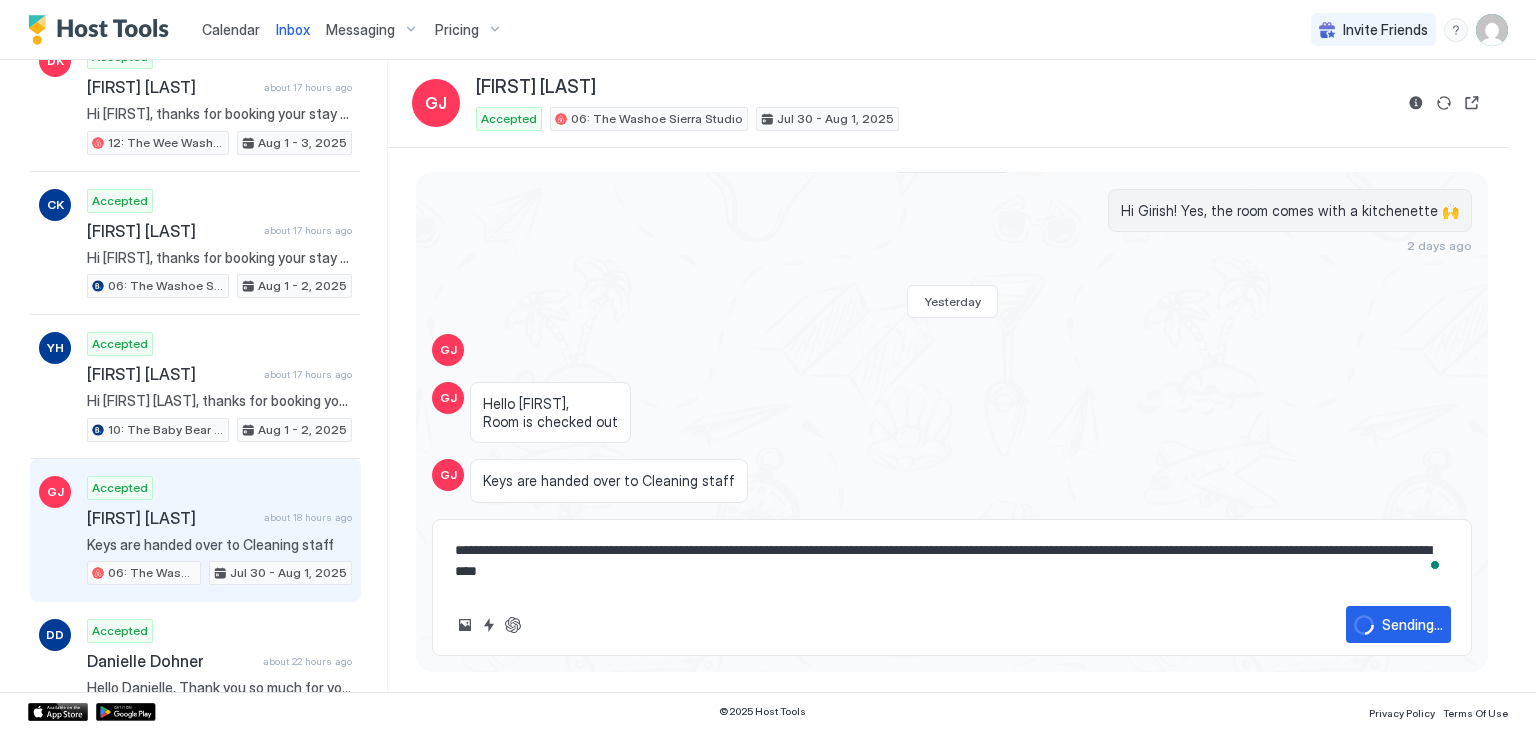 scroll, scrollTop: 1393, scrollLeft: 0, axis: vertical 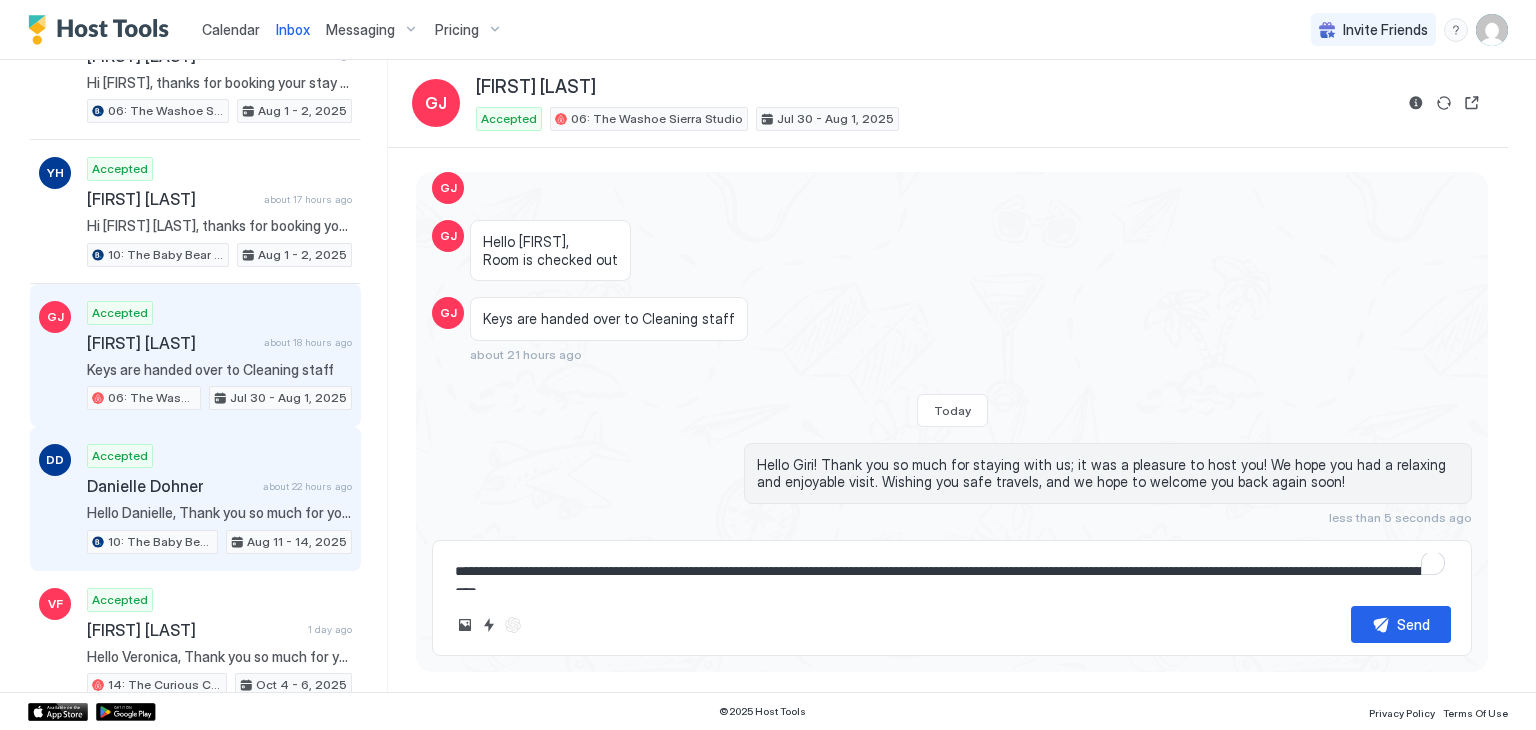 click on "Danielle Dohner" at bounding box center [171, 486] 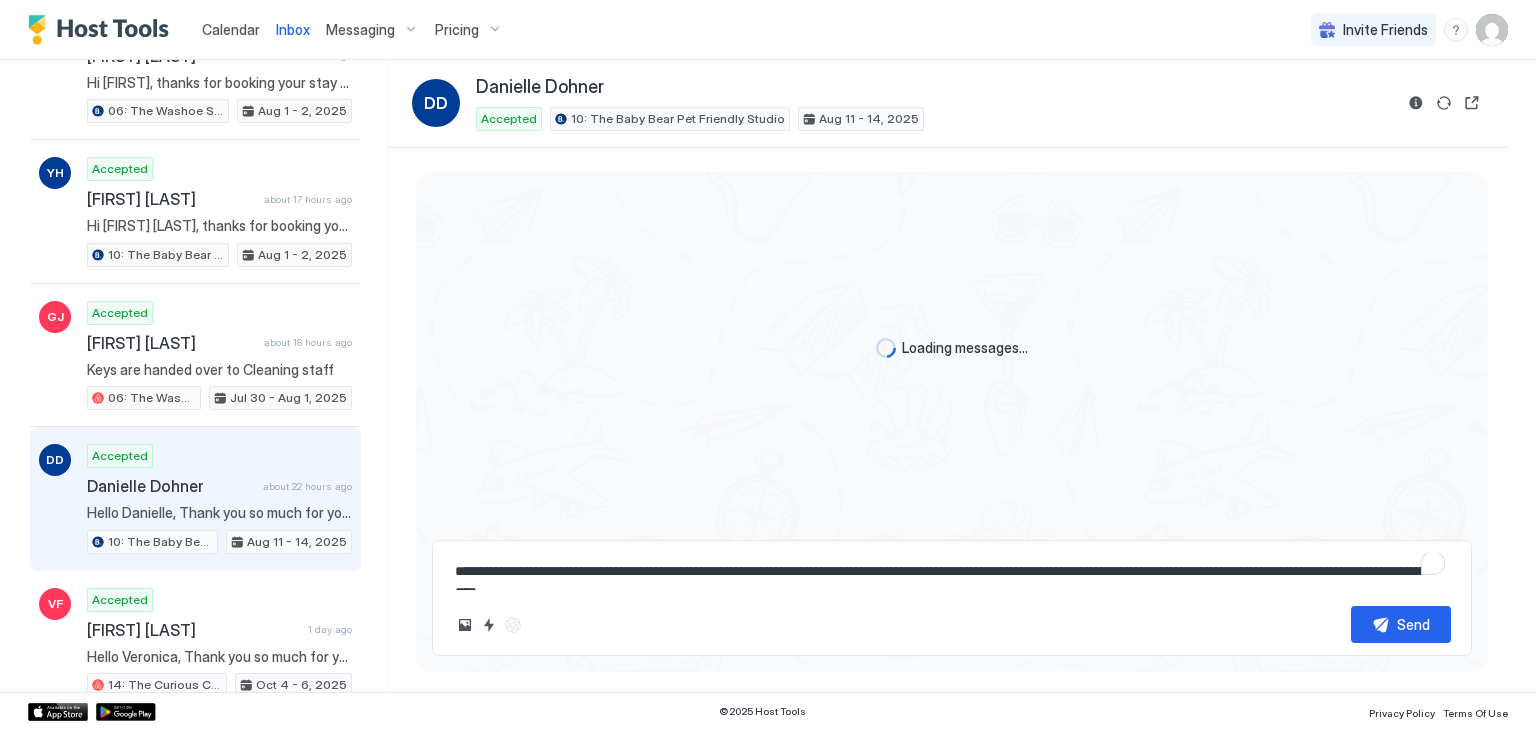 scroll, scrollTop: 0, scrollLeft: 0, axis: both 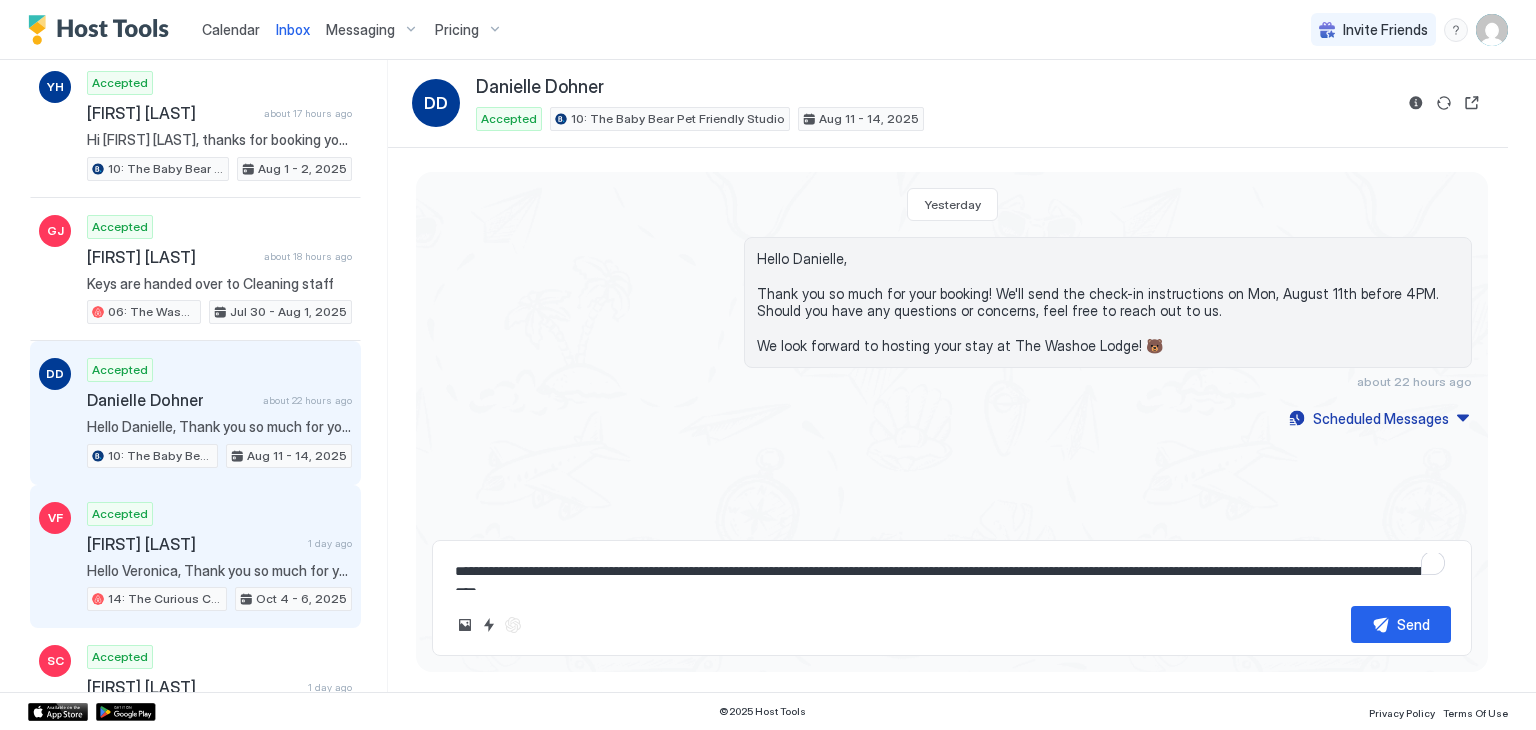 click on "Veronica Frisenda" at bounding box center [193, 544] 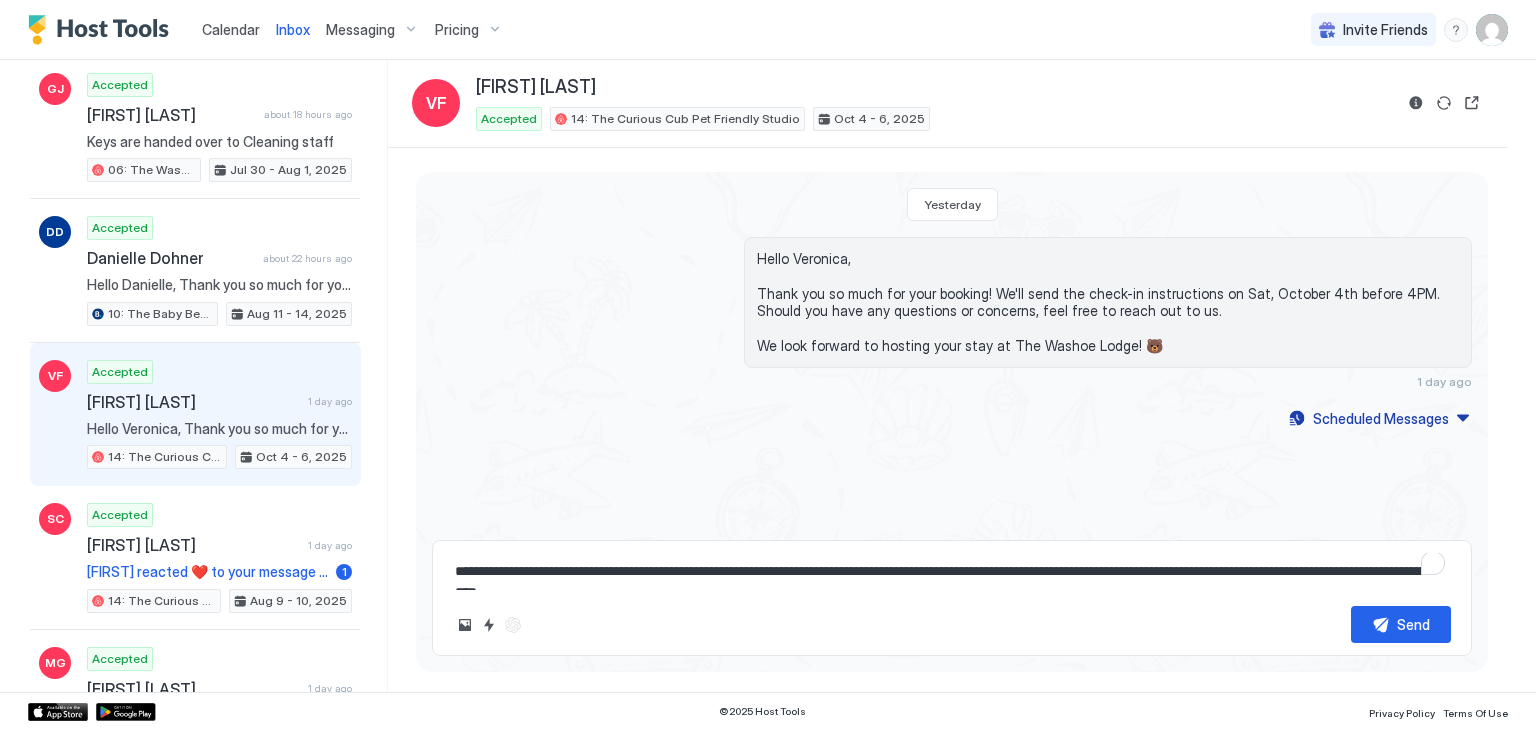 scroll, scrollTop: 2432, scrollLeft: 0, axis: vertical 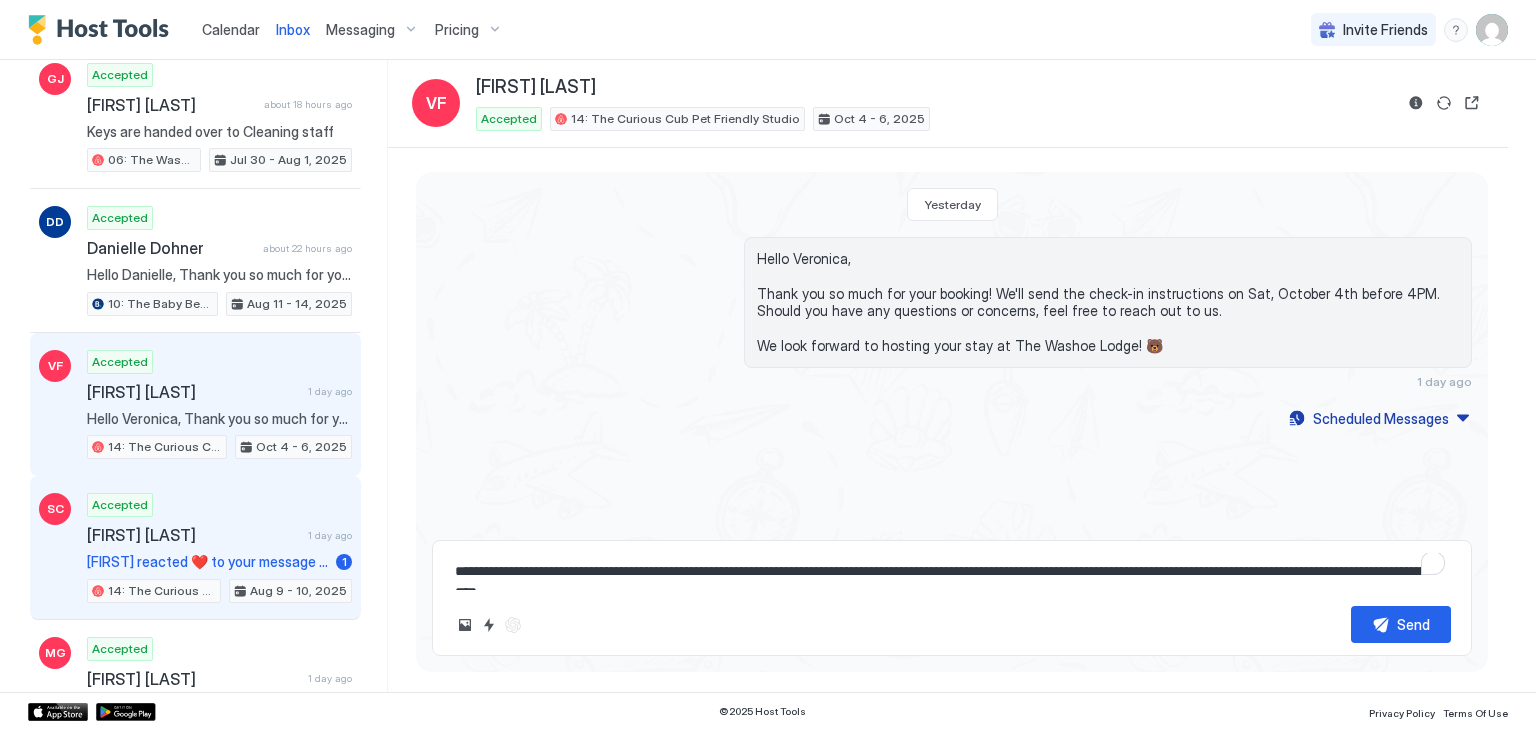 click on "[FIRST] [LAST]" at bounding box center [193, 535] 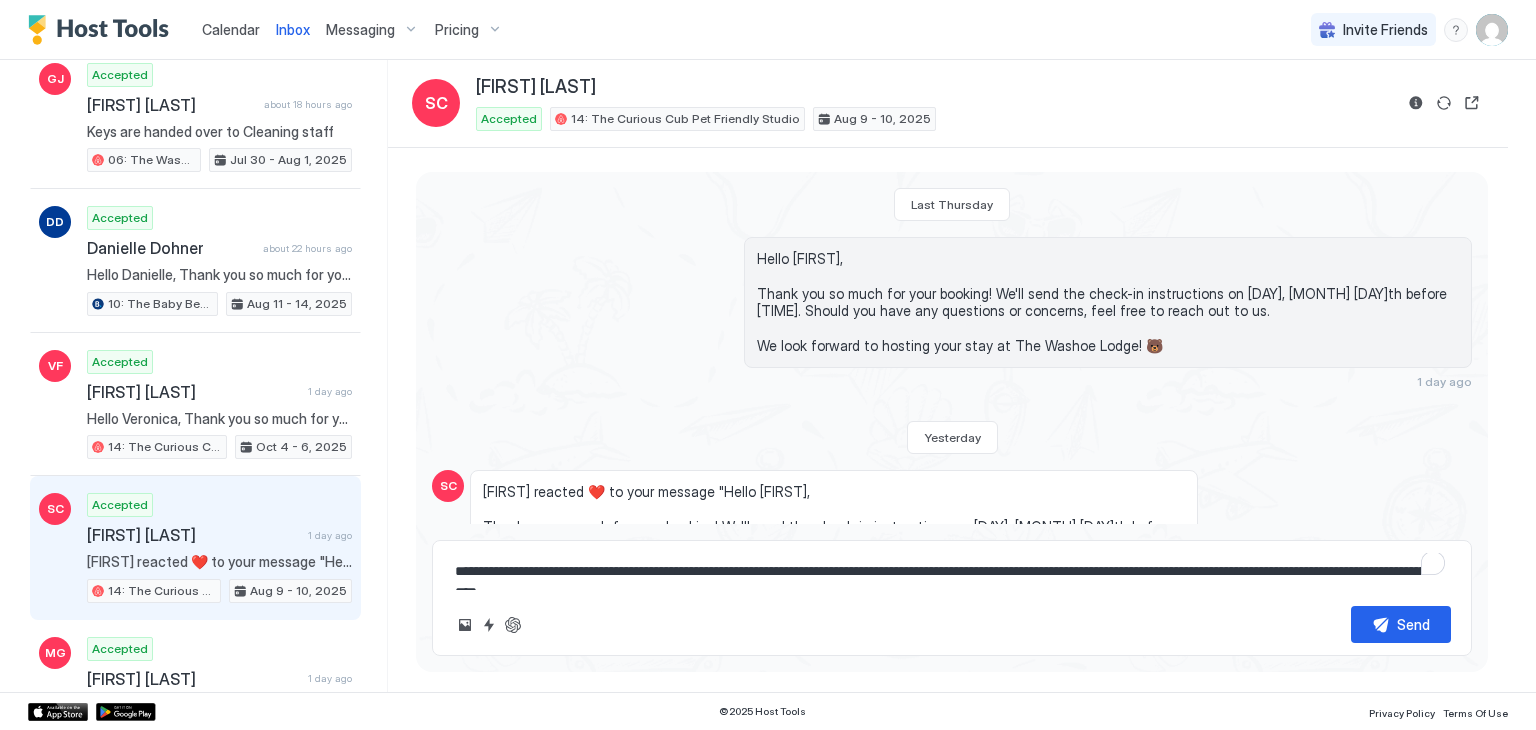 scroll, scrollTop: 136, scrollLeft: 0, axis: vertical 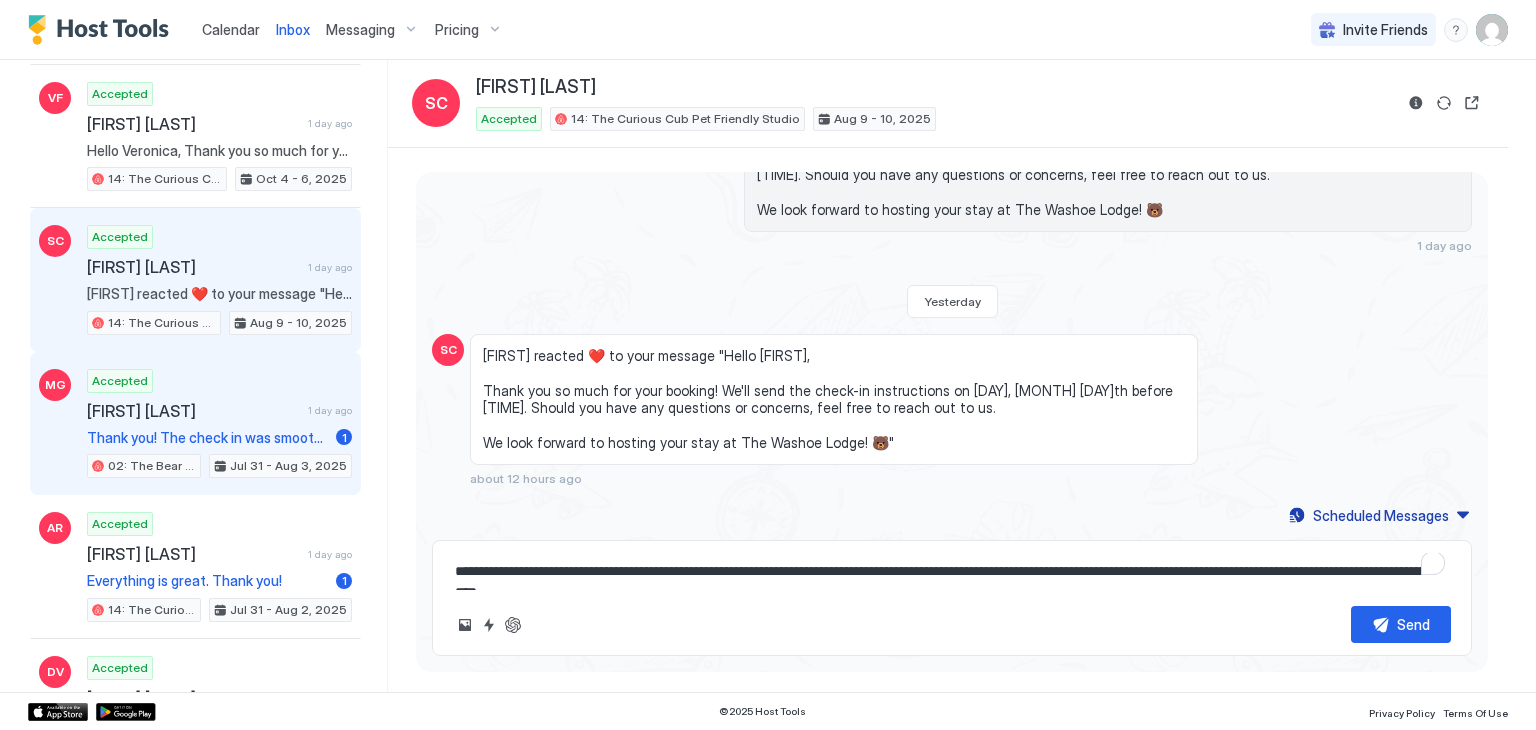 click on "Jul 31 - Aug 3, 2025" at bounding box center (288, 466) 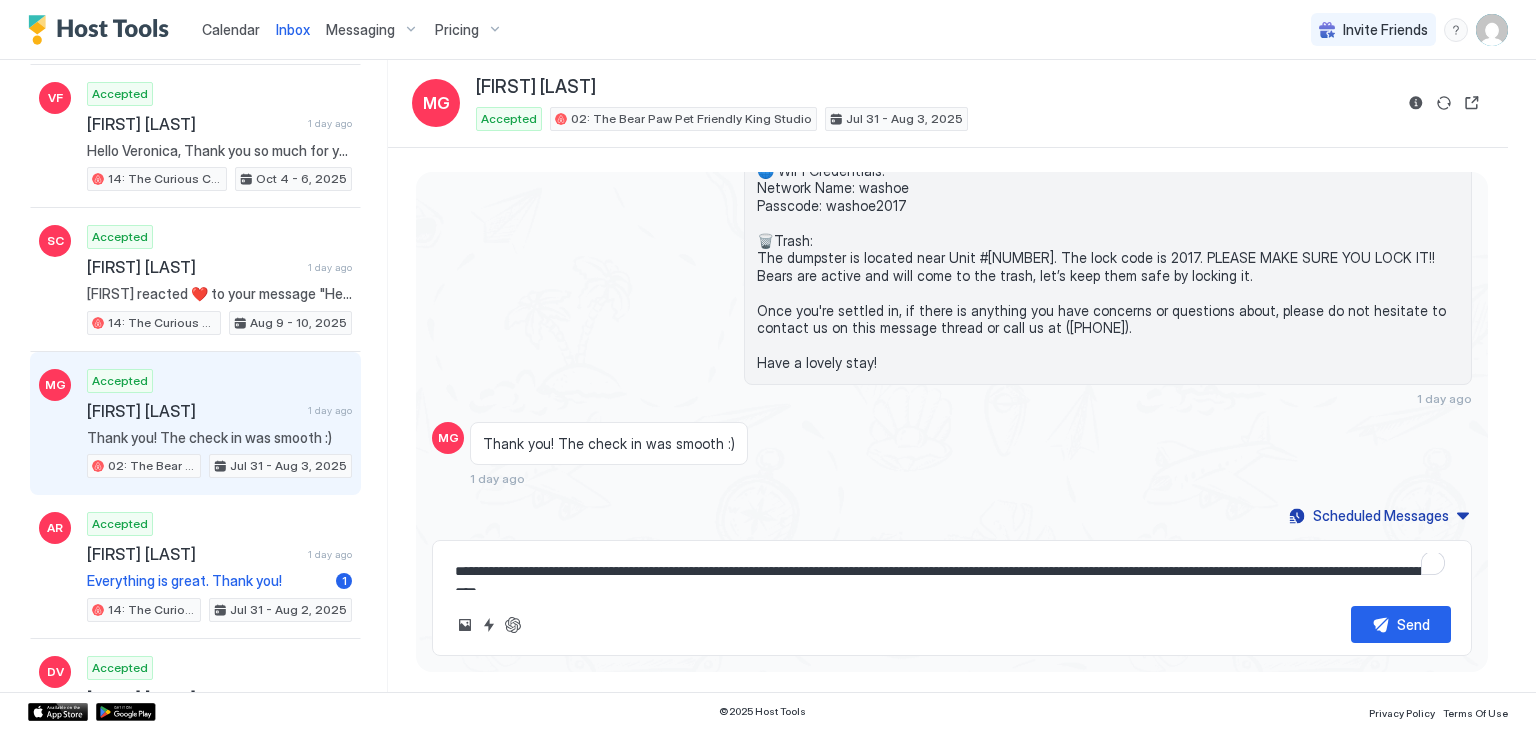 scroll, scrollTop: 664, scrollLeft: 0, axis: vertical 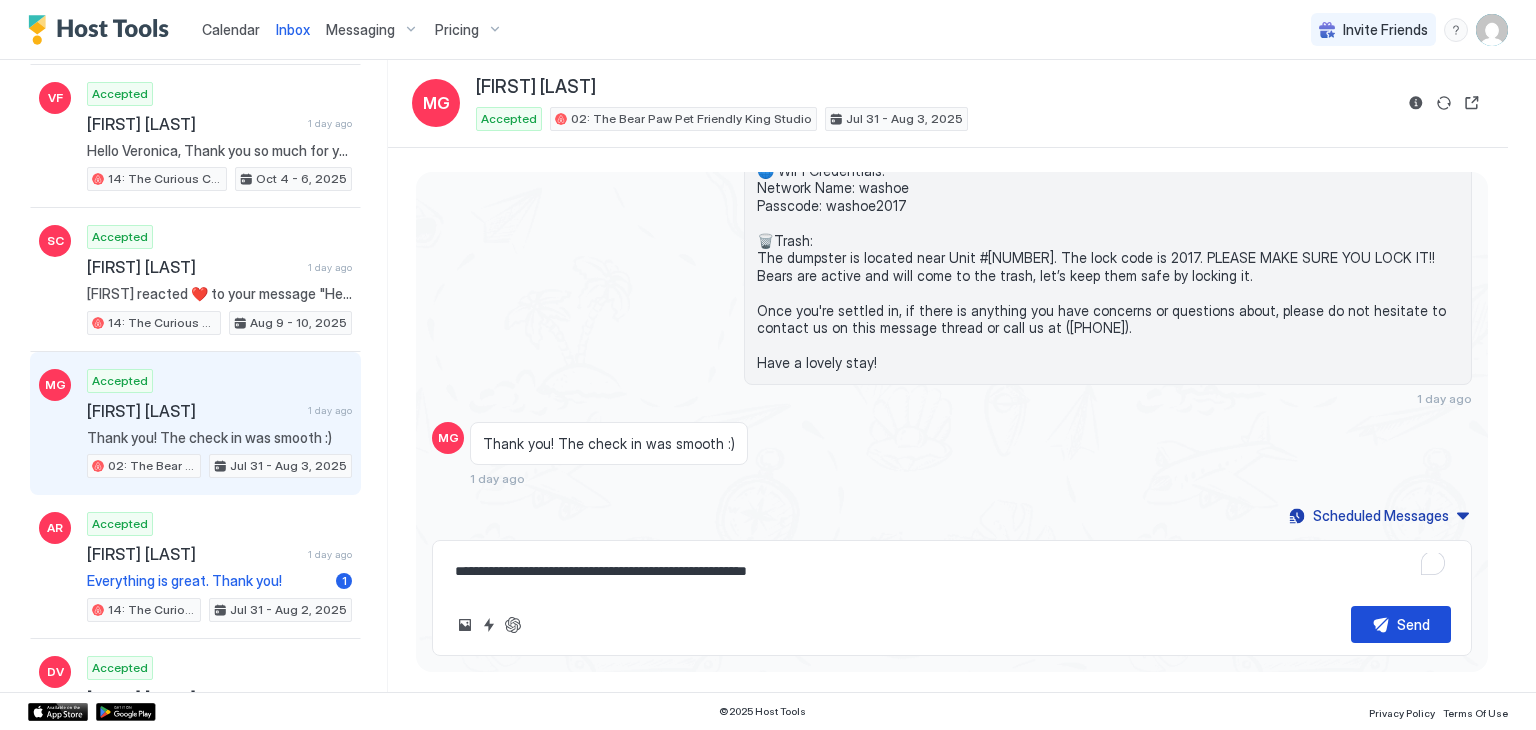 type on "**********" 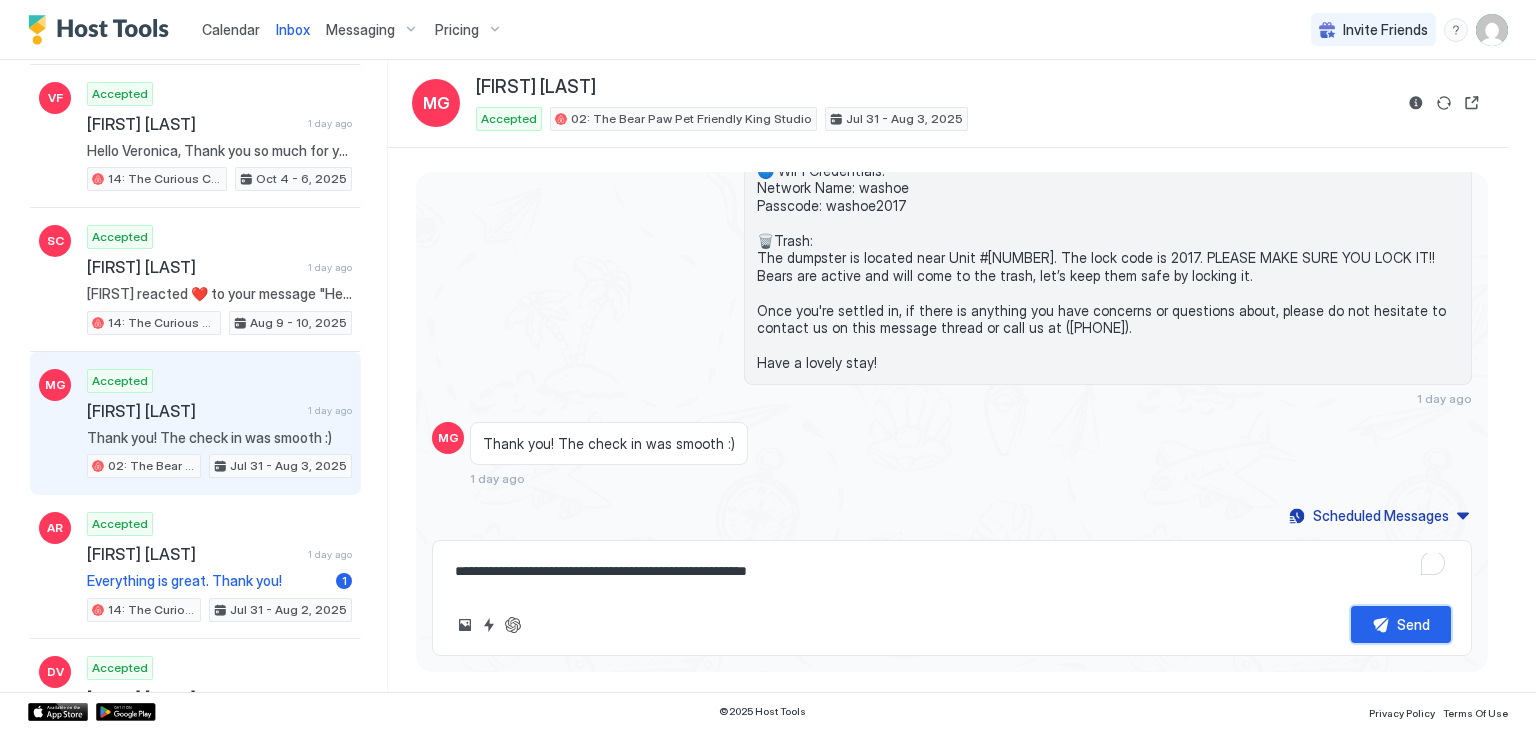 click on "Send" at bounding box center (1401, 624) 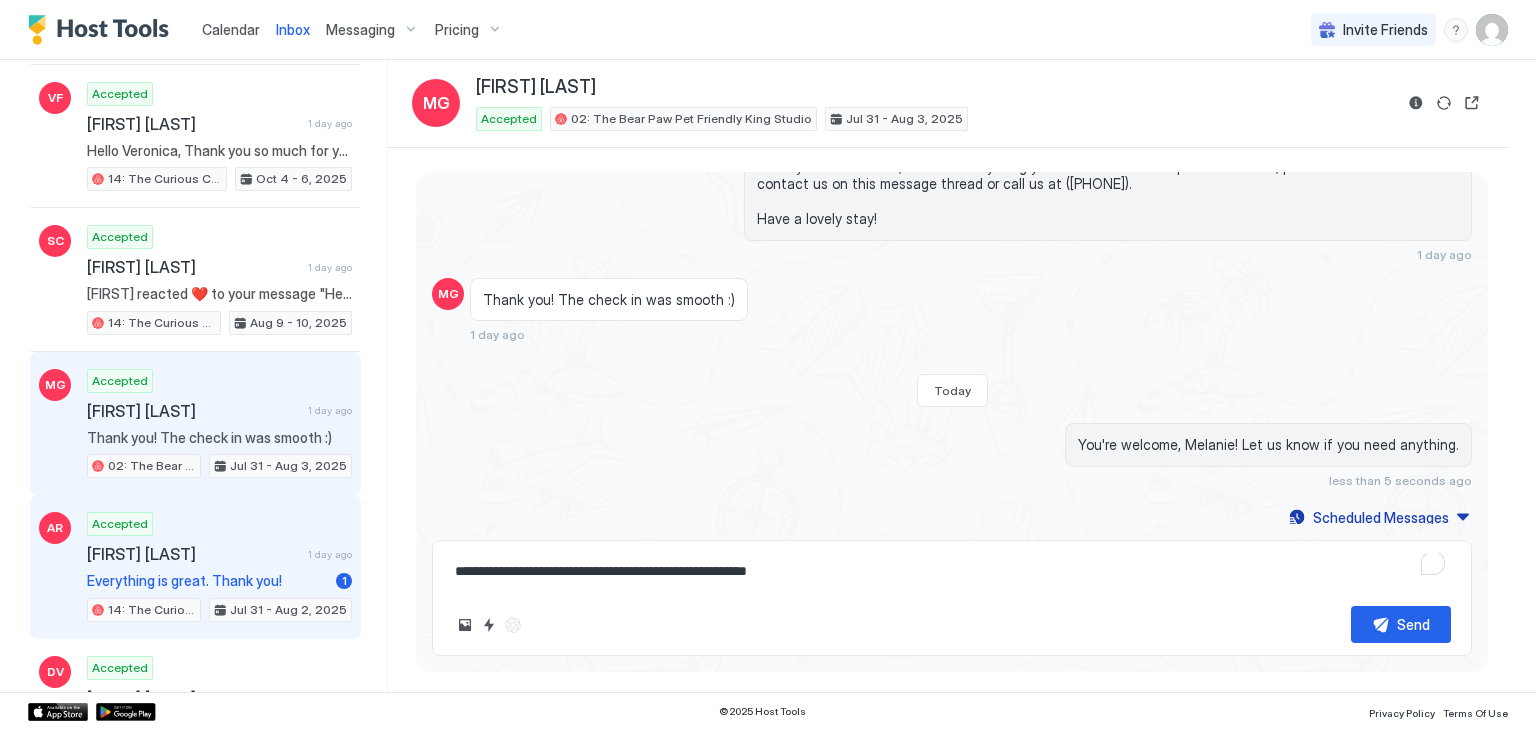 click on "Accepted Aaron Rietz 1 day ago Everything is great. Thank you! 1 14: The Curious Cub Pet Friendly Studio  Jul 31 - Aug 2, 2025" at bounding box center (219, 567) 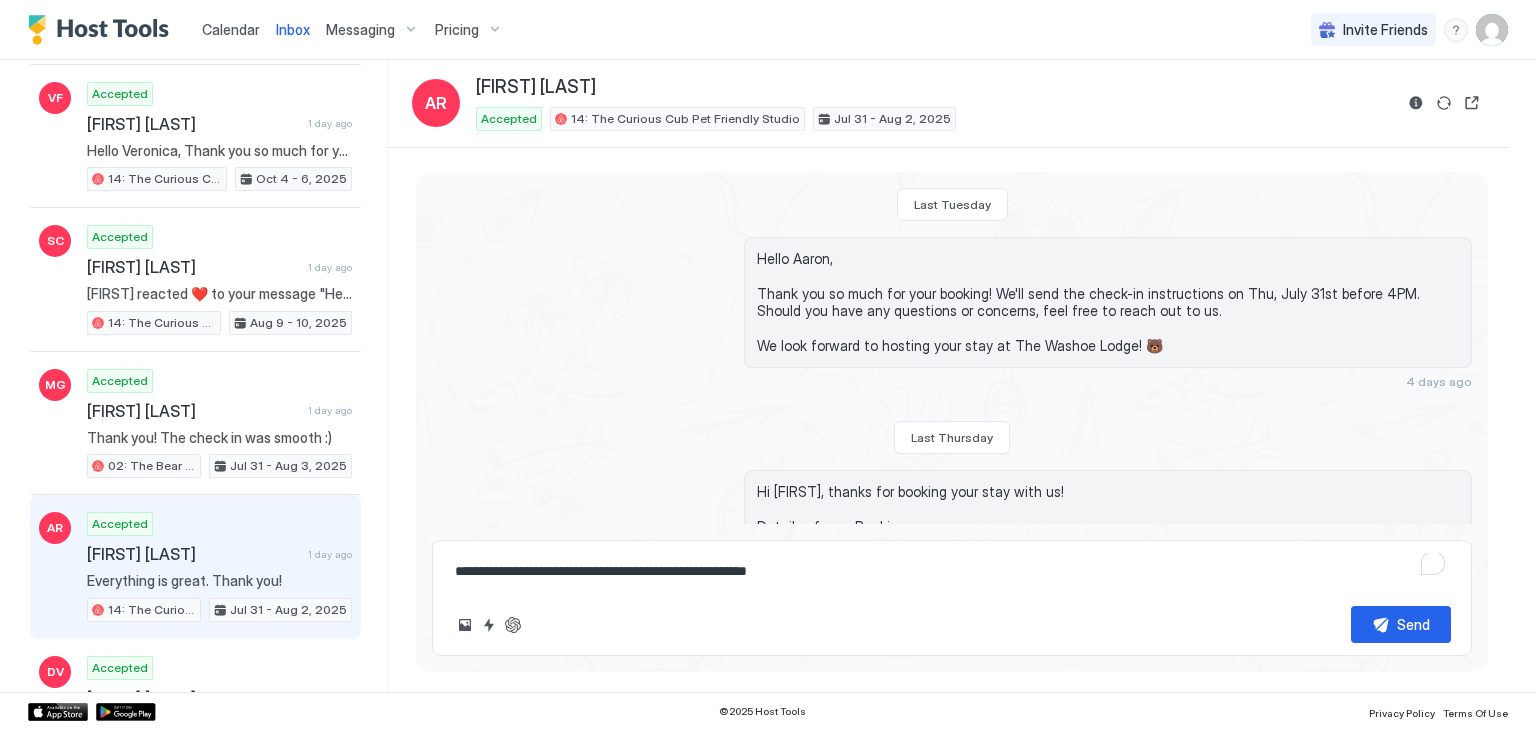 scroll, scrollTop: 584, scrollLeft: 0, axis: vertical 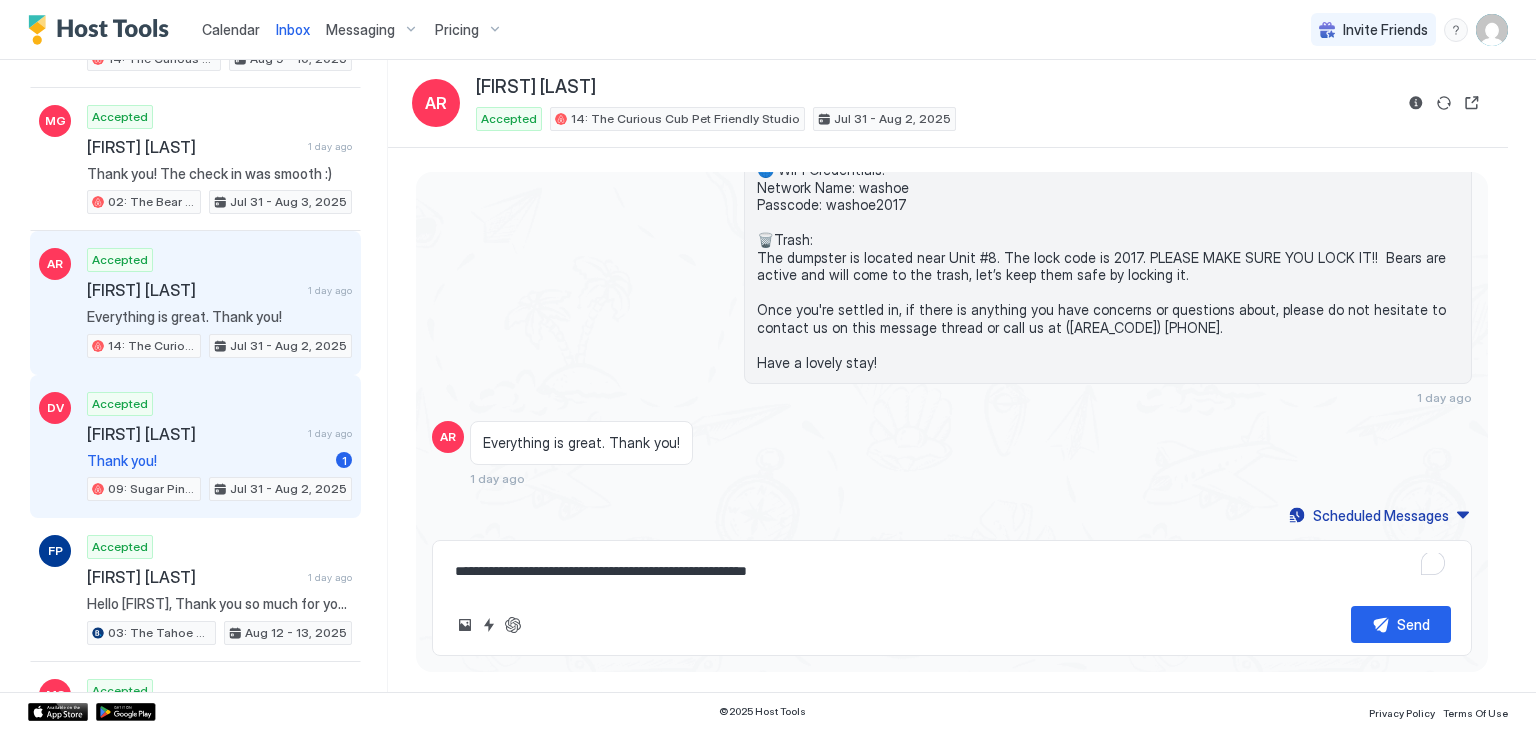 click on "Accepted Diana Valdivia 1 day ago Thank you! 1 09: Sugar Pine Studio at The Washoe  Jul 31 - Aug 2, 2025" at bounding box center [219, 447] 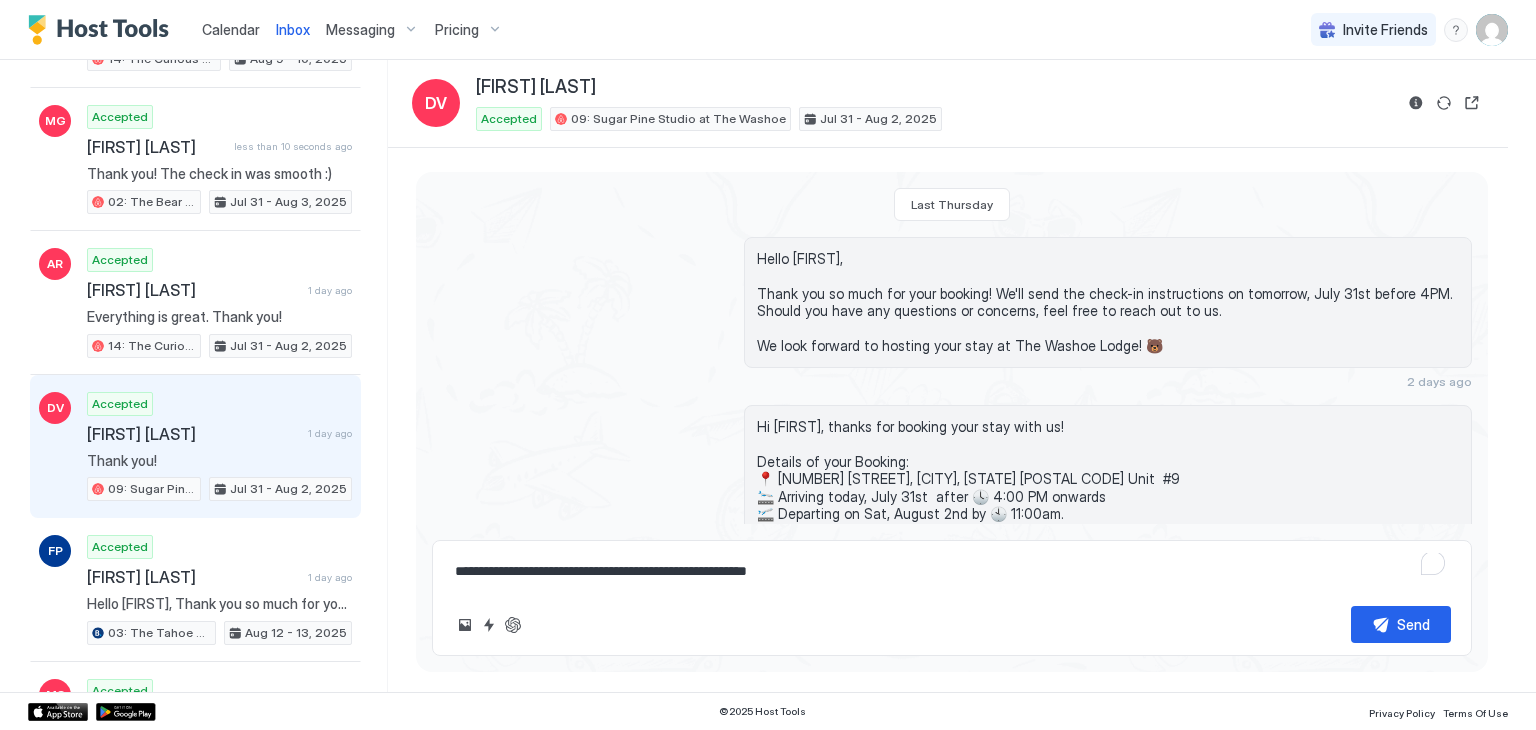 scroll, scrollTop: 520, scrollLeft: 0, axis: vertical 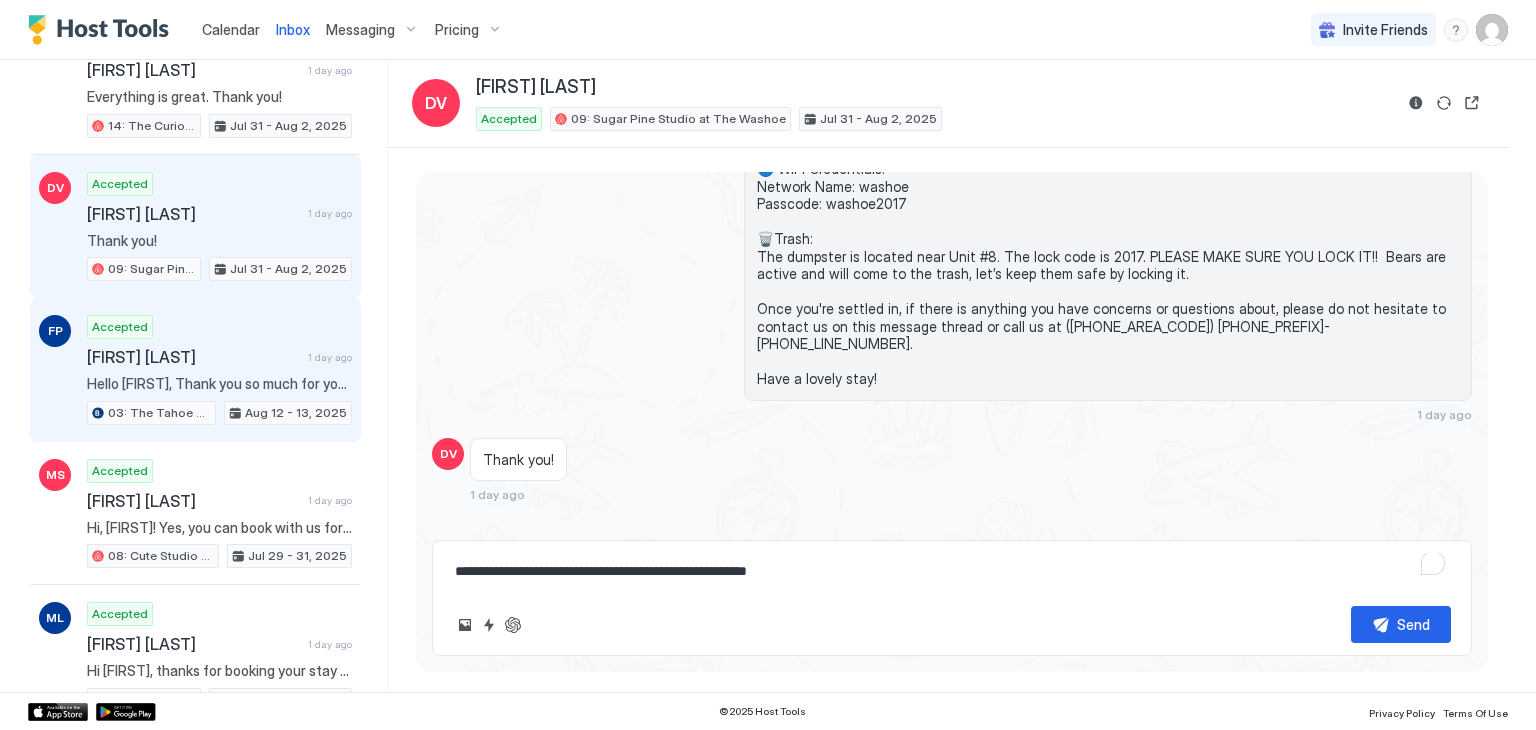 click on "[FIRST] [LAST]" at bounding box center (193, 357) 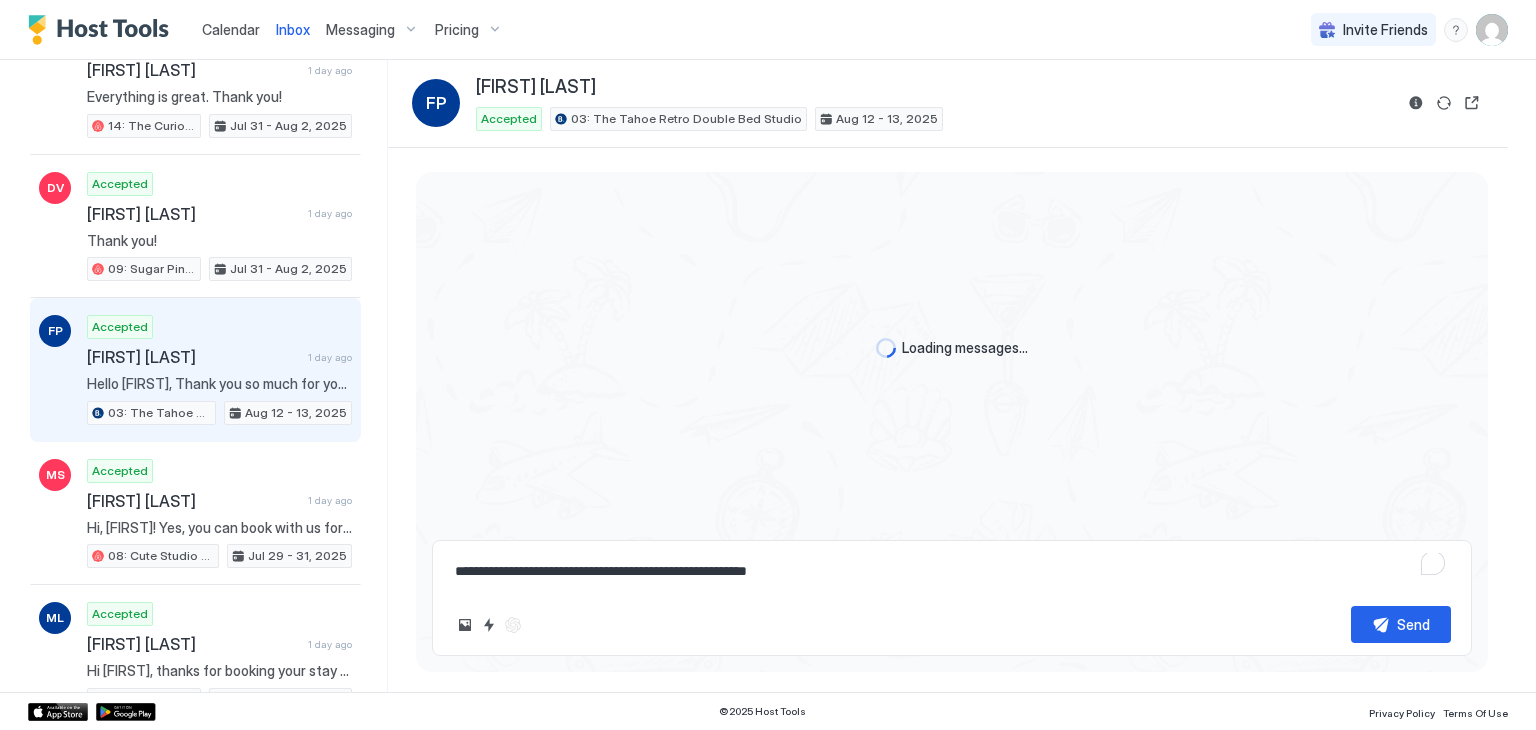 scroll, scrollTop: 0, scrollLeft: 0, axis: both 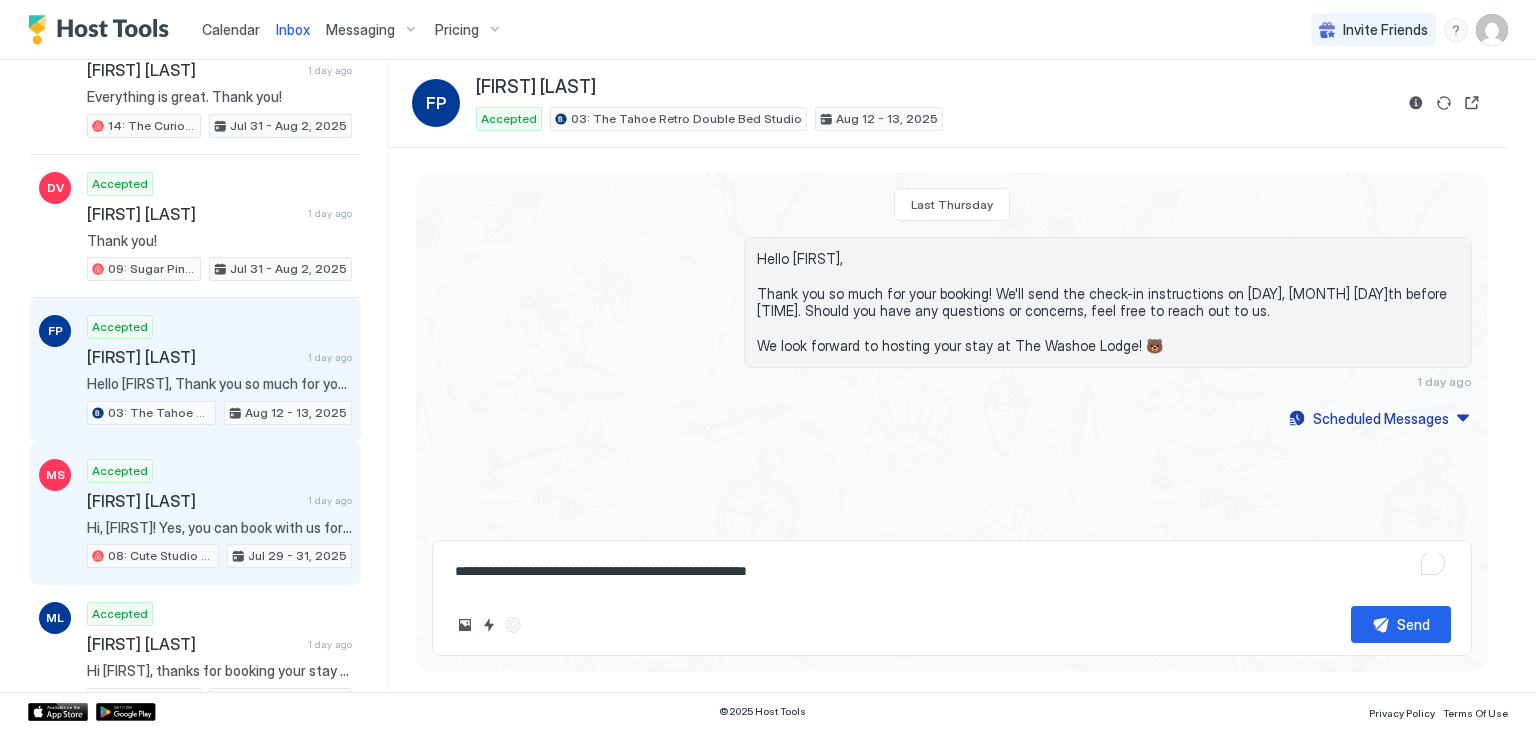click on "Accepted Maaiz Shafiq 1 day ago Hi, Maaiz! Yes, you can book with us for an extra night 🙌 Feel free to send us the extra night request.  08: Cute Studio Bike to Beach  Jul 29 - 31, 2025" at bounding box center [219, 514] 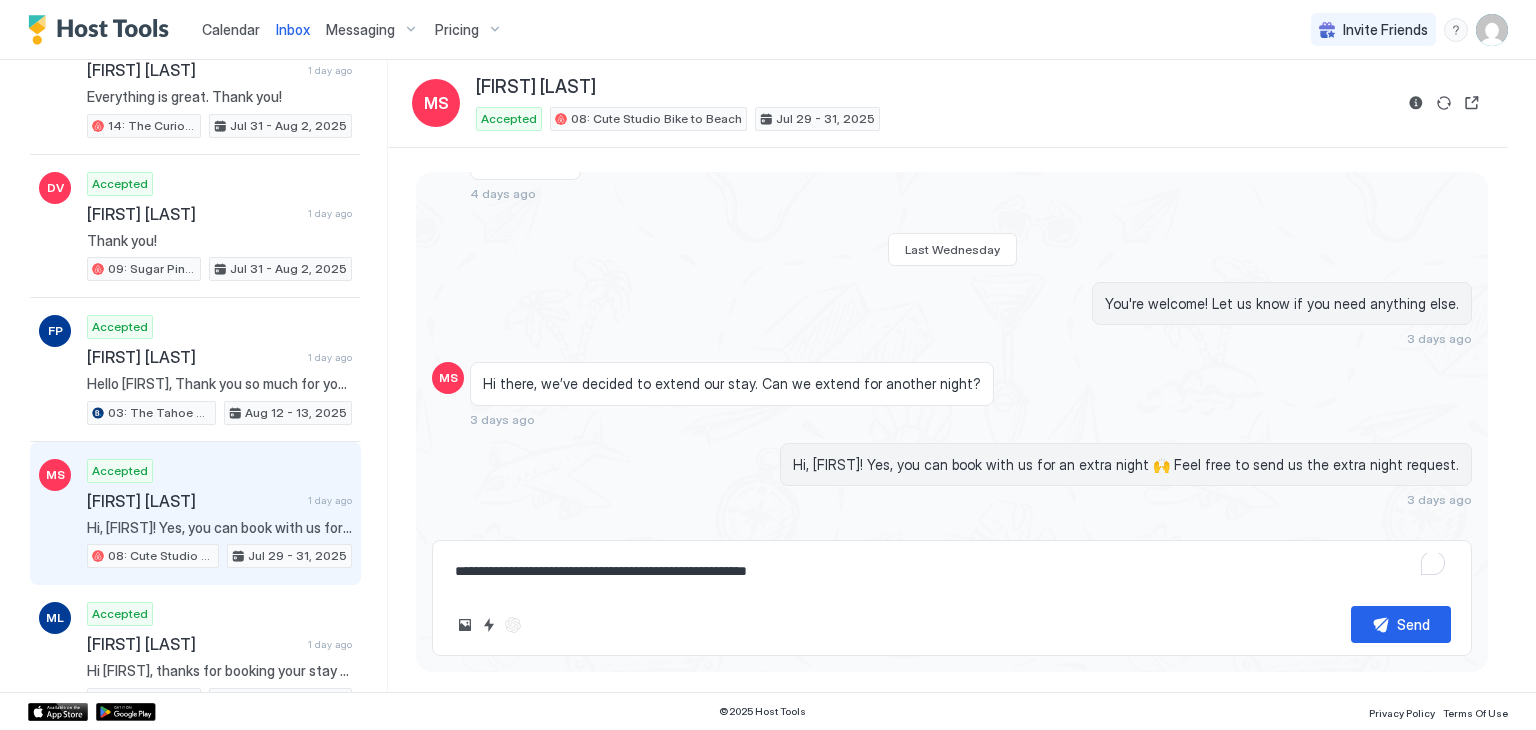 scroll, scrollTop: 1162, scrollLeft: 0, axis: vertical 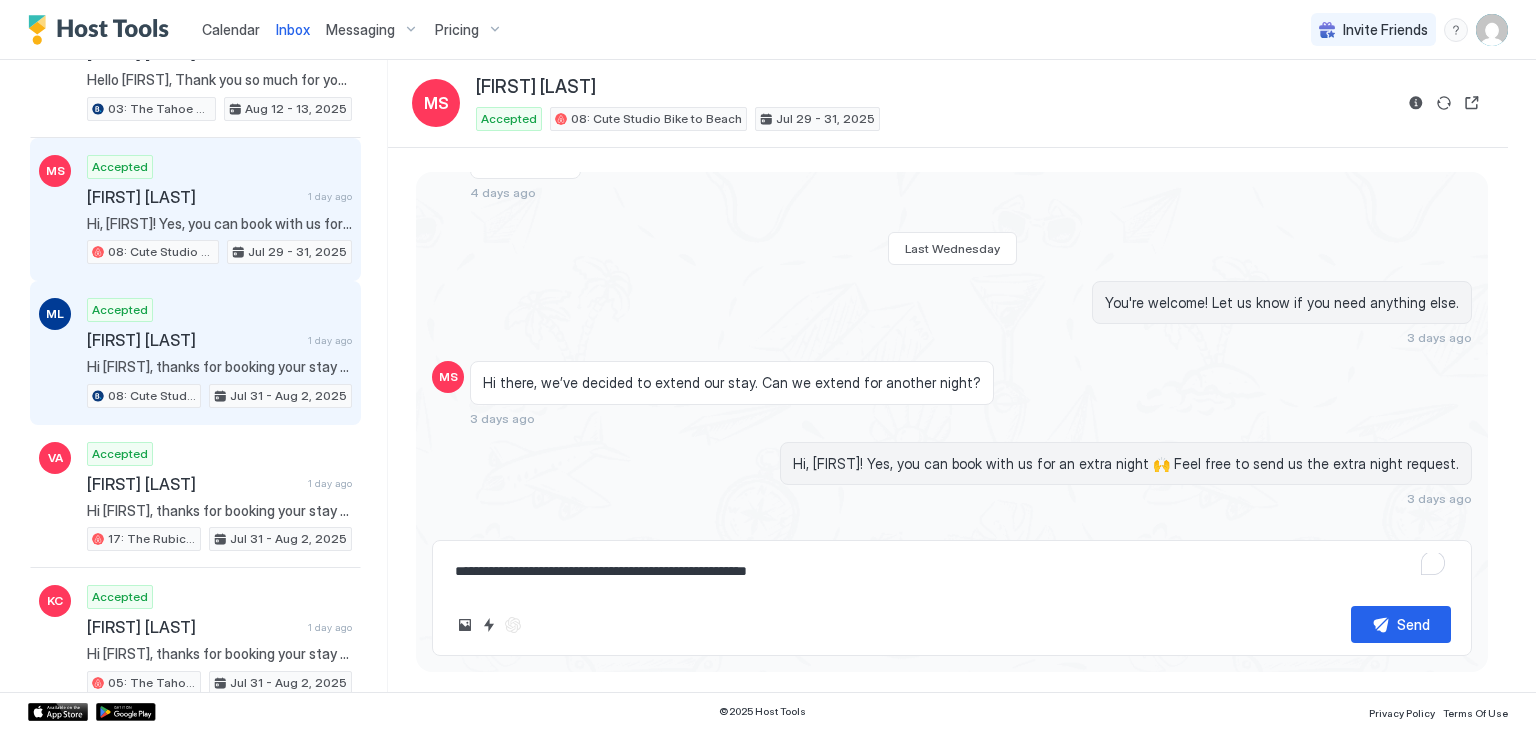 click on "Accepted Melanie Lowe 1 day ago 08: Cute Studio Bike to Beach  Jul 31 - Aug 2, 2025" at bounding box center (219, 353) 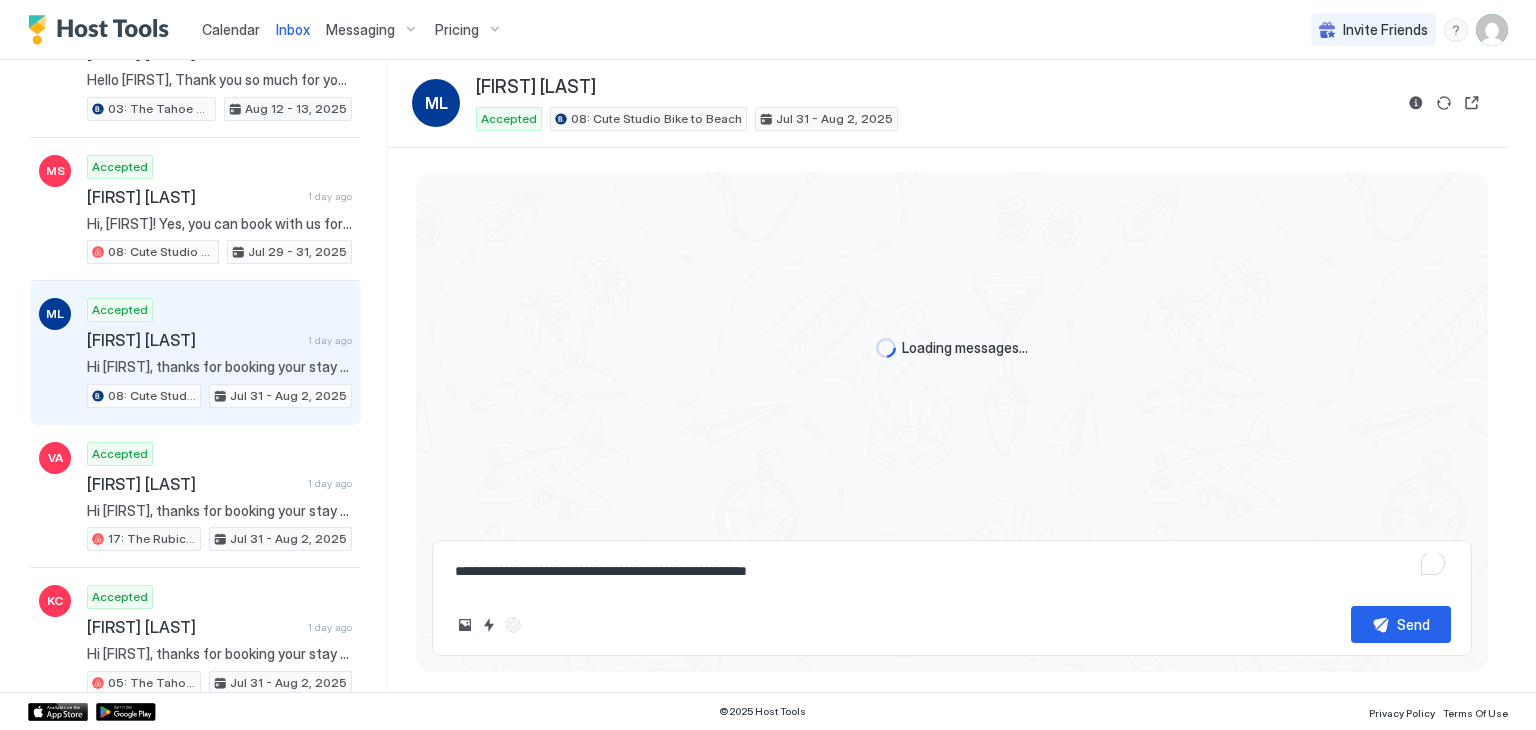 scroll, scrollTop: 462, scrollLeft: 0, axis: vertical 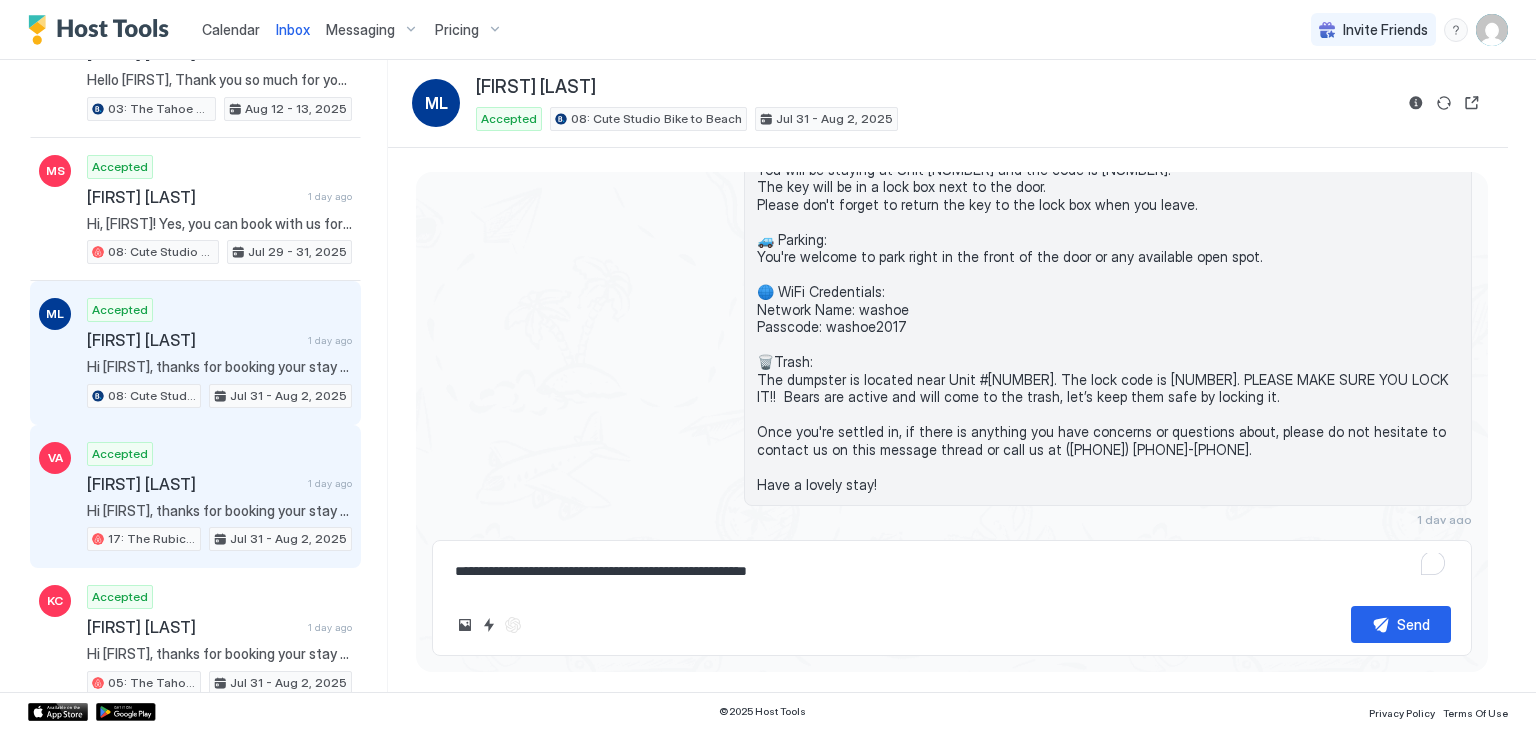 click on "[FIRST] [LAST]" at bounding box center (193, 484) 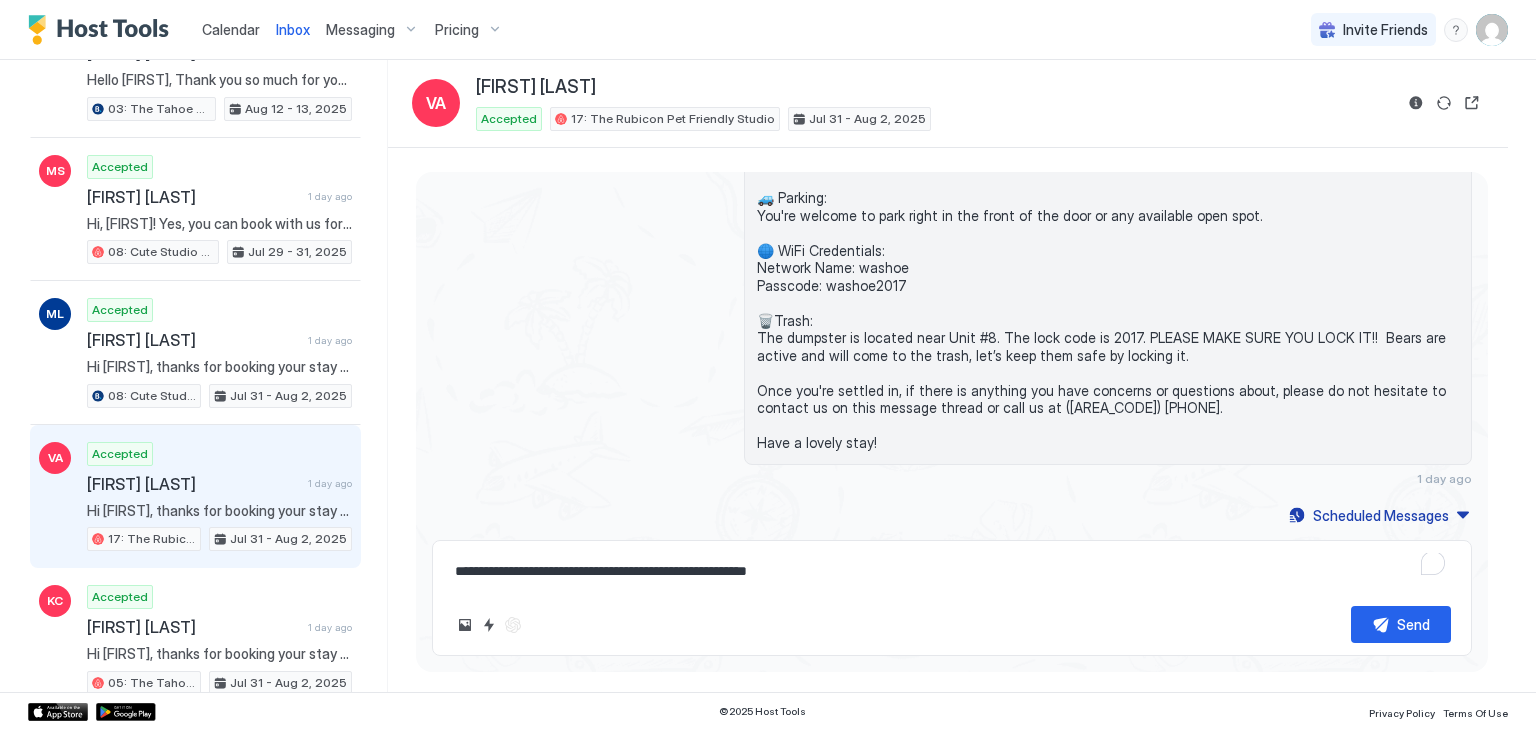 scroll, scrollTop: 584, scrollLeft: 0, axis: vertical 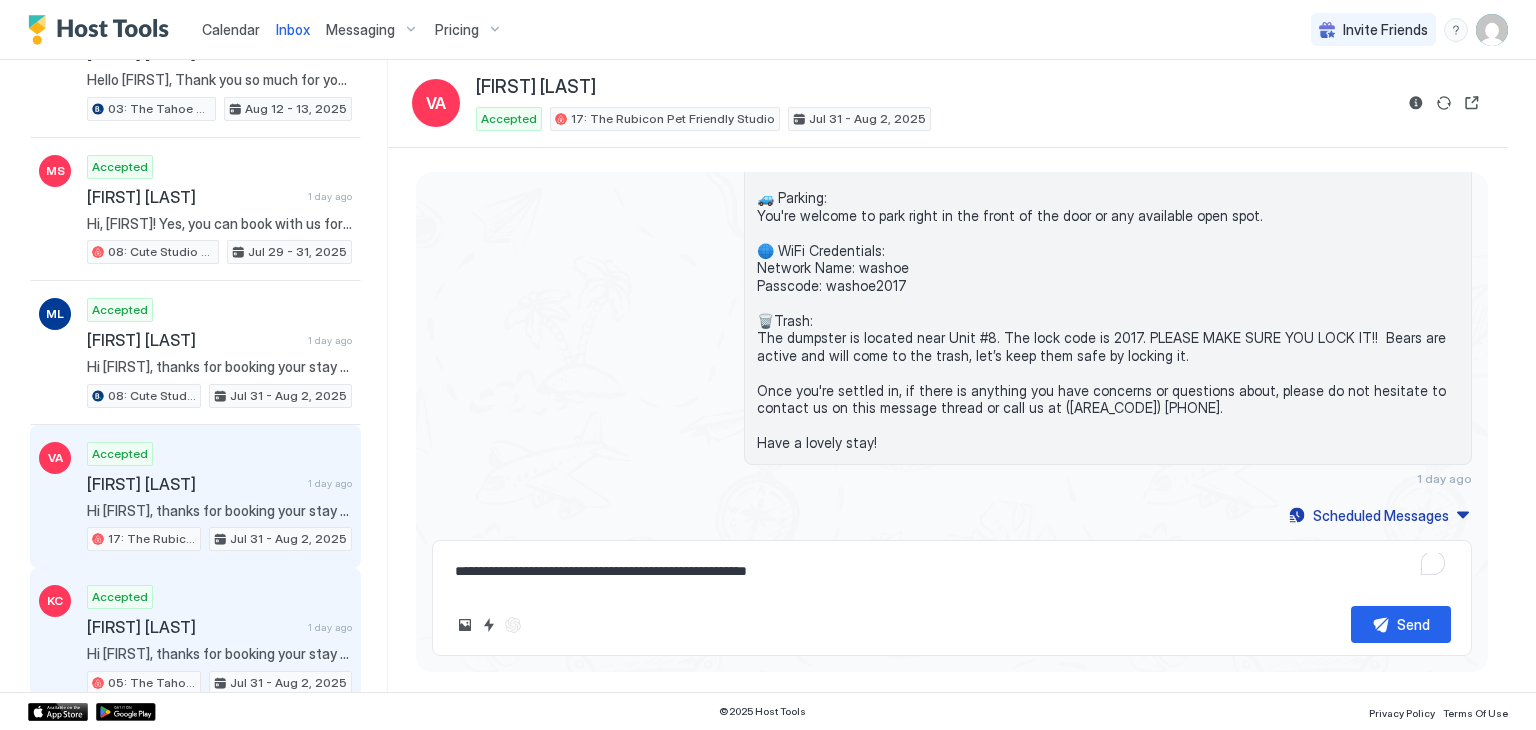 click on "Accepted Kai C 1 day ago Hi Kai, thanks for booking your stay with us!
Details of your Booking:
📍 751 Emerald Bay Rd, South Lake Tahoe, CA 96150 Unit  #5
🛬 Arriving today, July 31st  after 🕓 4:00 PM onwards
🛫 Departing on Sat, August 2nd by 🕙 11:00am.
🔐 Access to the property:
You will be staying at Unit 05 and the code is 6005.
The key will be in a lock box next to the door.
Please don't forget to return the key to the lock box when you leave.
🚙 Parking:
You're welcome to park right in the front of the door or any available open spot.
🌐 WiFi Credentials:
Network Name: washoe
Passcode: washoe2017
🗑️Trash:
The dumpster is located near Unit #8. The lock code is 2017. PLEASE MAKE SURE YOU LOCK IT!!  Bears are active and will come to the trash, let’s keep them safe by locking it.
Once you're settled in, if there is anything you have concerns or questions about, please do not hesitate to contact us on this message thread or call us at (530) 539-1666.
Have a lovely stay!" at bounding box center (219, 640) 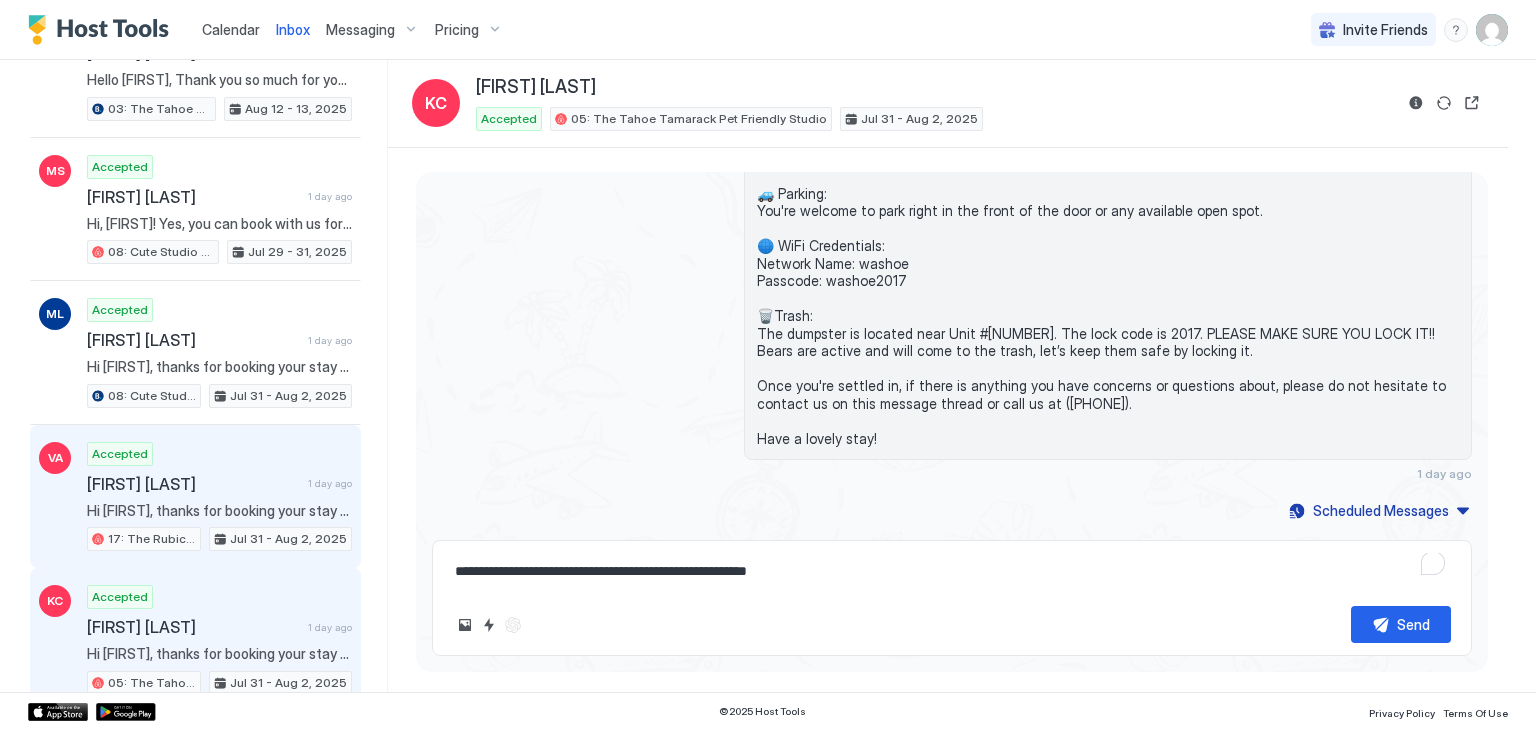 scroll, scrollTop: 504, scrollLeft: 0, axis: vertical 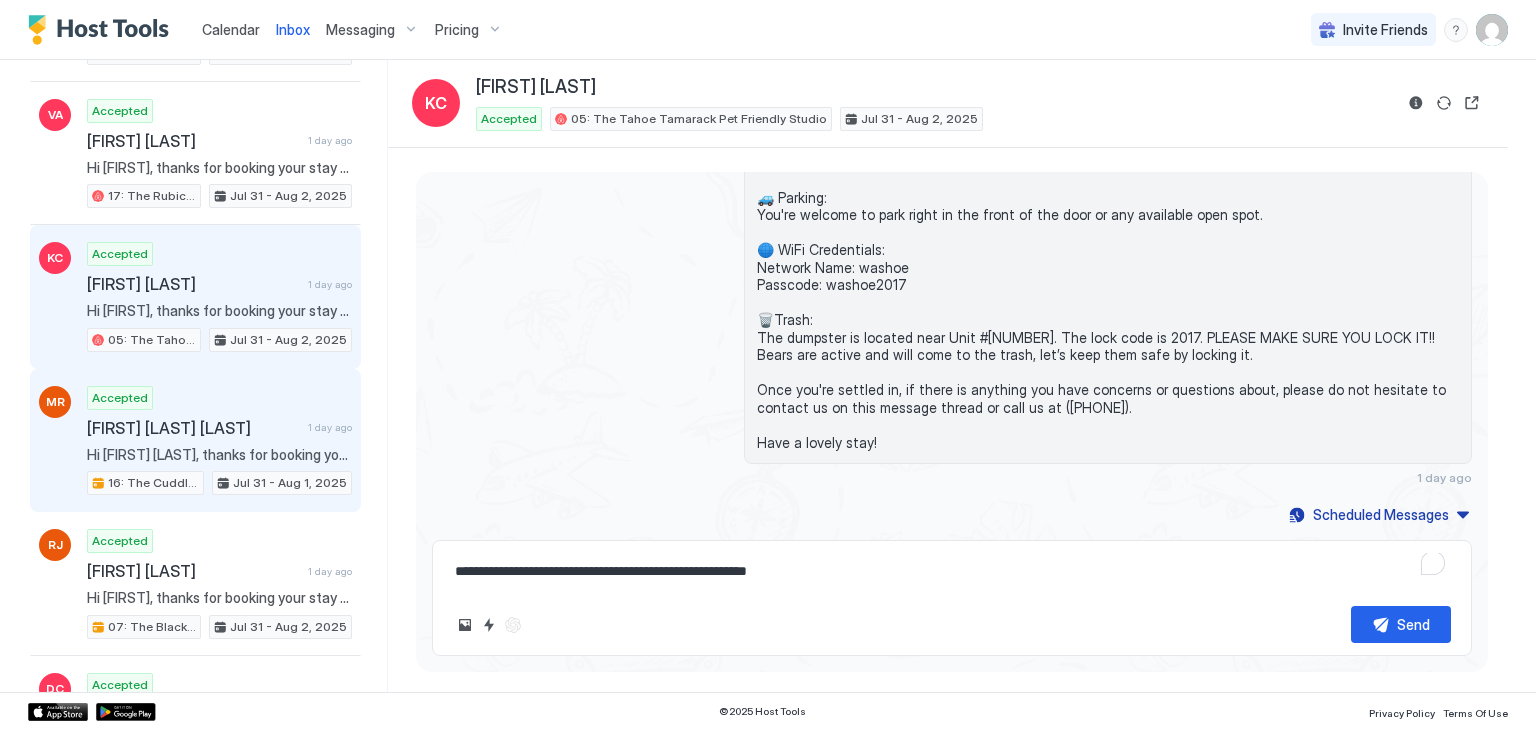 click on "[FIRST] [LAST] [LAST]" at bounding box center (193, 428) 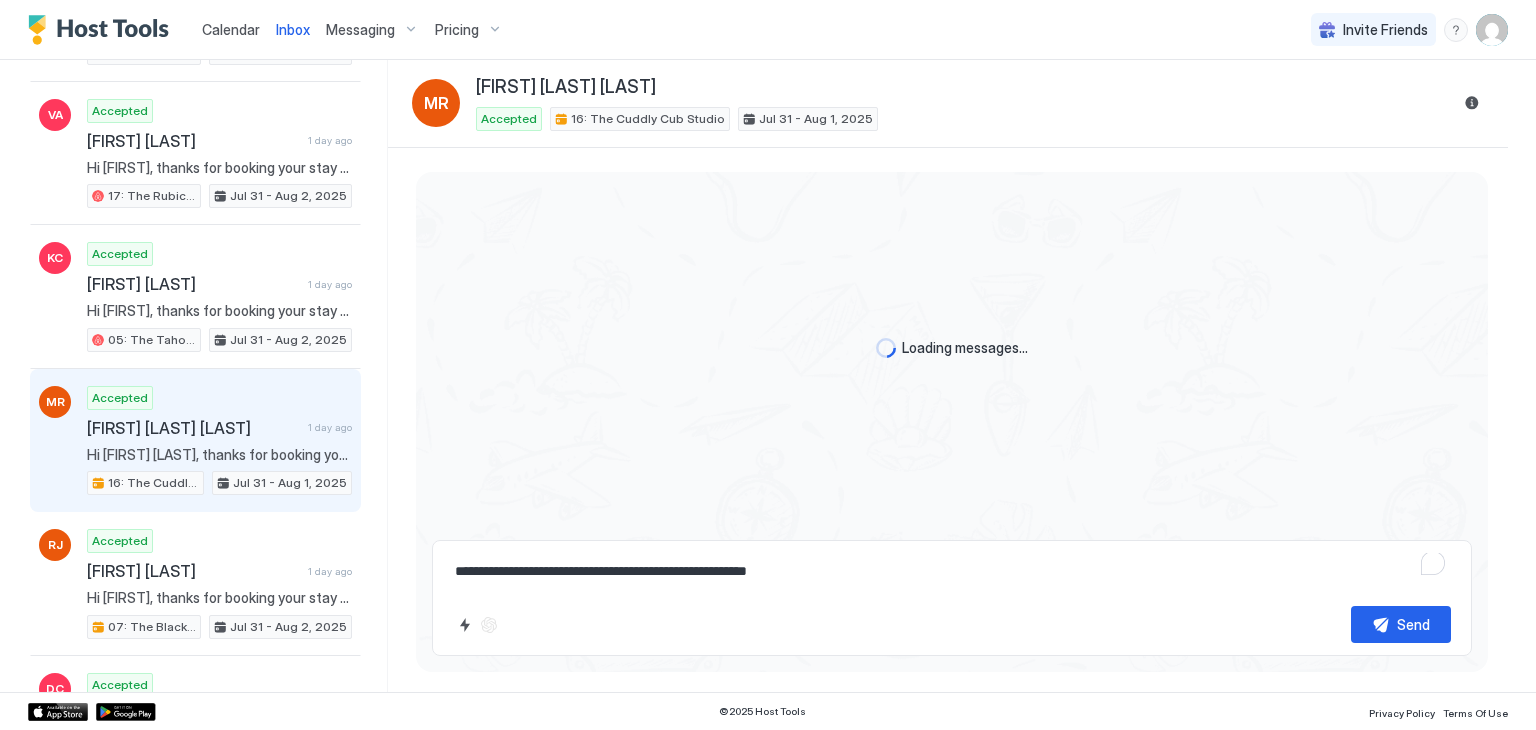 scroll, scrollTop: 397, scrollLeft: 0, axis: vertical 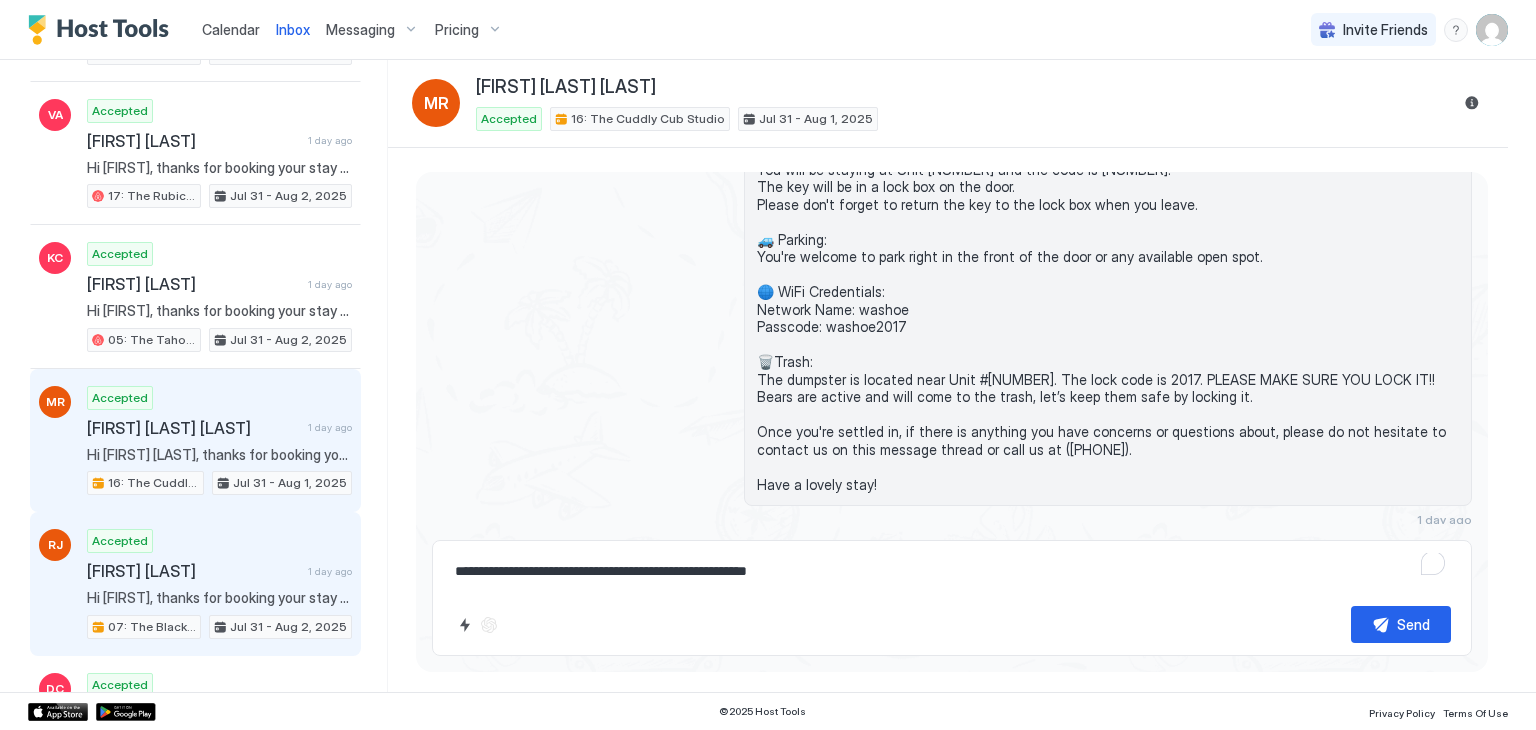 click on "[FIRST] [LAST]" at bounding box center [193, 571] 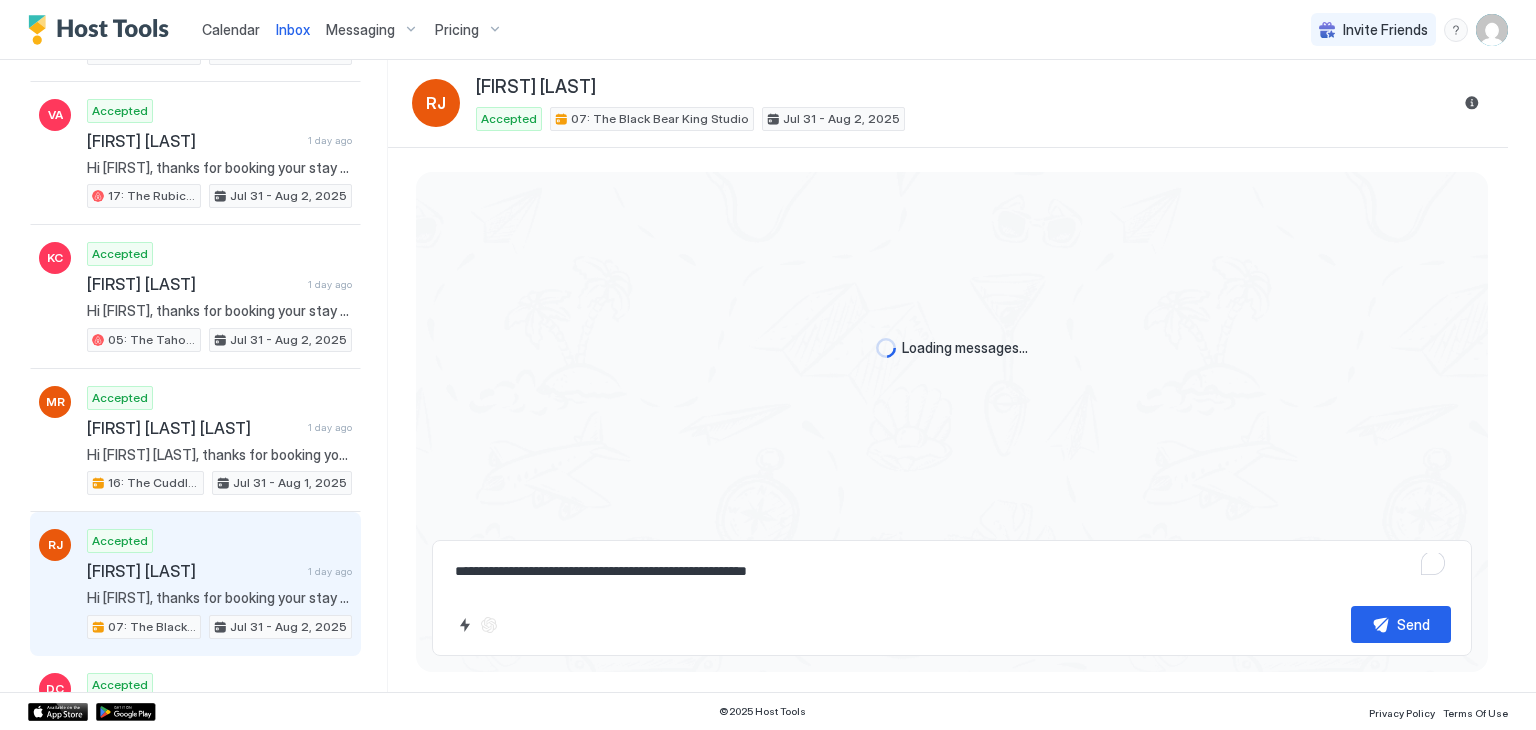 scroll, scrollTop: 476, scrollLeft: 0, axis: vertical 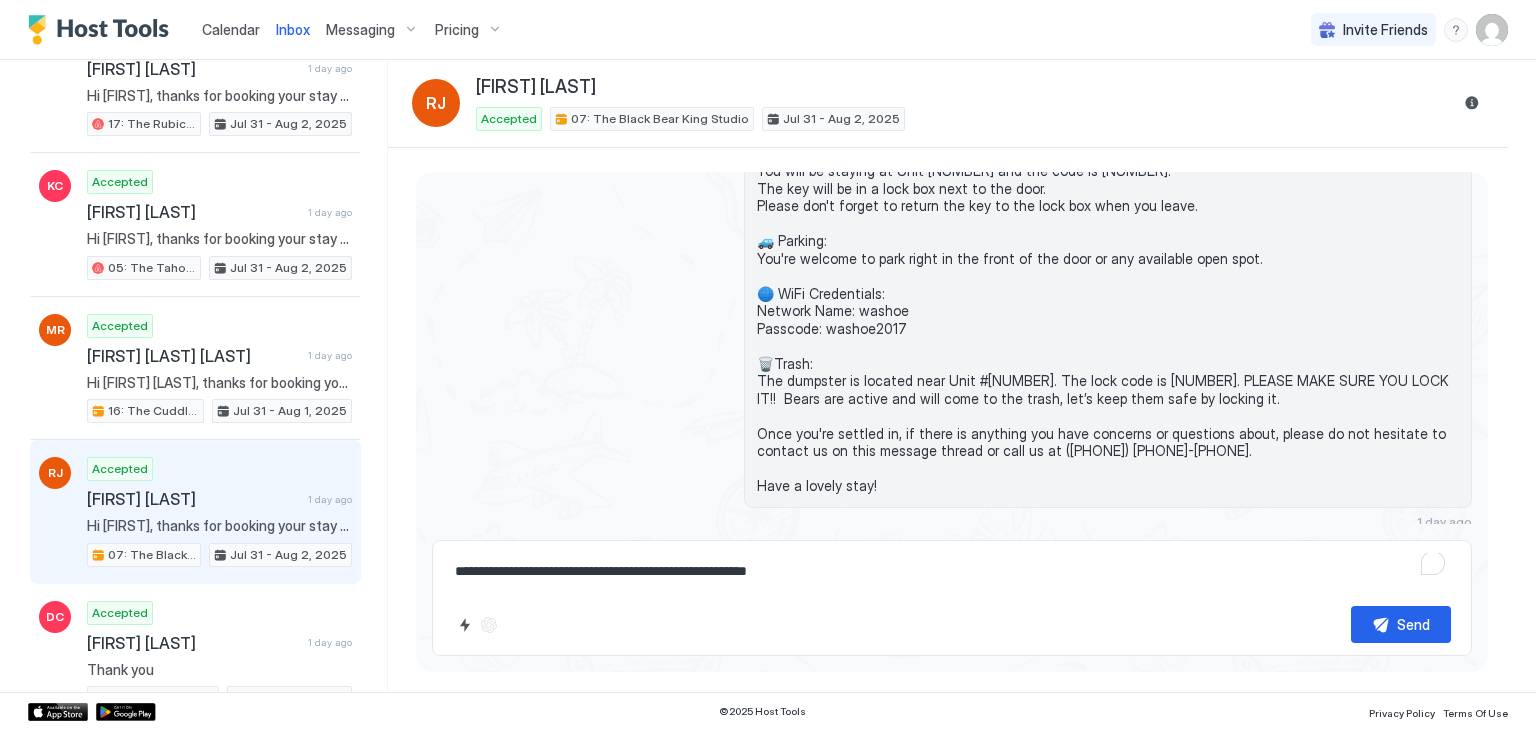 click on "RJ Accepted Rachel Johnson 1 day ago 07: The Black Bear King Studio Jul 31 - Aug 2, 2025" at bounding box center [195, 512] 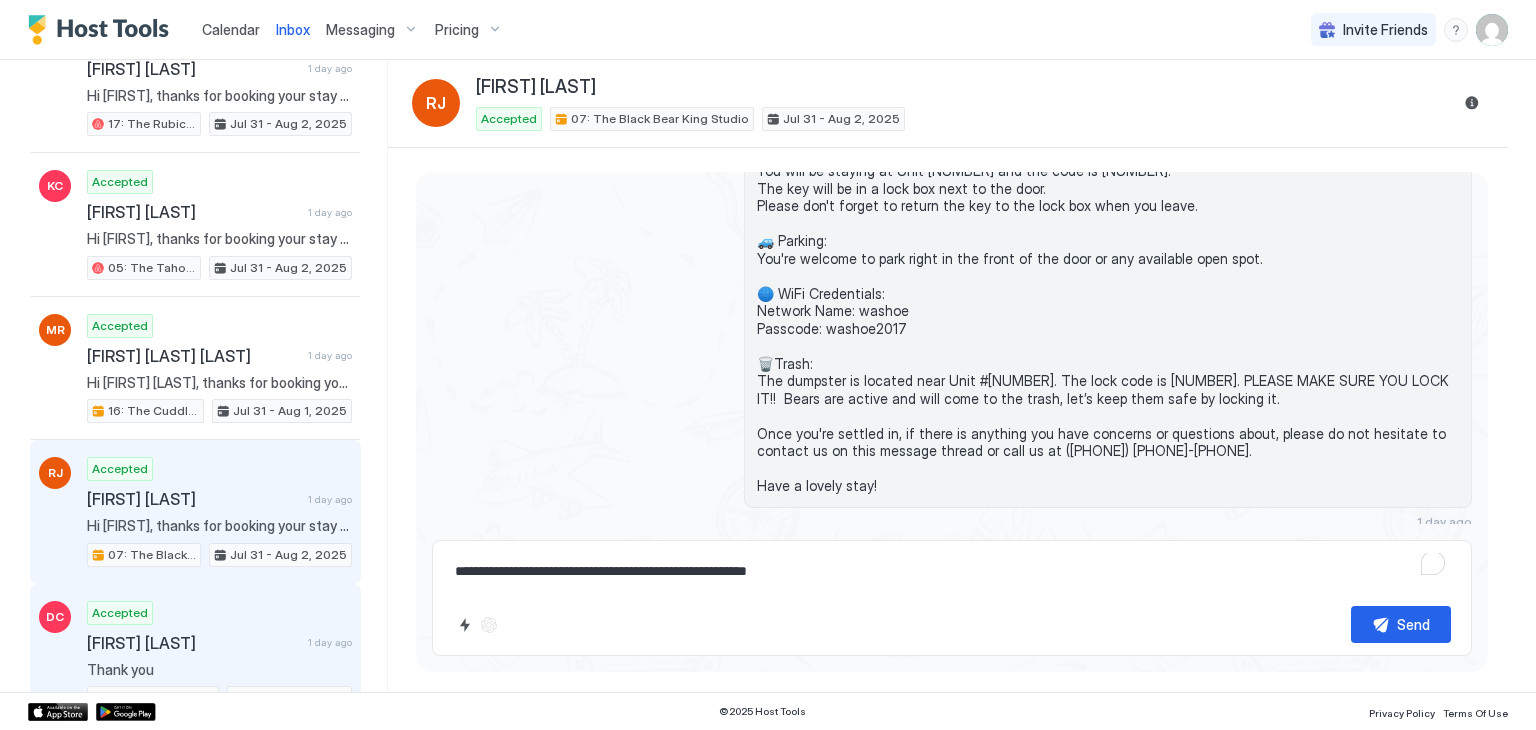click on "Accepted Dana Chinder 1 day ago Thank you  14: The Curious Cub Pet Friendly Studio  Jul 29 - 31, 2025" at bounding box center [219, 656] 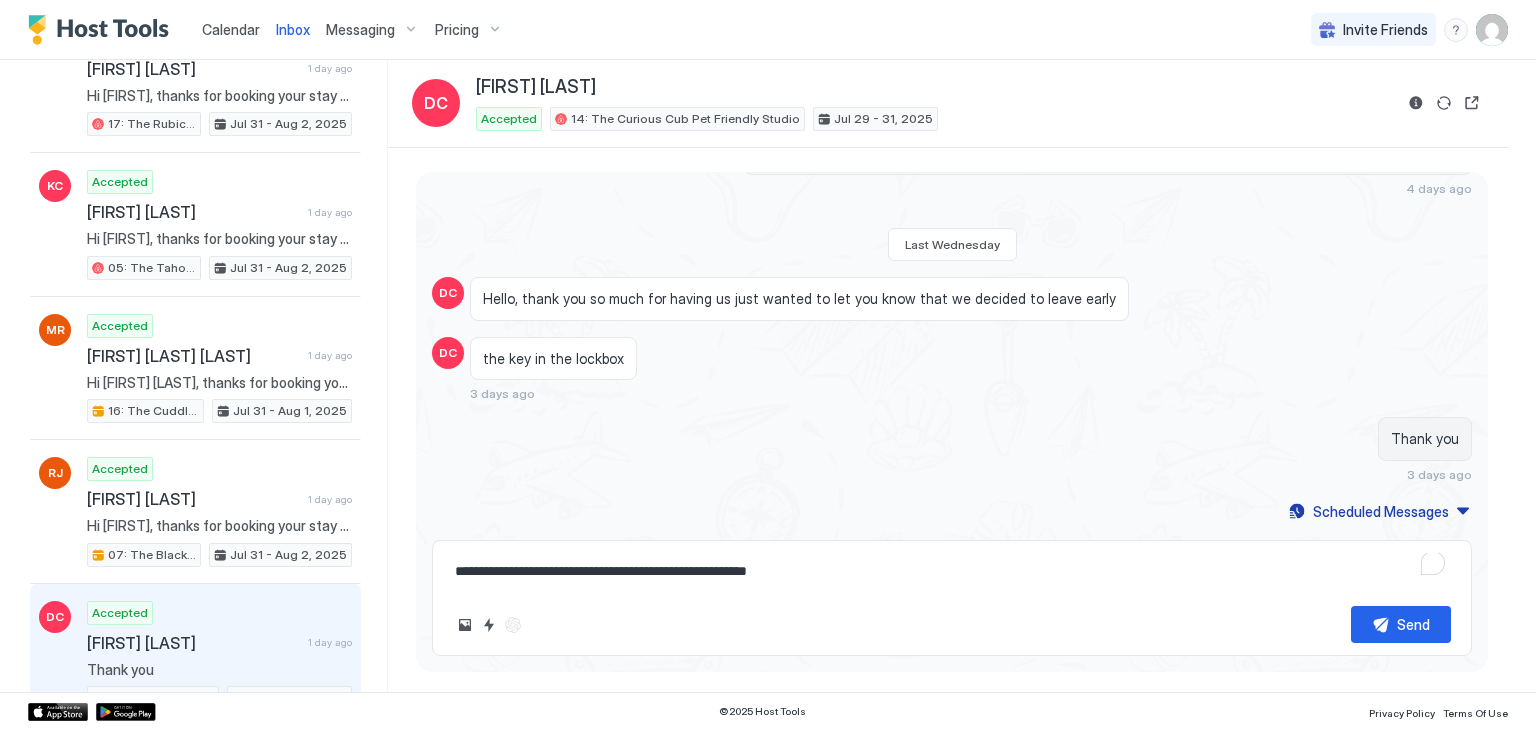scroll, scrollTop: 804, scrollLeft: 0, axis: vertical 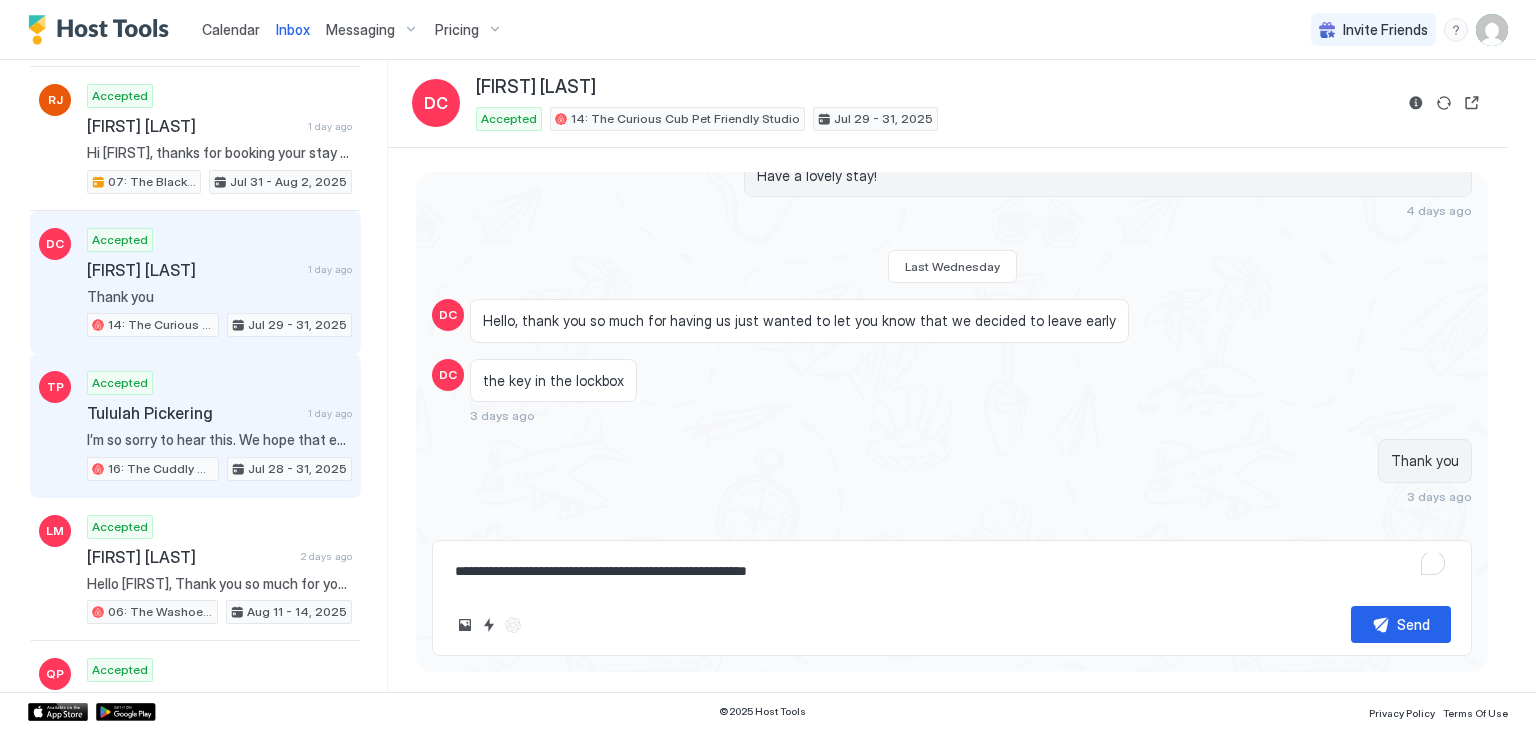 click on "I’m so sorry to hear this. We hope that everything is ok and we look forward to you coming next time." at bounding box center (219, 440) 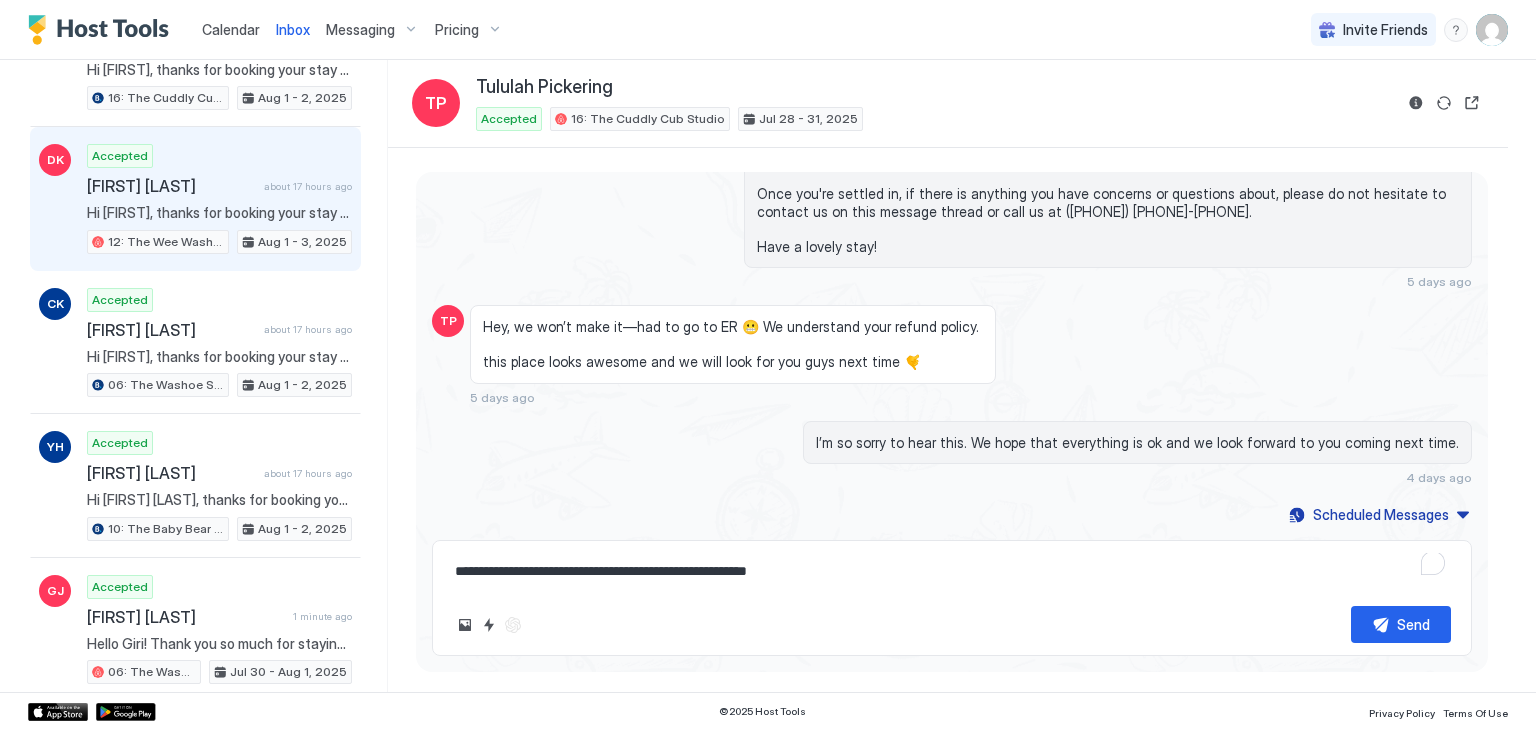 click on "Hi David, thanks for booking your stay with us!
Details of your Booking:
📍 751 Emerald Bay Rd, South Lake Tahoe, CA 96150 Unit  #12
🛬 Arriving today, August 1st  after 🕓 4:00 PM onwards
🛫 Departing on Sun, August 3rd by 🕙 11:00am.
🔐 Access to the property:
You will be staying at Unit 12 and the code is 1412.
The key will be in a lock box on the door.
Please don't forget to return the key to the lock box when you leave.
🚙 Parking:
You're welcome to park right in the front of the door or any available open spot.
🌐 WiFi Credentials:
Network Name: washoe
Passcode: washoe2017
🗑️Trash:
The dumpster is located near Unit #8. The lock code is 2017. PLEASE MAKE SURE YOU LOCK IT!!  Bears are active and will come to the trash, let’s keep them safe by locking it.
Once you're settled in, if there is anything you have concerns or questions about, please do not hesitate to contact us on this message thread or call us at (530) 539-1666.
Have a lovely stay!" at bounding box center (219, 213) 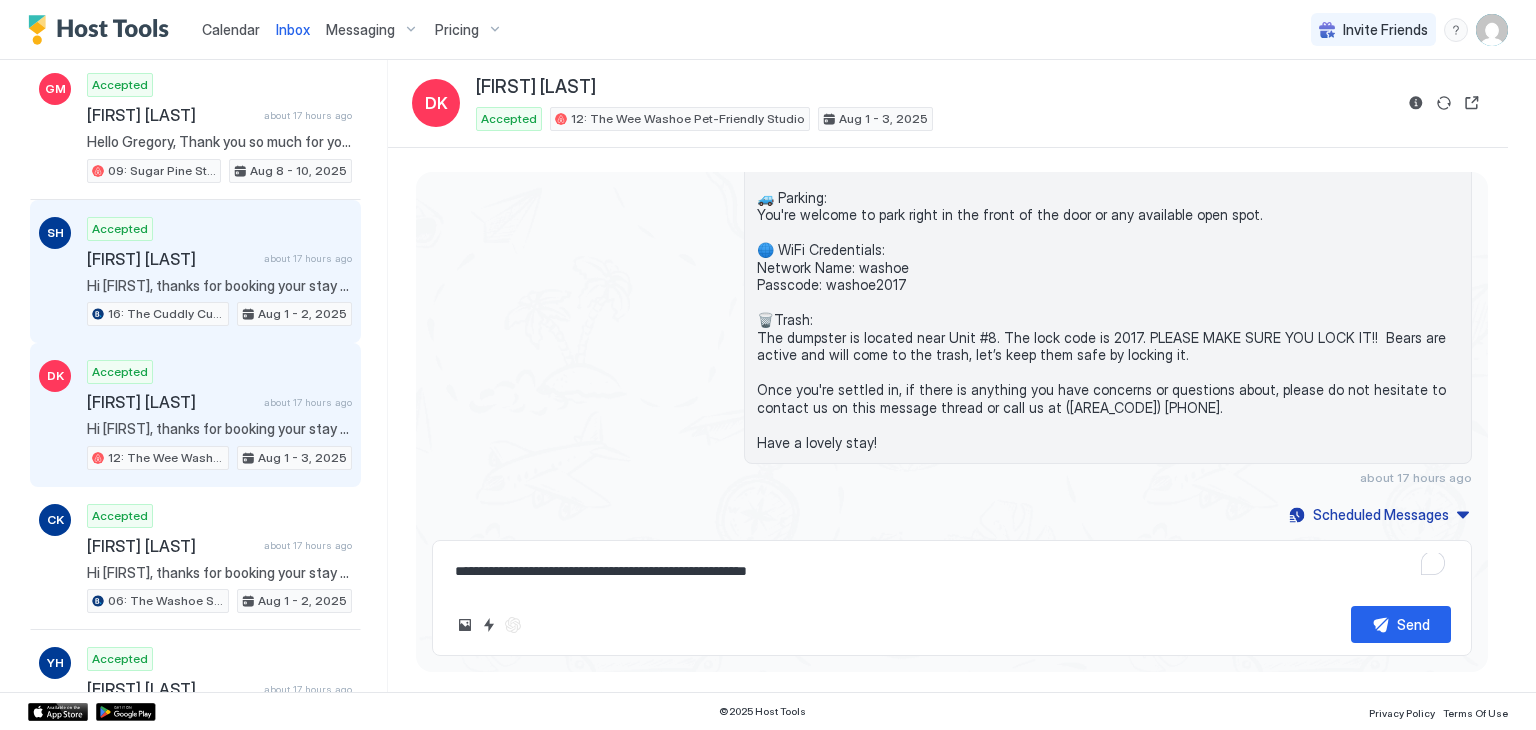 click on "Sean Hayes about 17 hours ago" at bounding box center [219, 259] 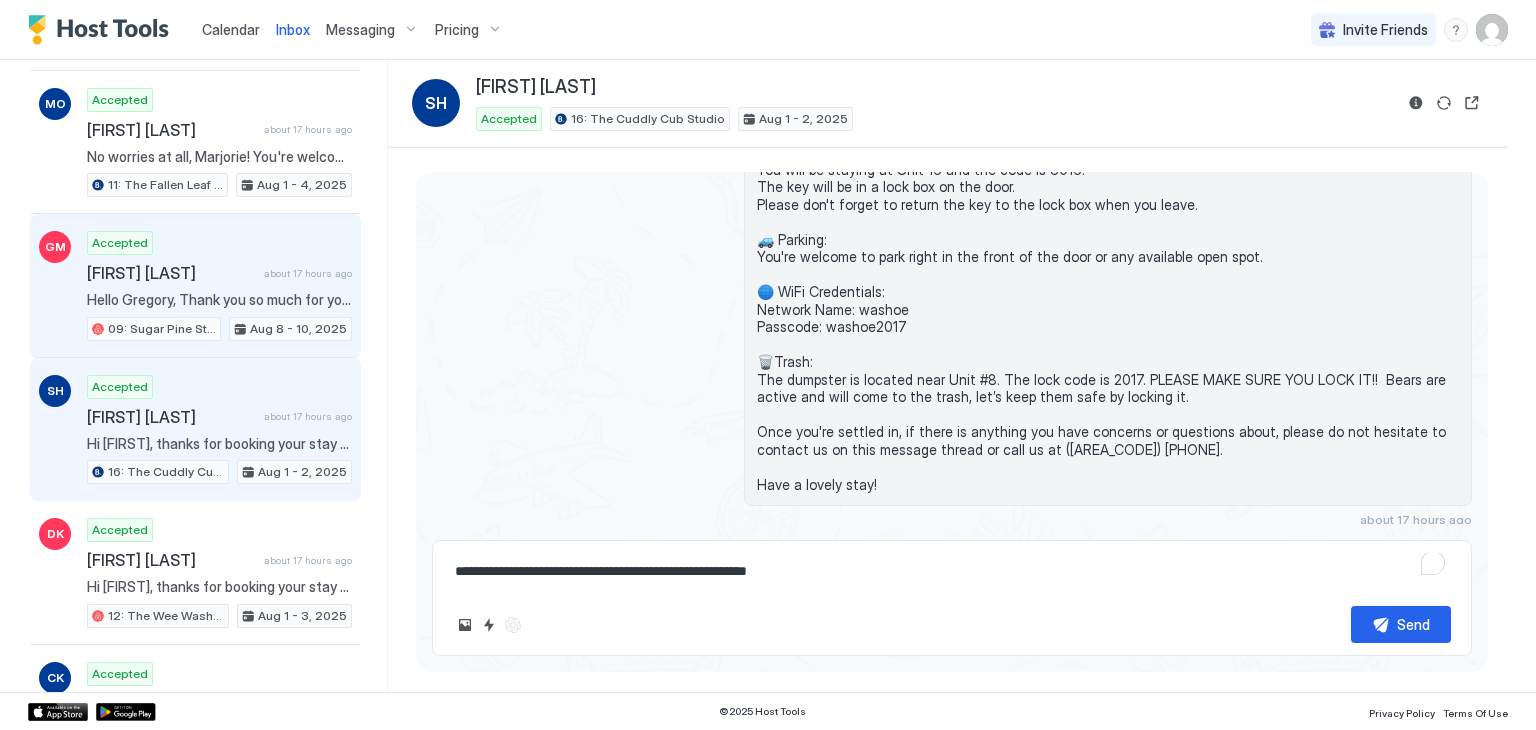 click on "Gregory Marus about 17 hours ago" at bounding box center [219, 273] 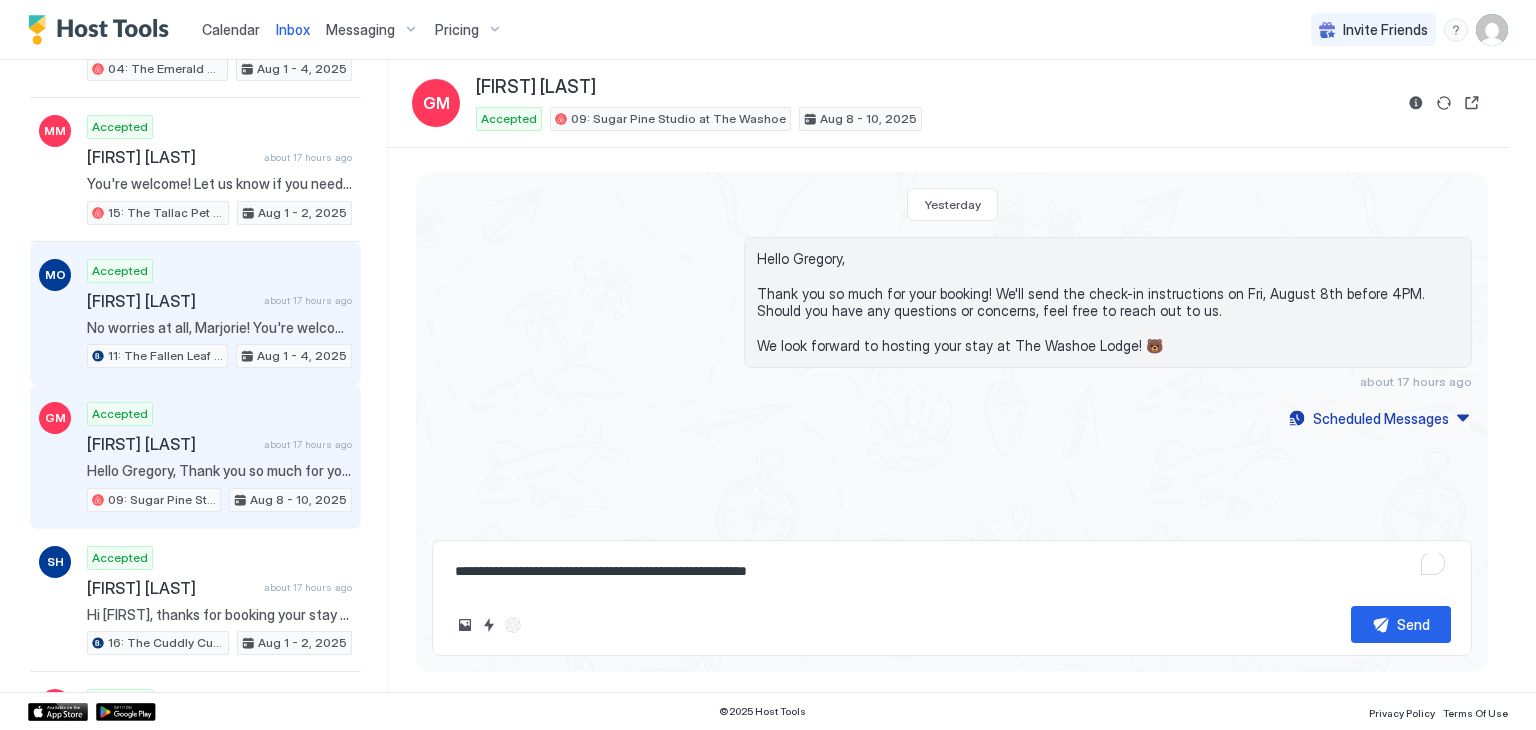 click on "[FIRST] [LAST]" at bounding box center [171, 301] 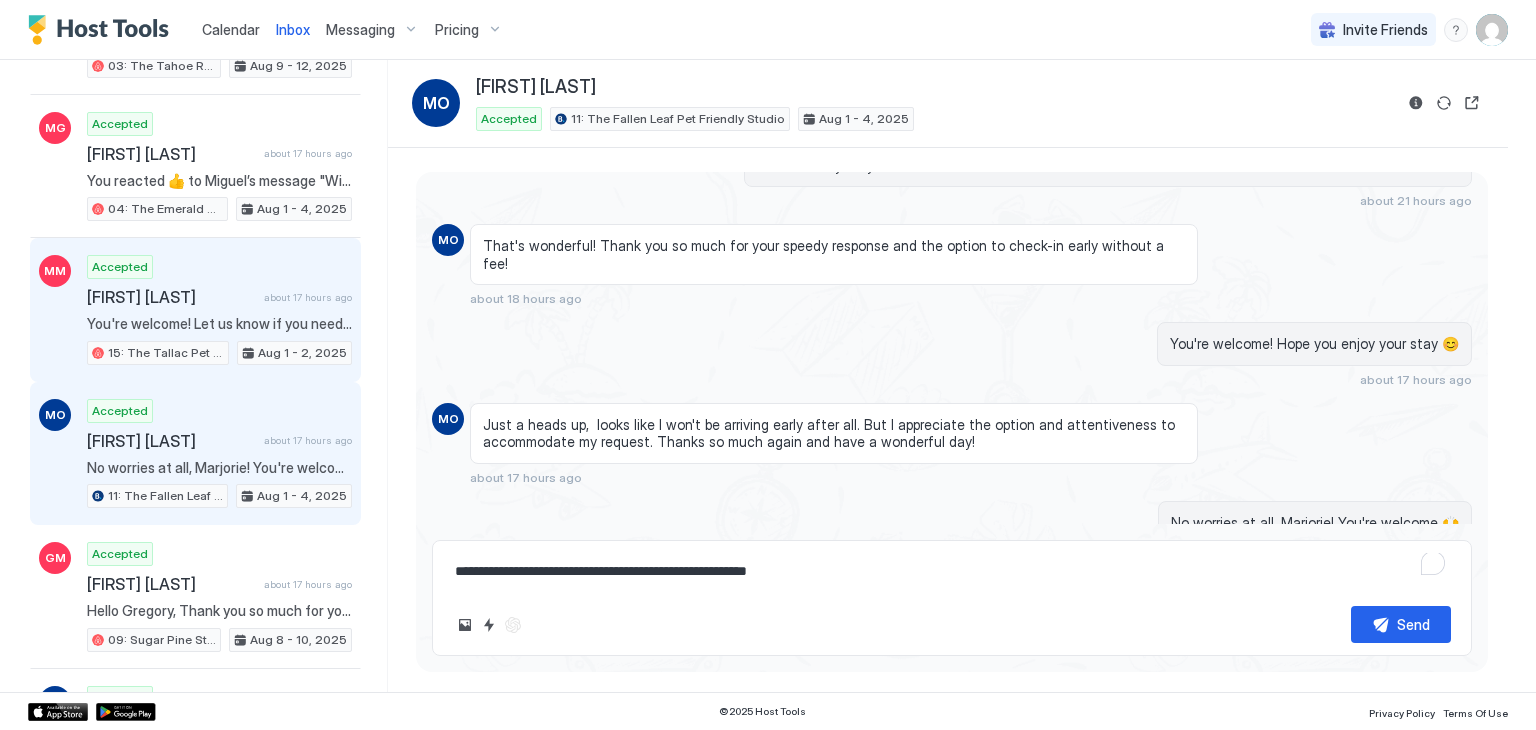 click on "You're welcome! Let us know if you need anything else 😊" at bounding box center (219, 324) 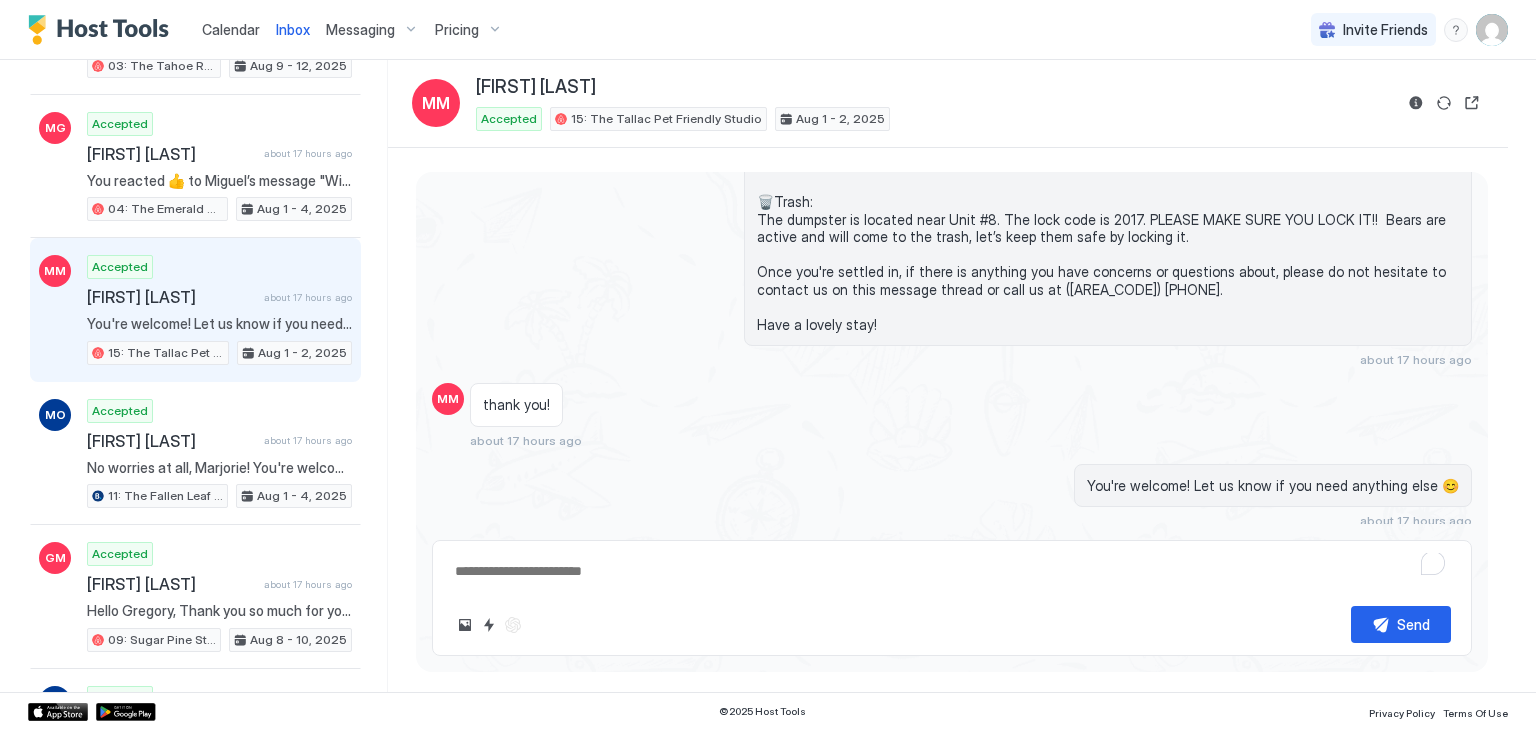 type on "*" 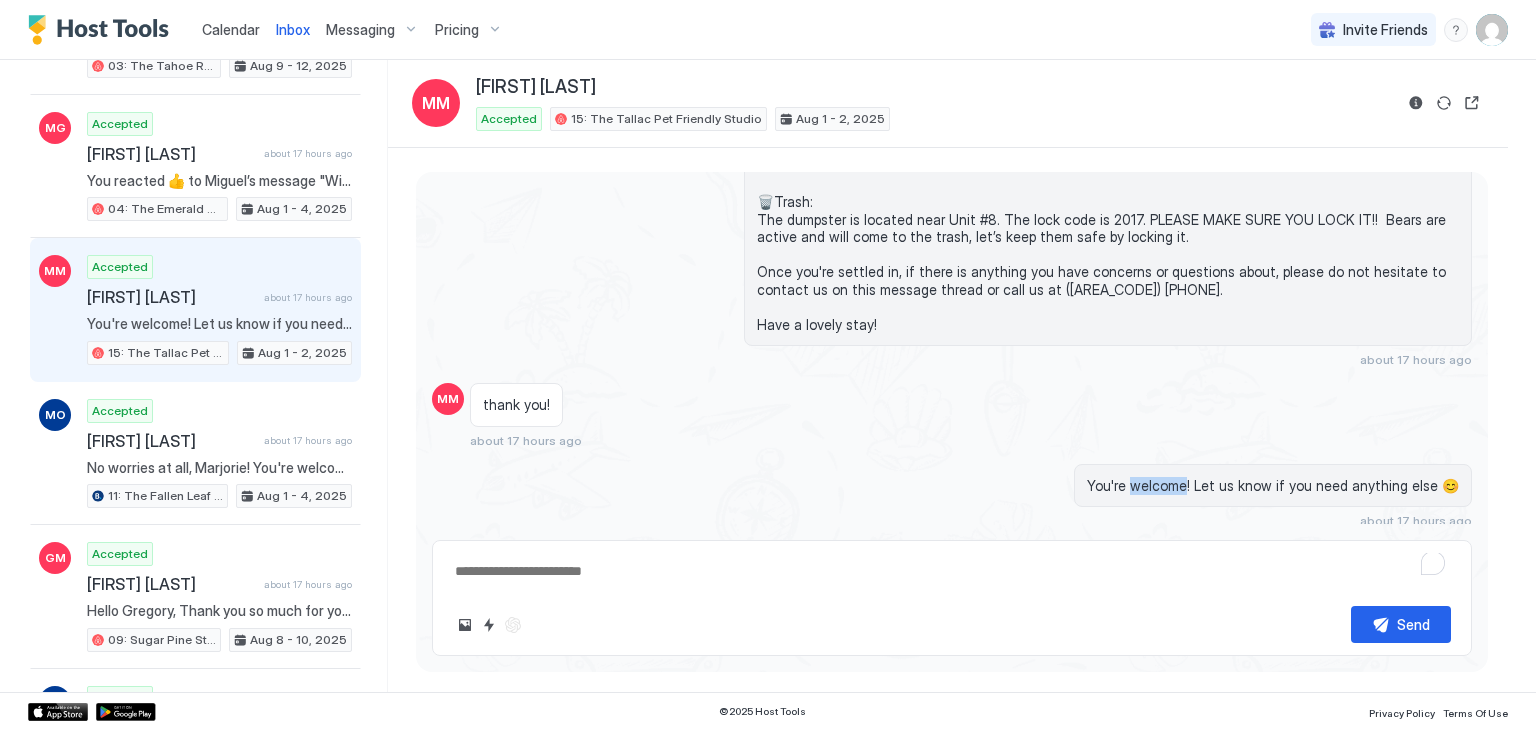 click on "You're welcome! Let us know if you need anything else 😊" at bounding box center [1273, 486] 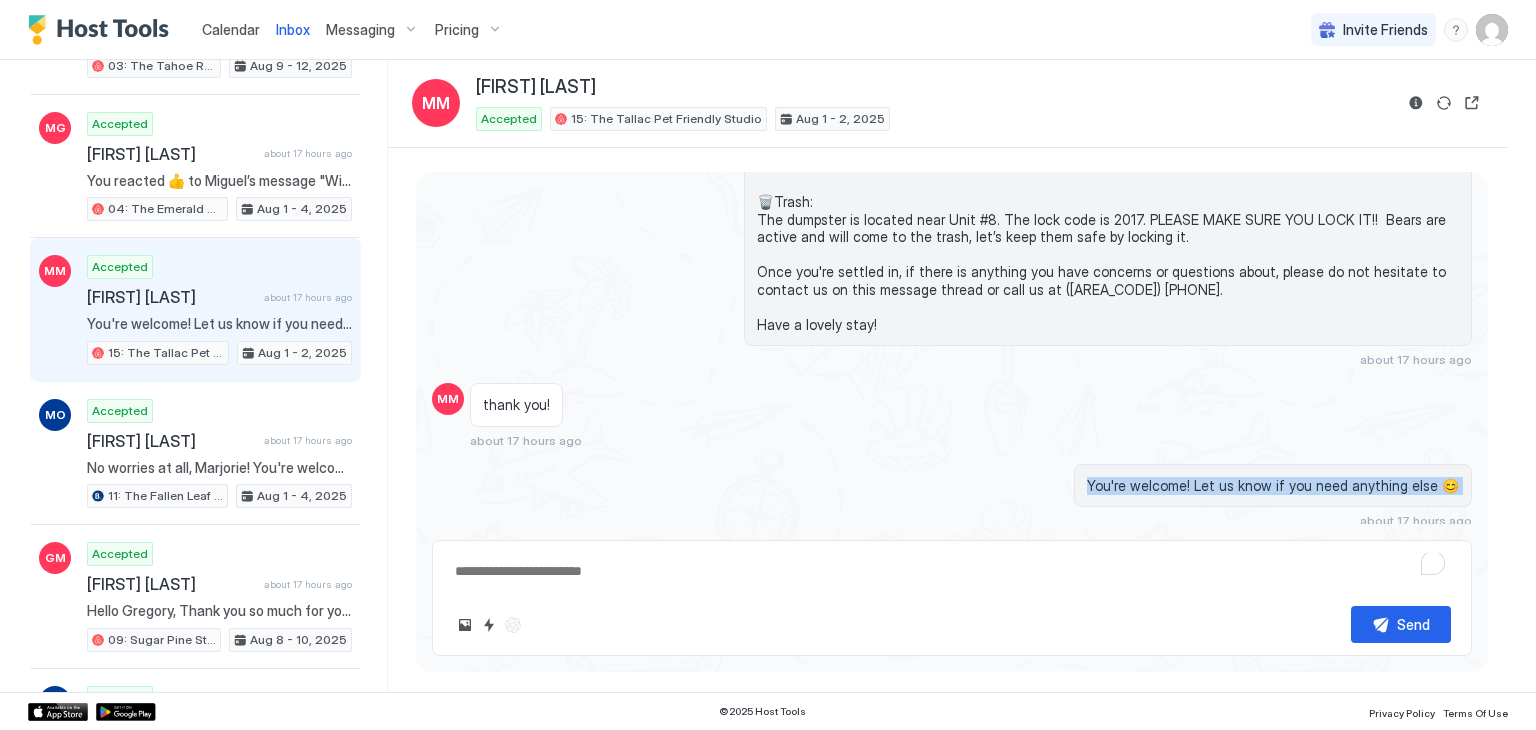 click on "You're welcome! Let us know if you need anything else 😊" at bounding box center (1273, 486) 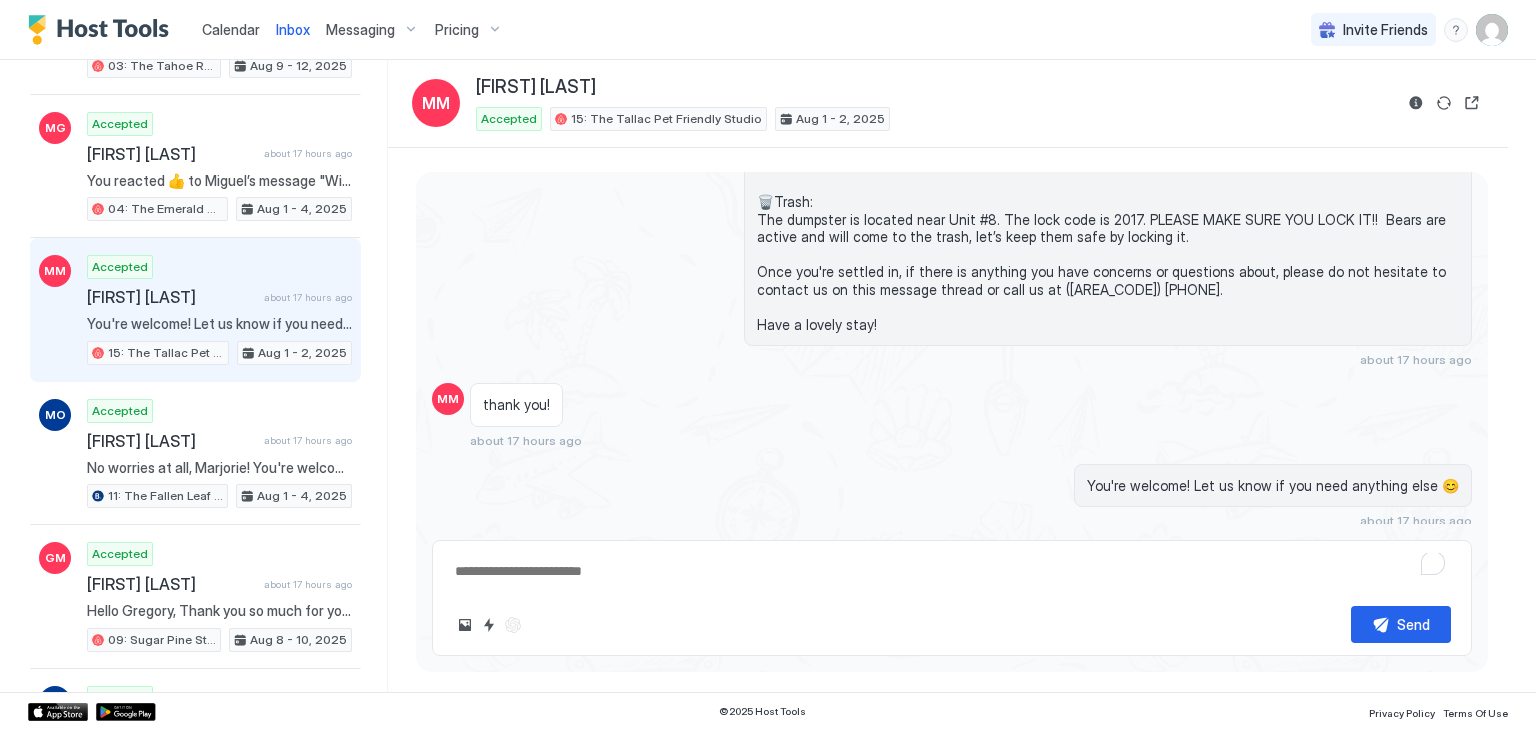 click at bounding box center (952, 571) 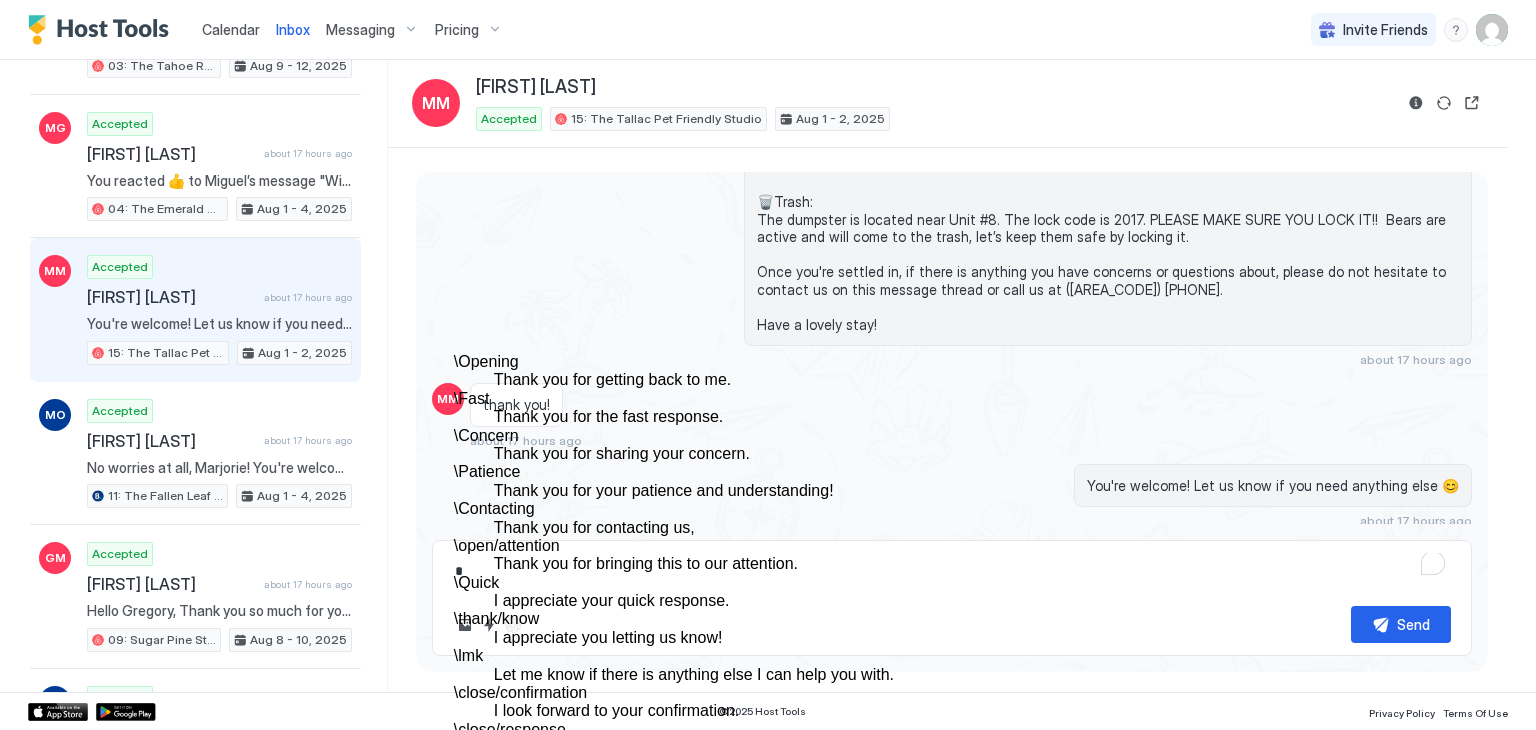 scroll, scrollTop: 1441, scrollLeft: 0, axis: vertical 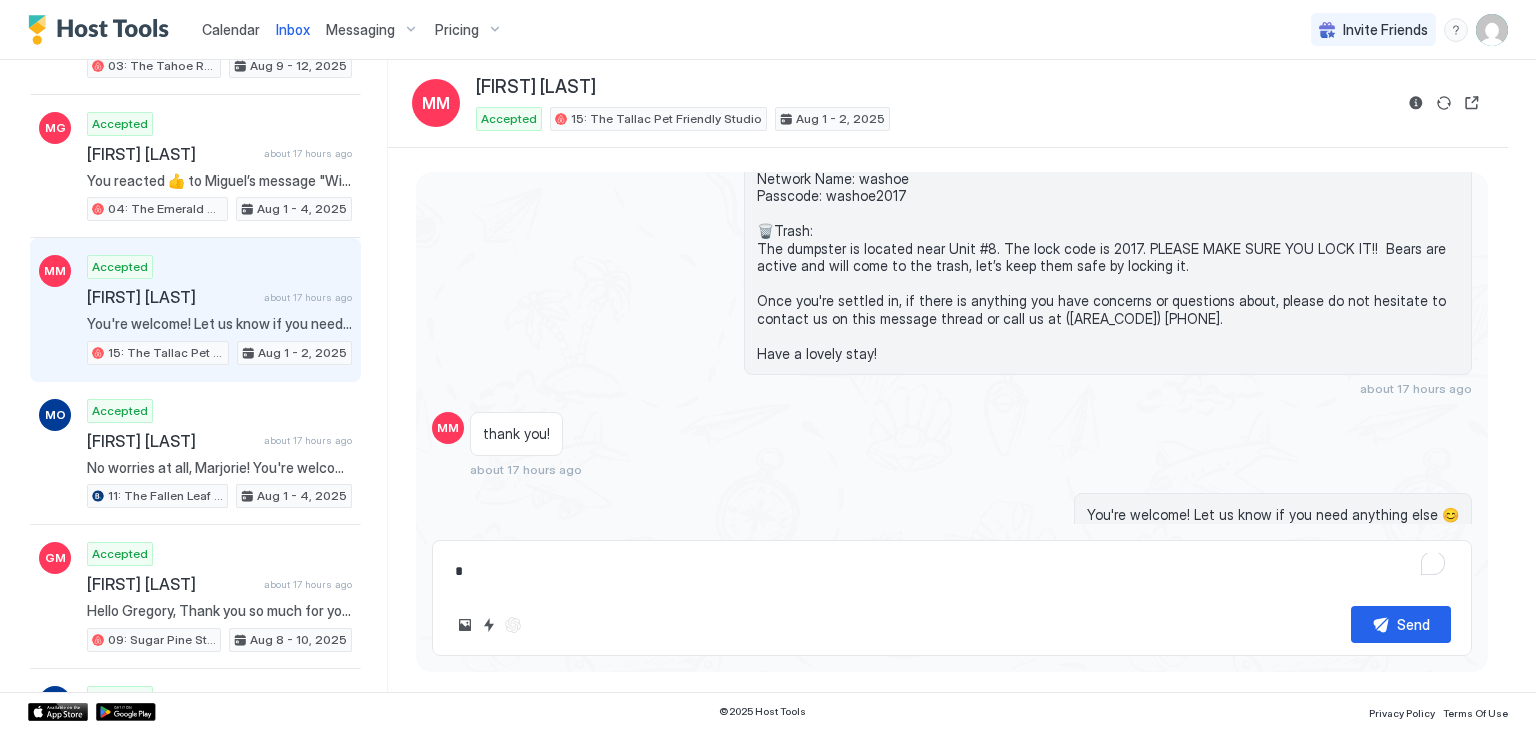 click on "*" at bounding box center [952, 571] 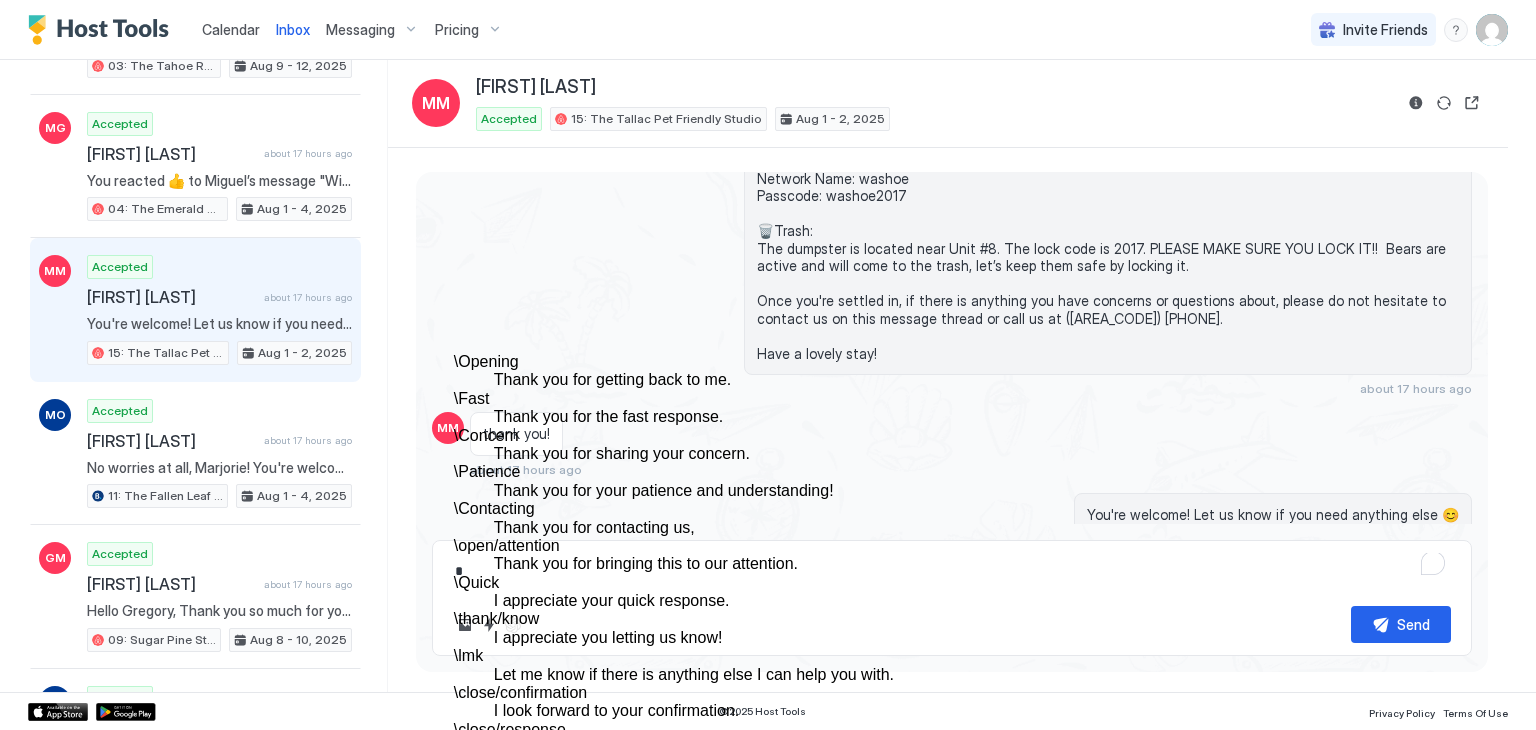 scroll, scrollTop: 1441, scrollLeft: 0, axis: vertical 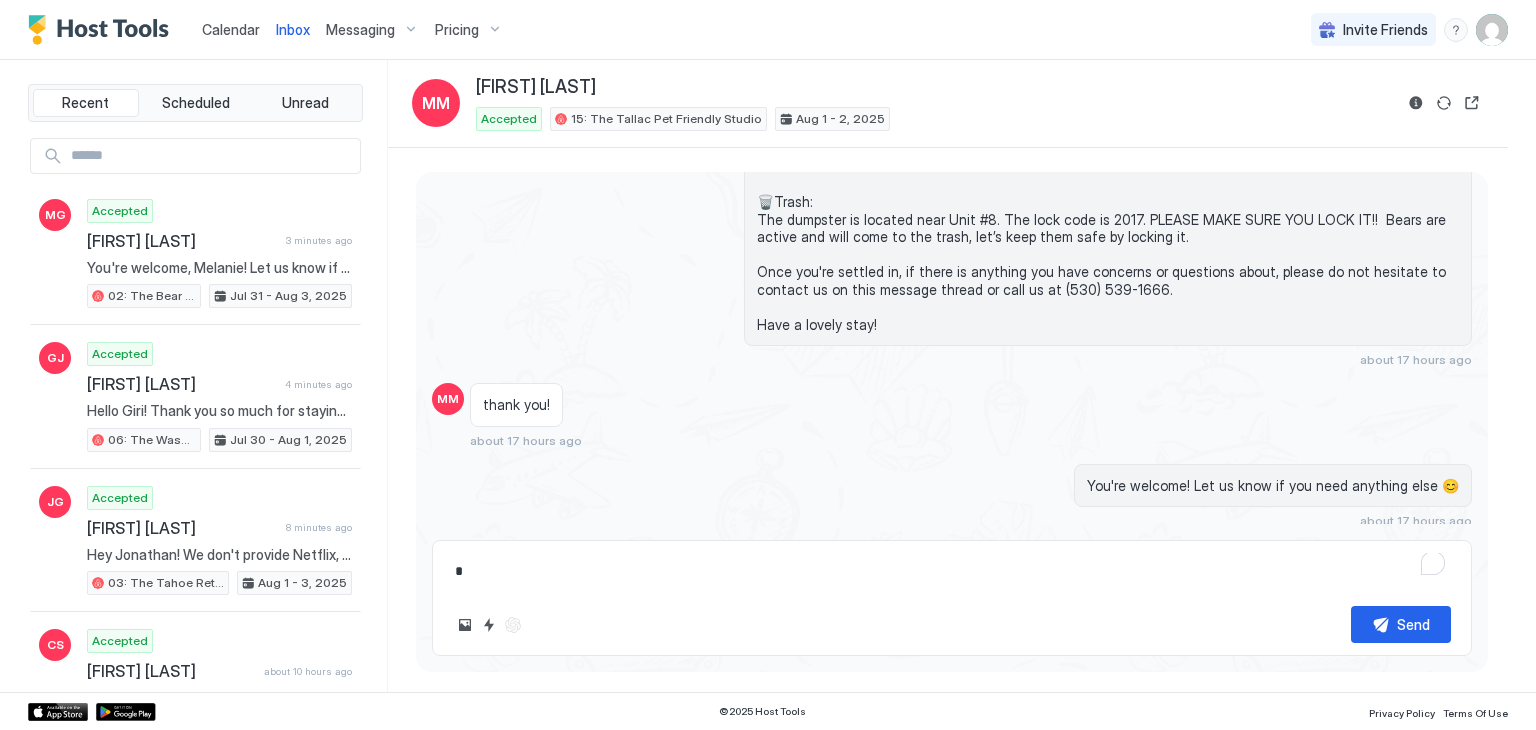 click on "*" at bounding box center (952, 571) 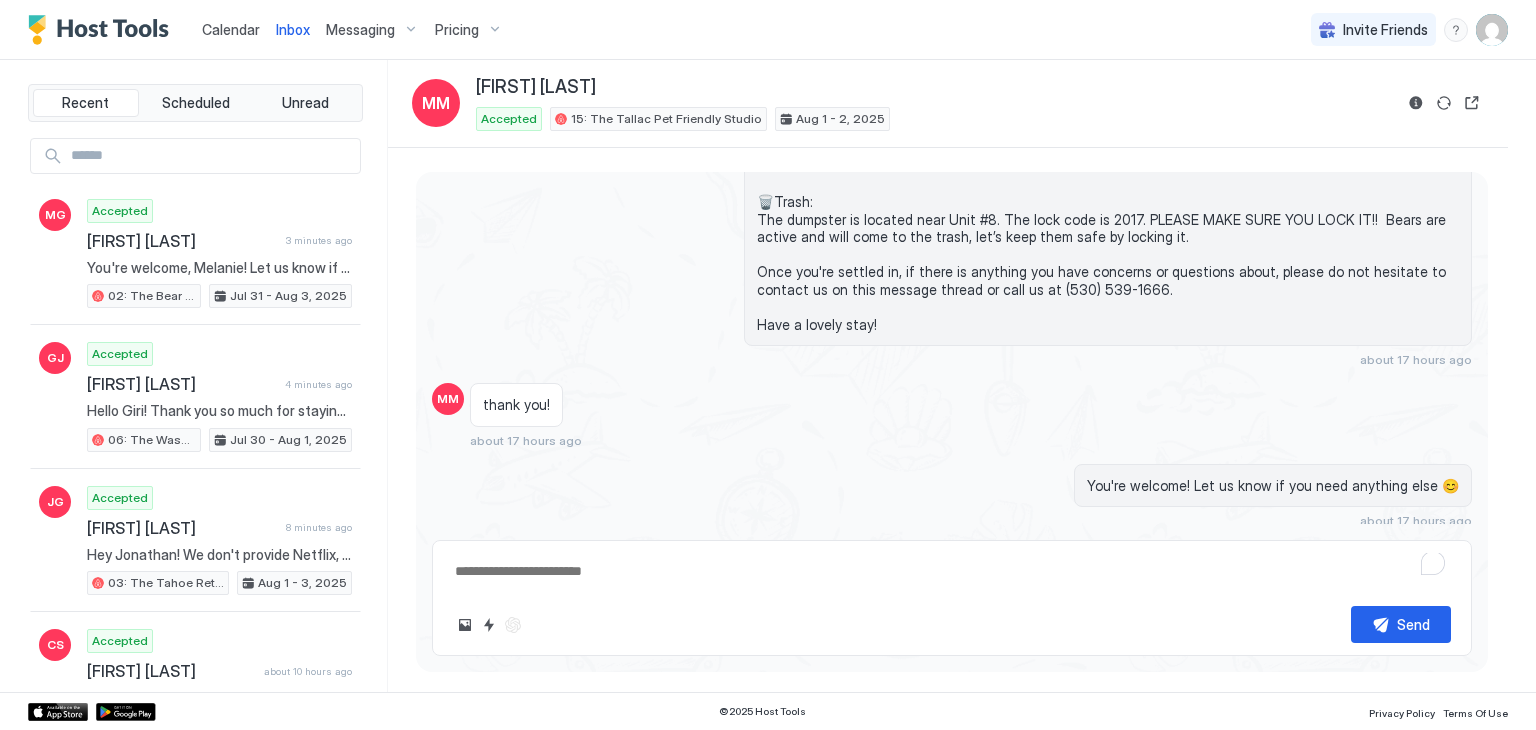 type on "*" 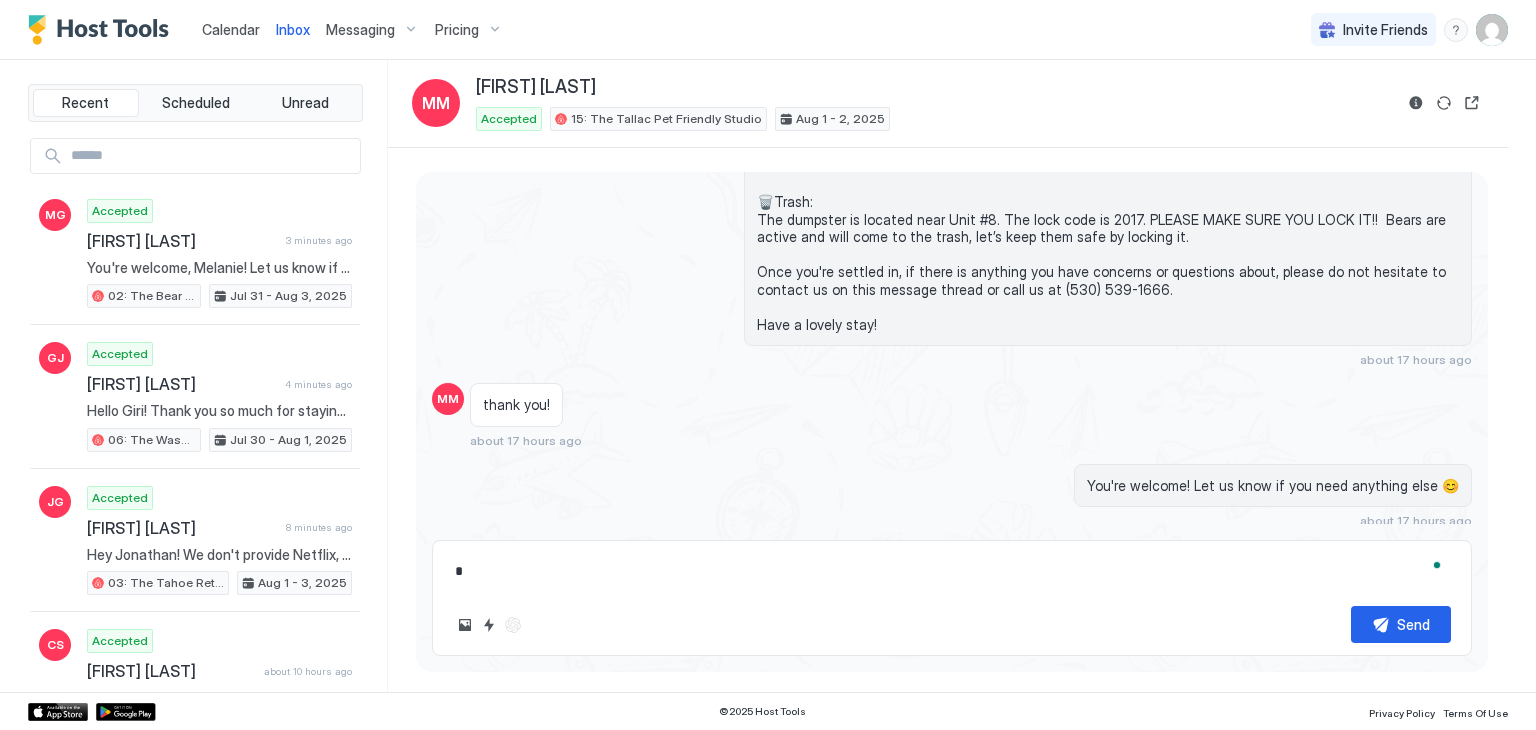type on "*" 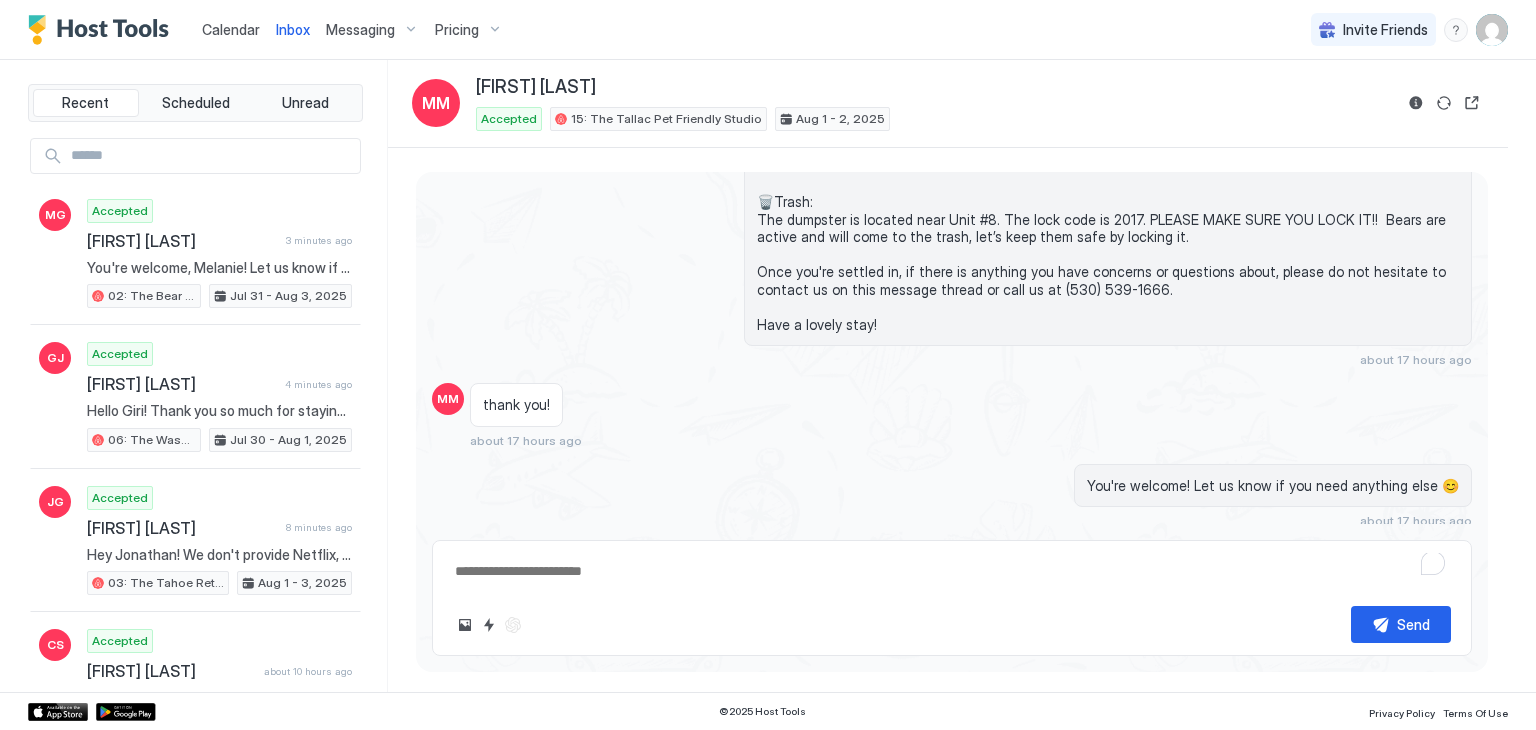 type on "*" 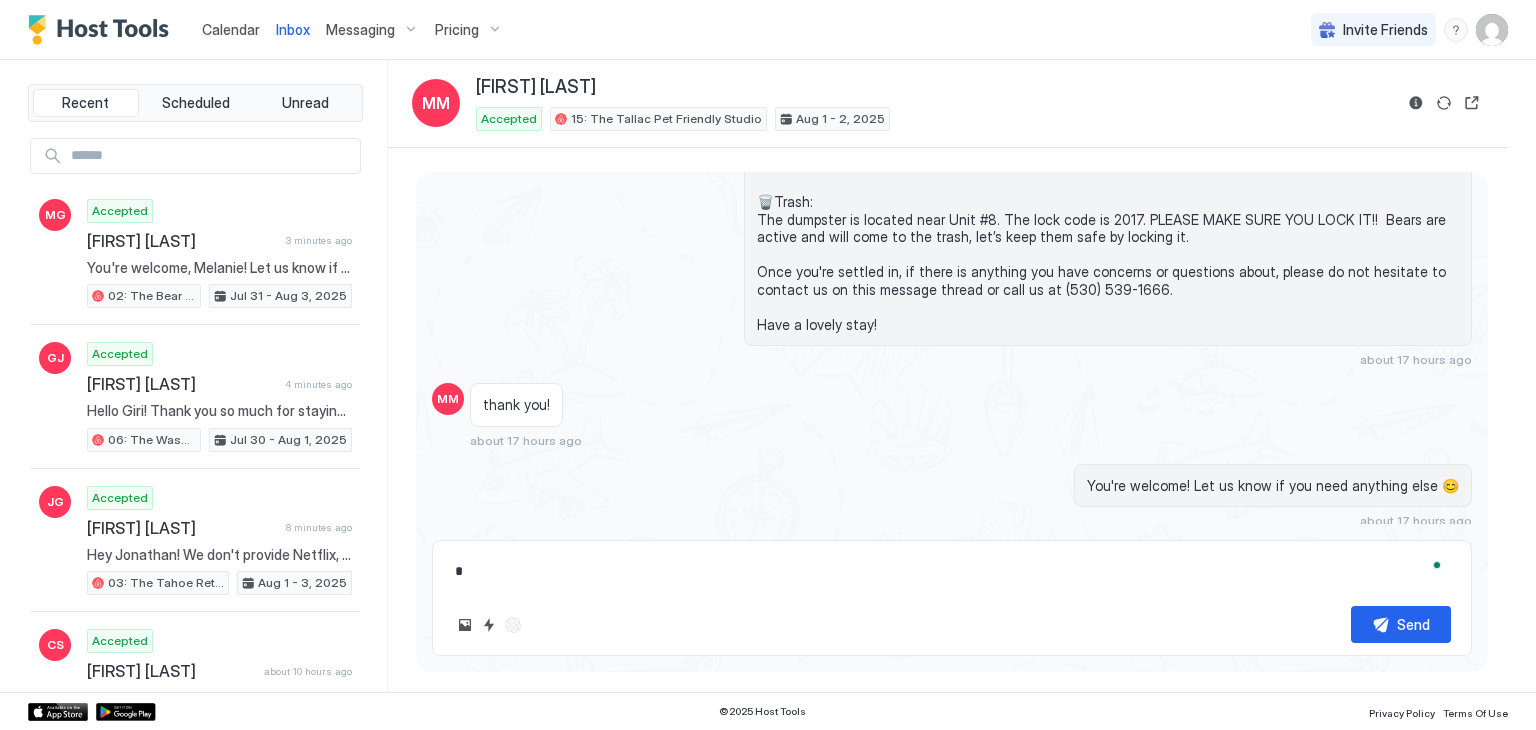 type on "*" 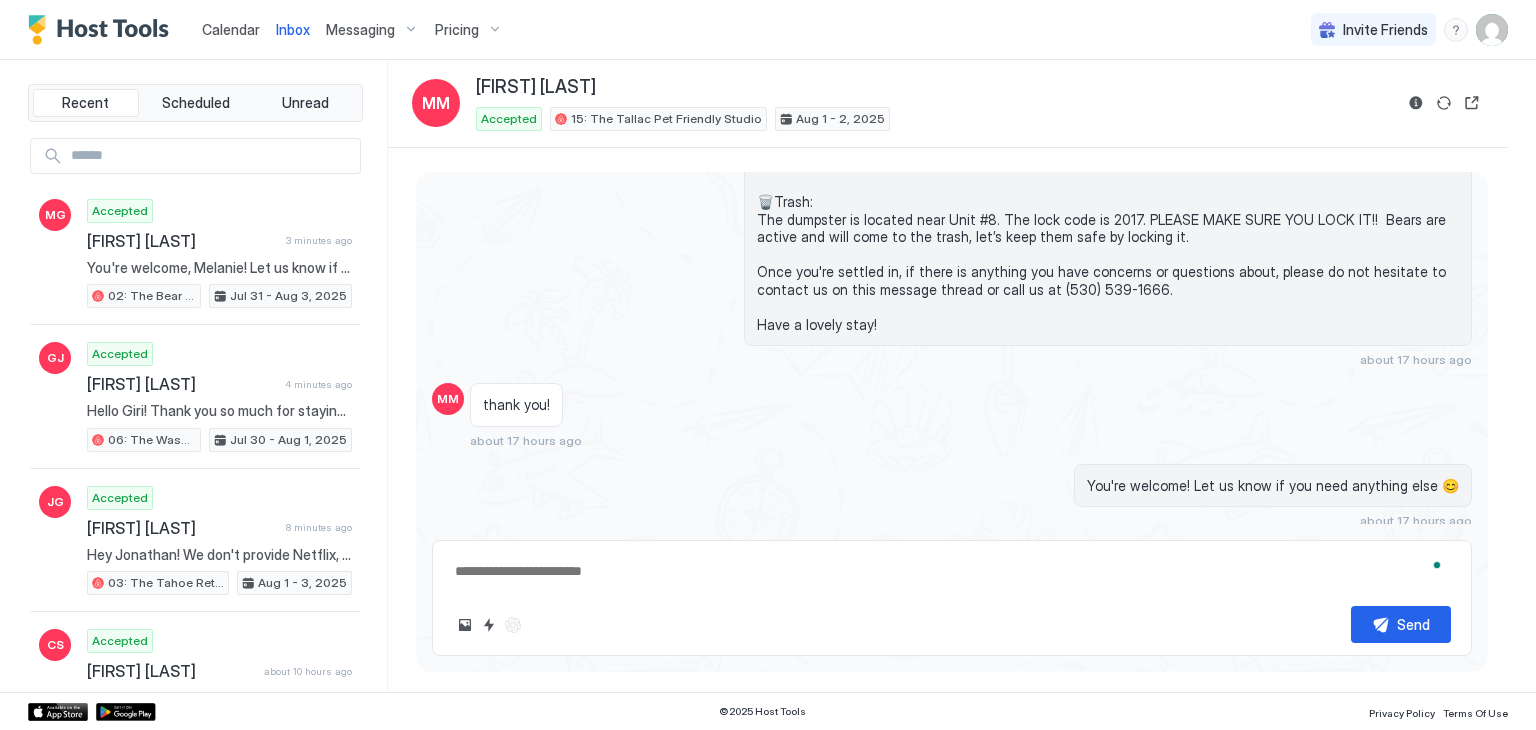 type on "*" 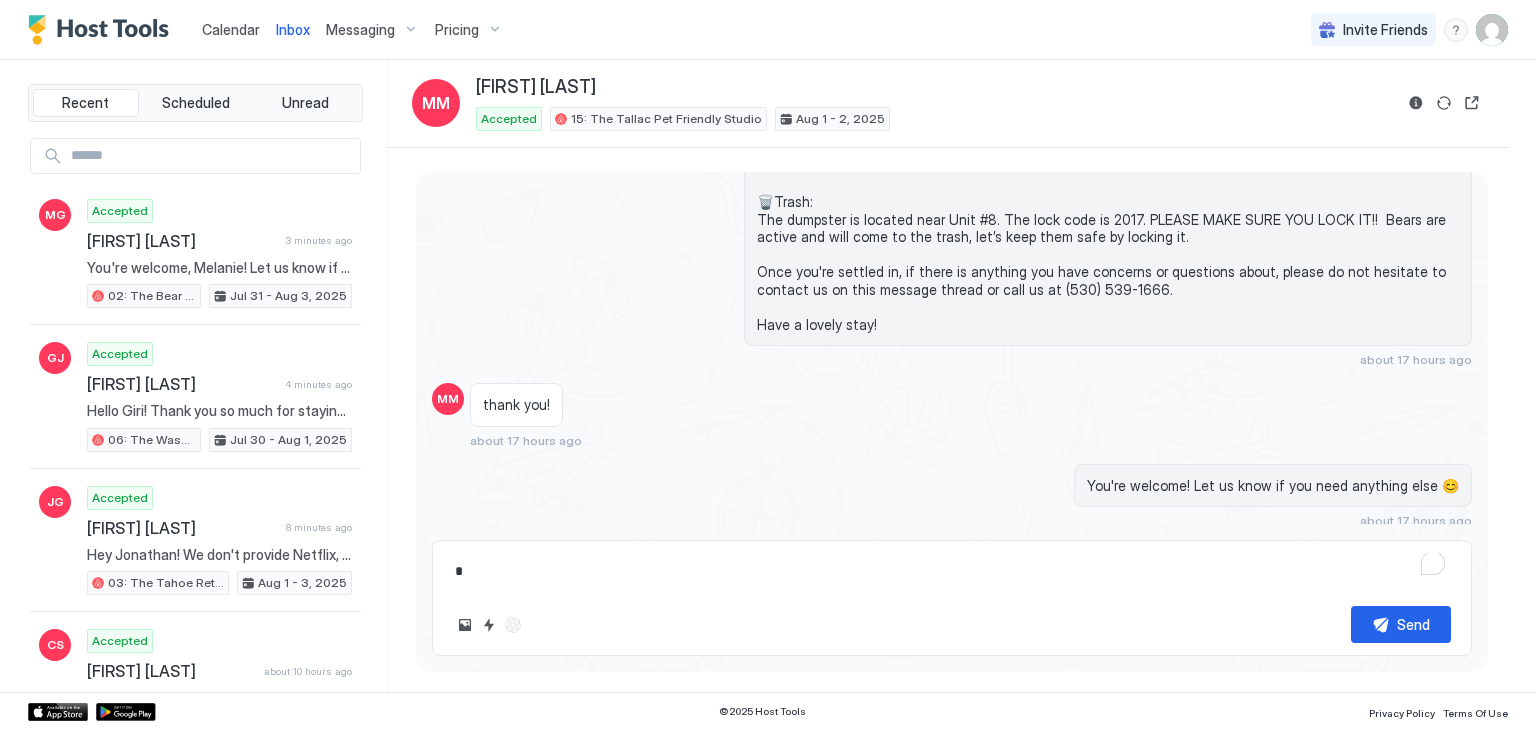type on "*" 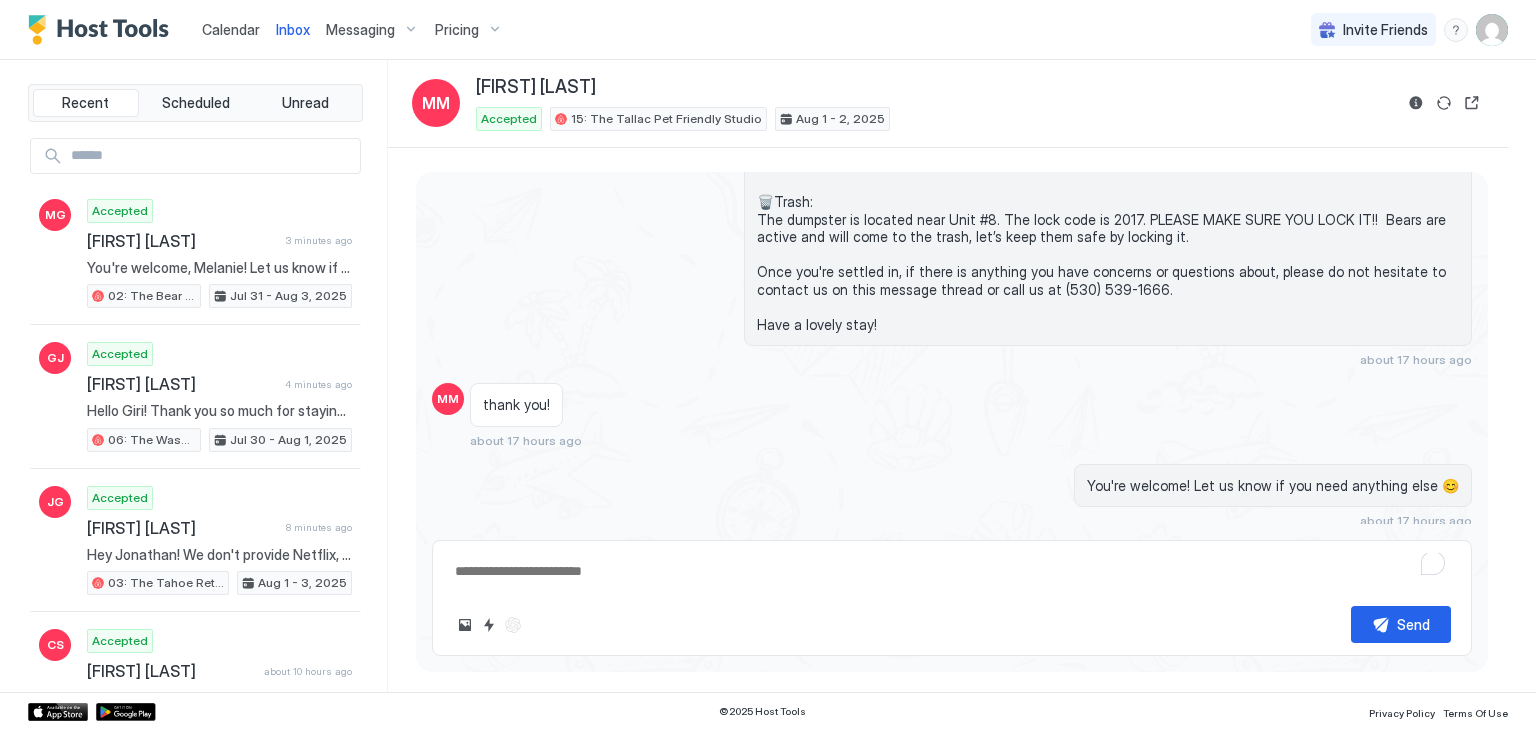 type 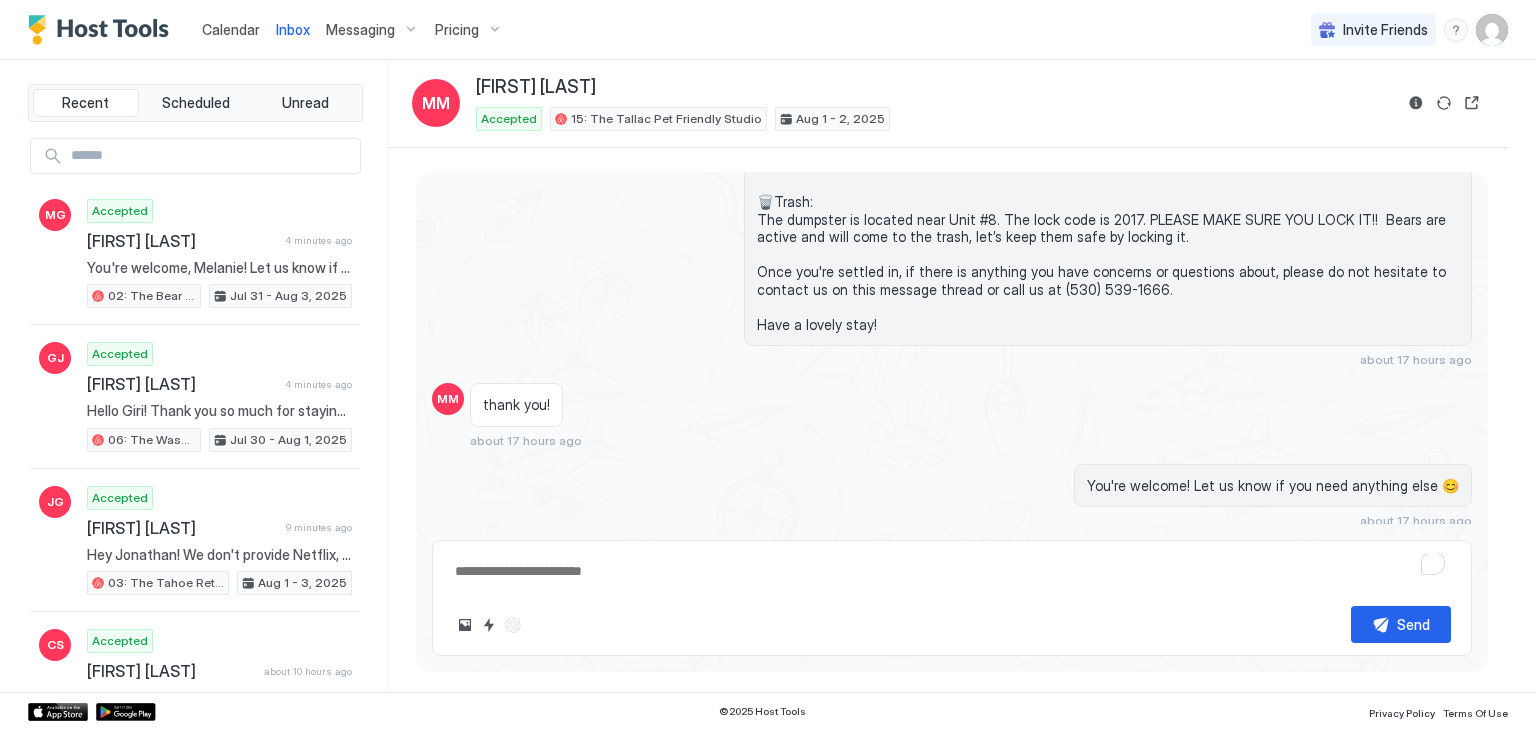 type on "*" 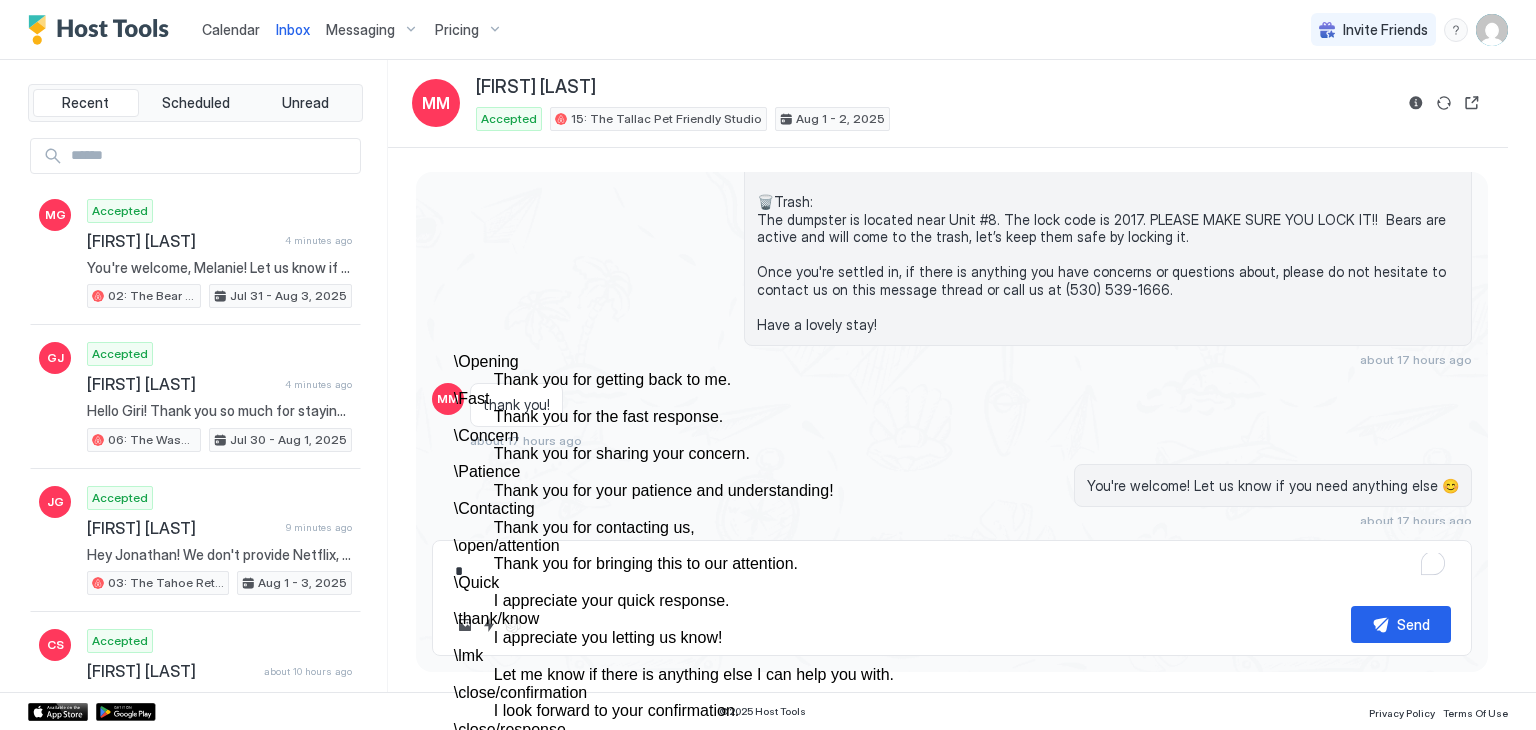 scroll, scrollTop: 759, scrollLeft: 0, axis: vertical 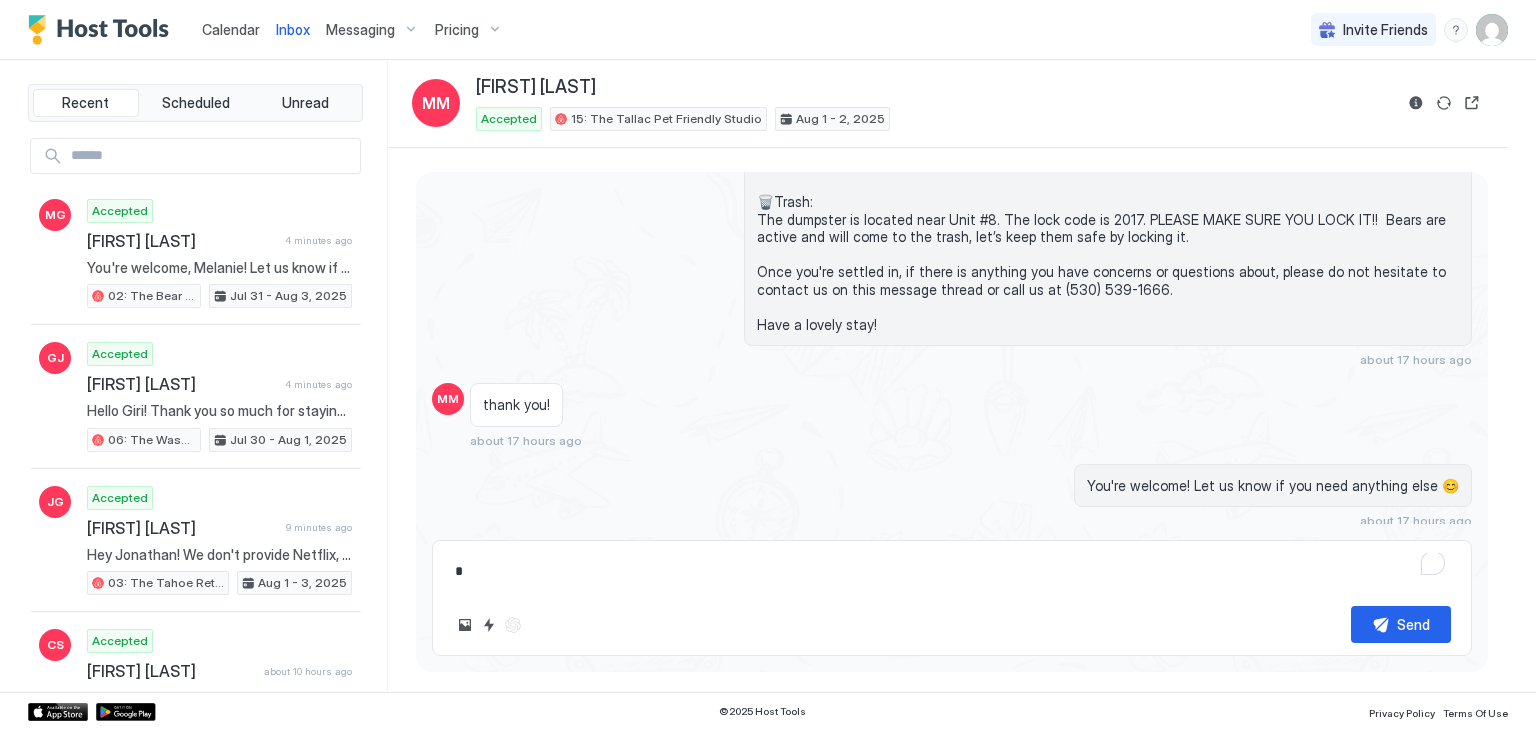 type on "*" 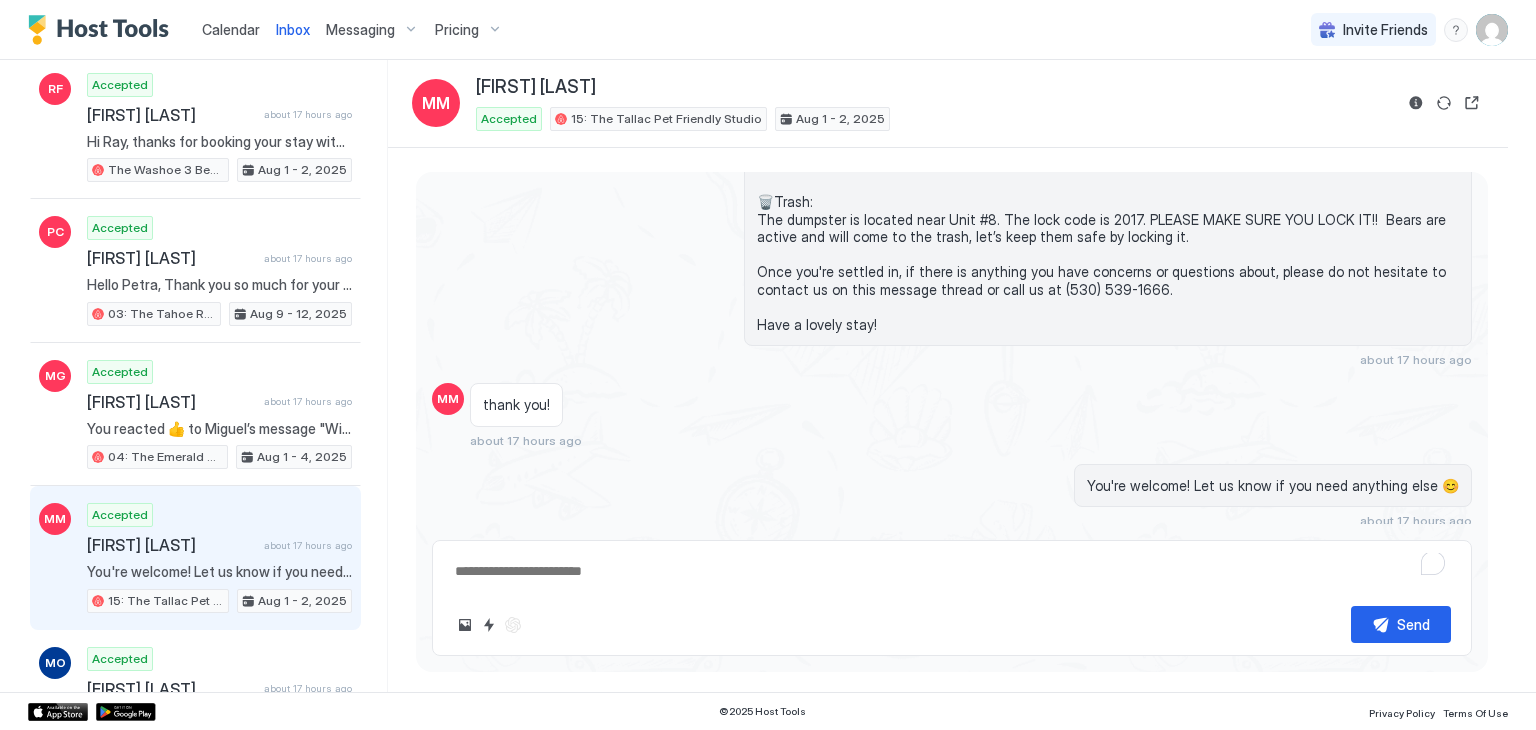 scroll, scrollTop: 1296, scrollLeft: 0, axis: vertical 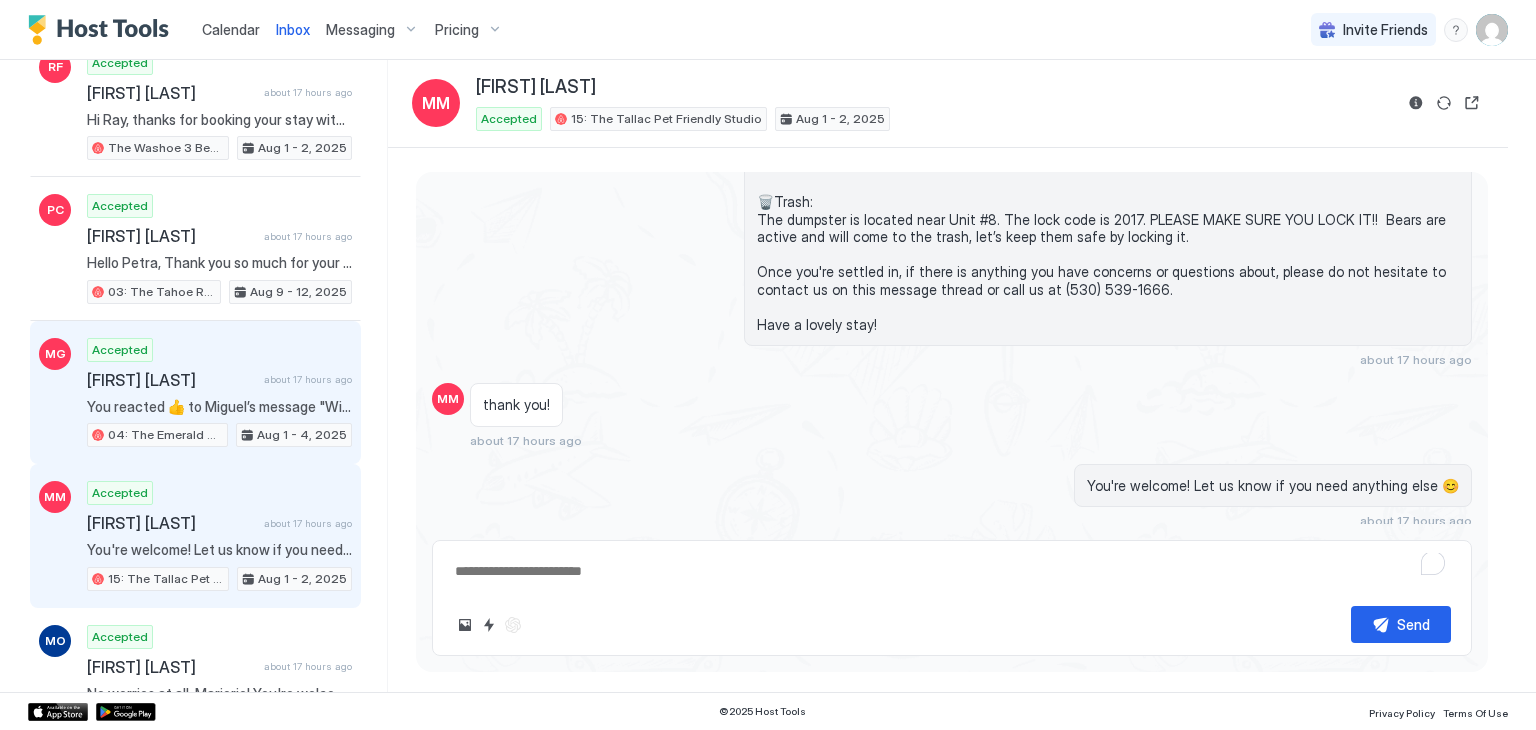 click on "Accepted Miguel Gomez about 17 hours ago You reacted 👍 to Miguel’s message "Will do thank you😎" 04: The Emerald Bay Pet Friendly Studio Aug 1 - 4, 2025" at bounding box center [219, 393] 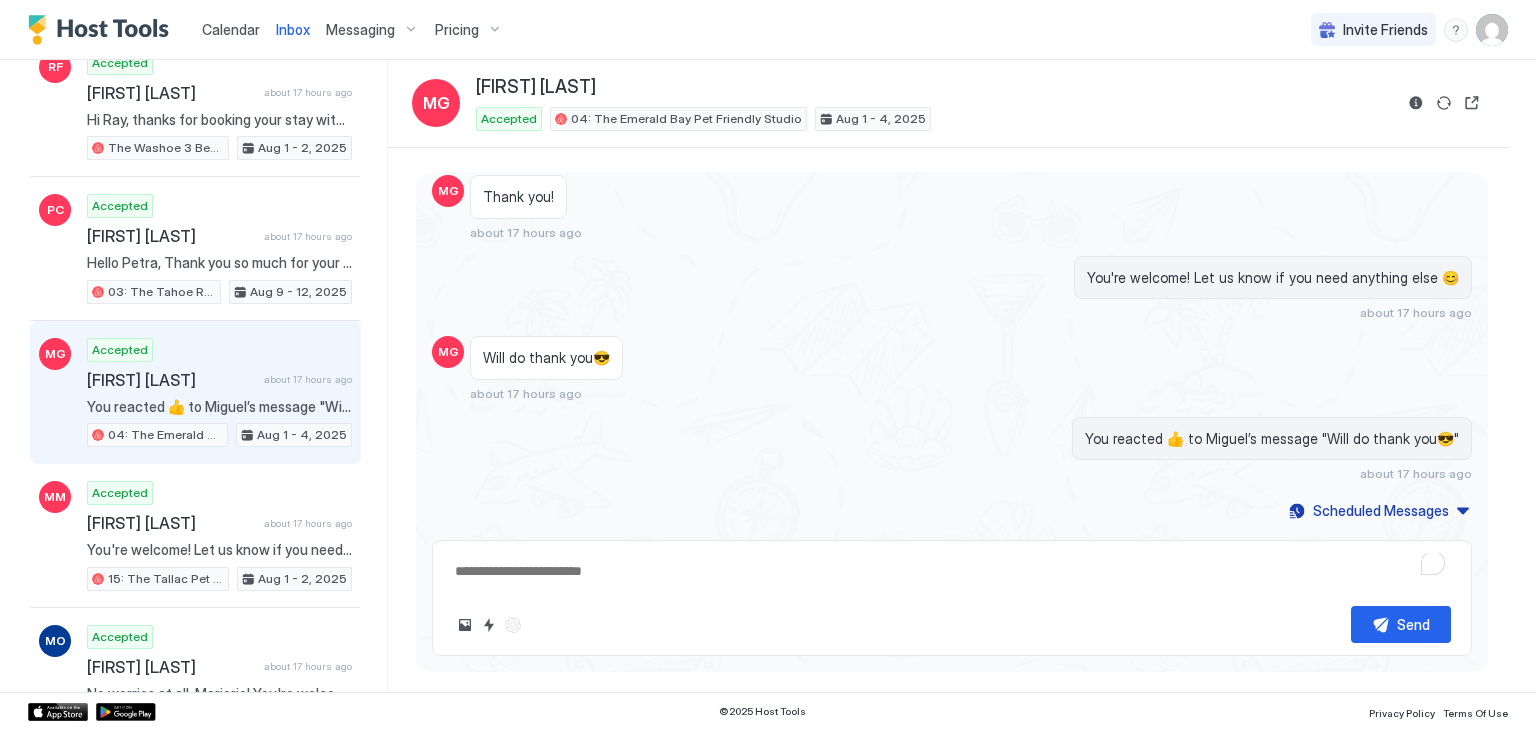 scroll, scrollTop: 1284, scrollLeft: 0, axis: vertical 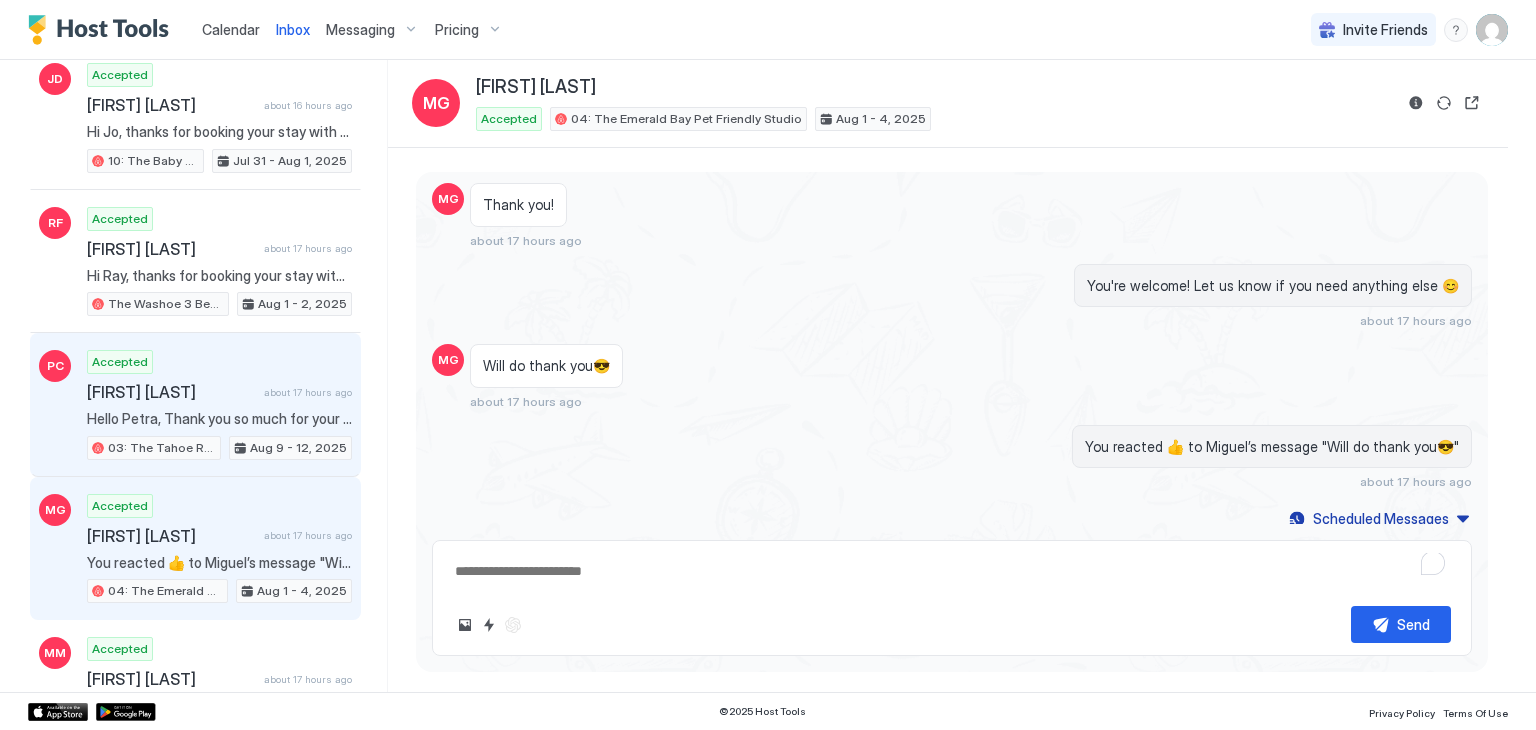 click on "Accepted Petra Cruz about 17 hours ago Hello Petra,
Thank you so much for your booking! We'll send the check-in instructions on Sat, August 9th before 4PM. Should you have any questions or concerns, feel free to reach out to us.
We look forward to hosting your stay at The Washoe Lodge! 🐻 03: The Tahoe Retro Double Bed Studio Aug 9 - 12, 2025" at bounding box center [219, 405] 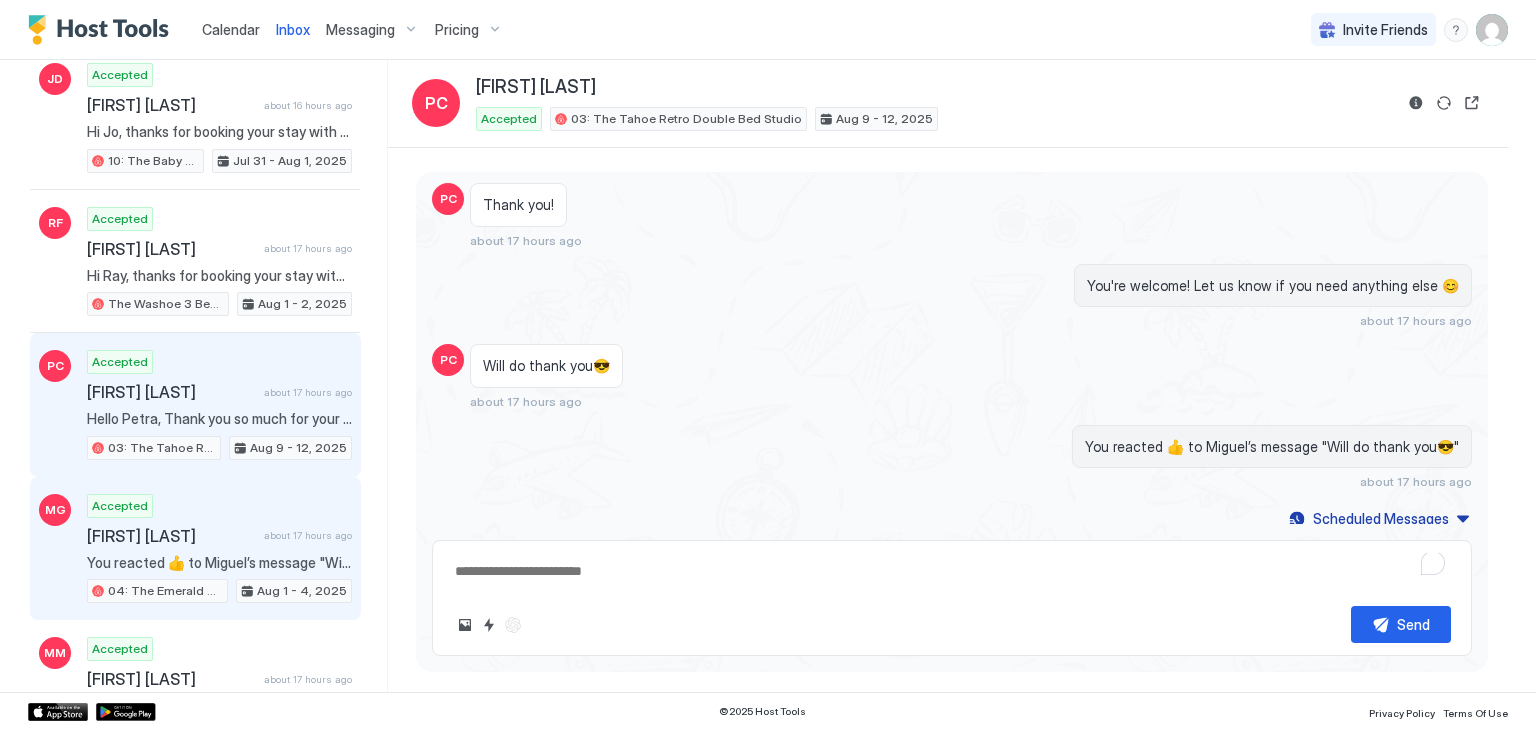 scroll, scrollTop: 0, scrollLeft: 0, axis: both 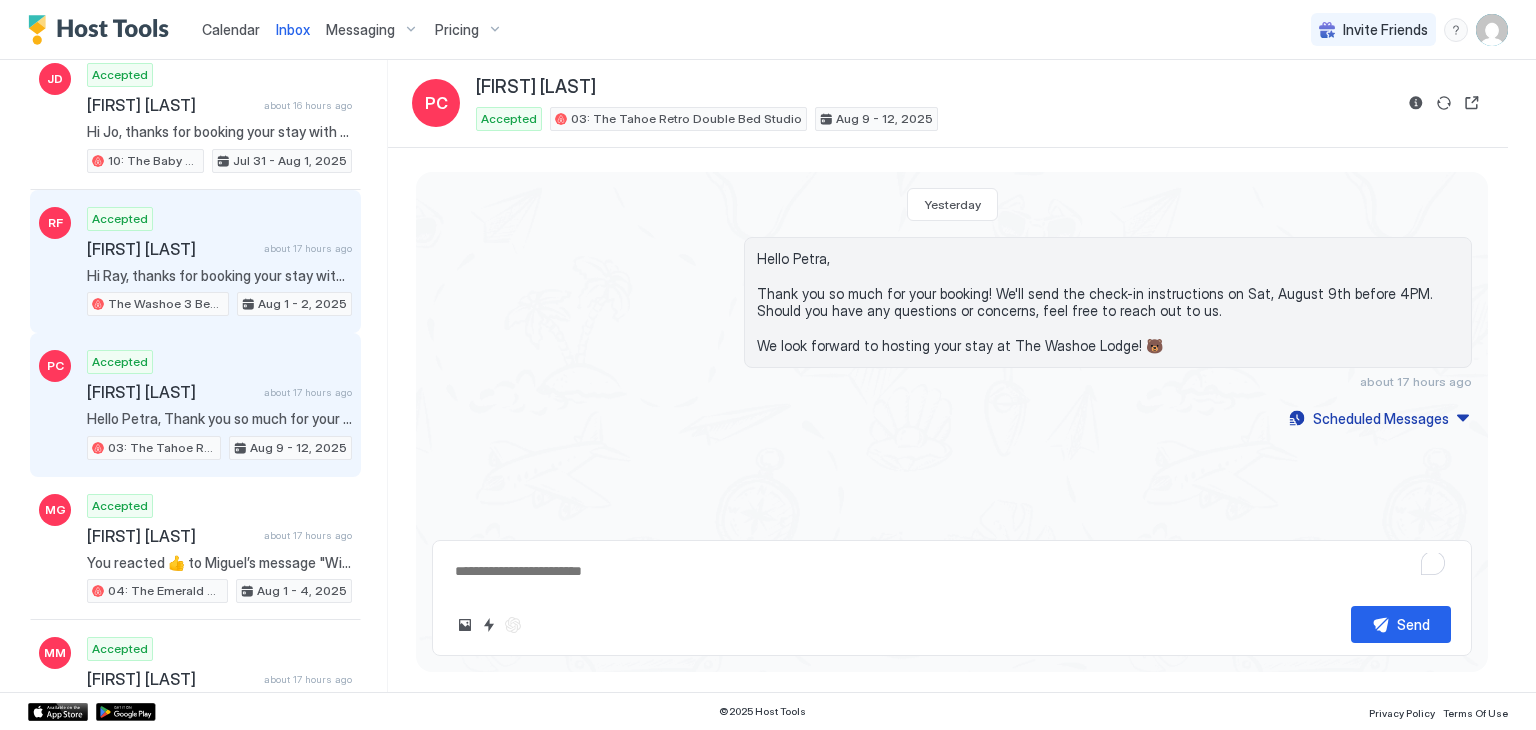 click on "Hi Ray, thanks for booking your stay with us!
Details of your Booking:
📍 751 Emerald Bay Rd, South Lake Tahoe, CA 96150 , first house when you drive to the property
🛬 Arriving today, August 1st  after 🕓 4:00 PM onwards
🛫 Departing on tomorrow, August 2nd by 🕙 11:00am.
🔐 Access to the property:
You will be staying at The Washoe Family House and the code is 1734
🚙 Parking:
You're welcome to park right in the front of the door or any available open spot.
🌐 WiFi Credentials:
Network Name: washoe
Passcode: washoe2017
🗑️Trash:
The dumpster is located near Unit #8. The lock code is 2017. PLEASE MAKE SURE YOU LOCK IT!!  Bears are active and will come to the trash, let’s keep them safe by locking it.
Once you're settled in, if there is anything you have concerns or questions about, please do not hesitate to contact us on this message thread or call us at (530) 539-1666.
Have a lovely stay!" at bounding box center [219, 276] 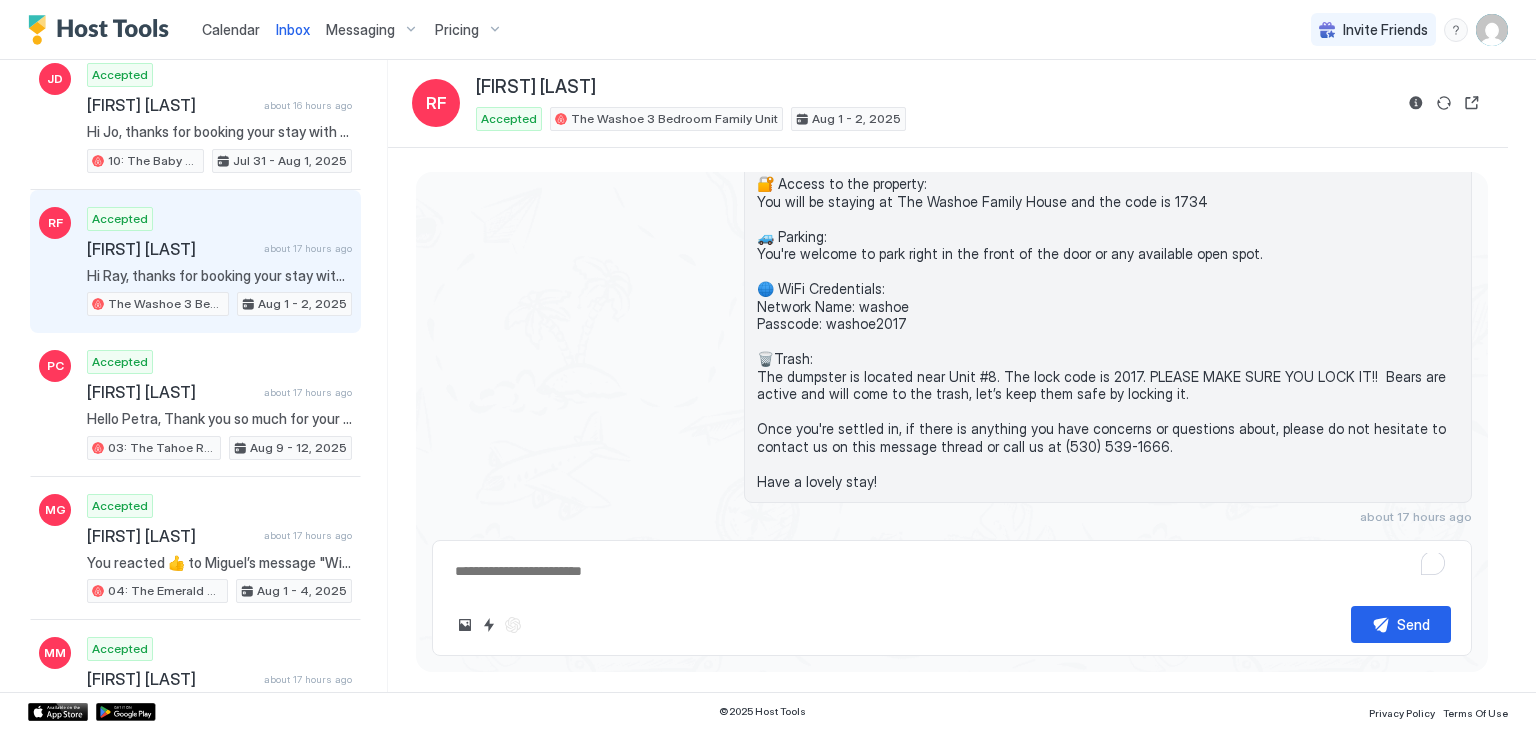 scroll, scrollTop: 195, scrollLeft: 0, axis: vertical 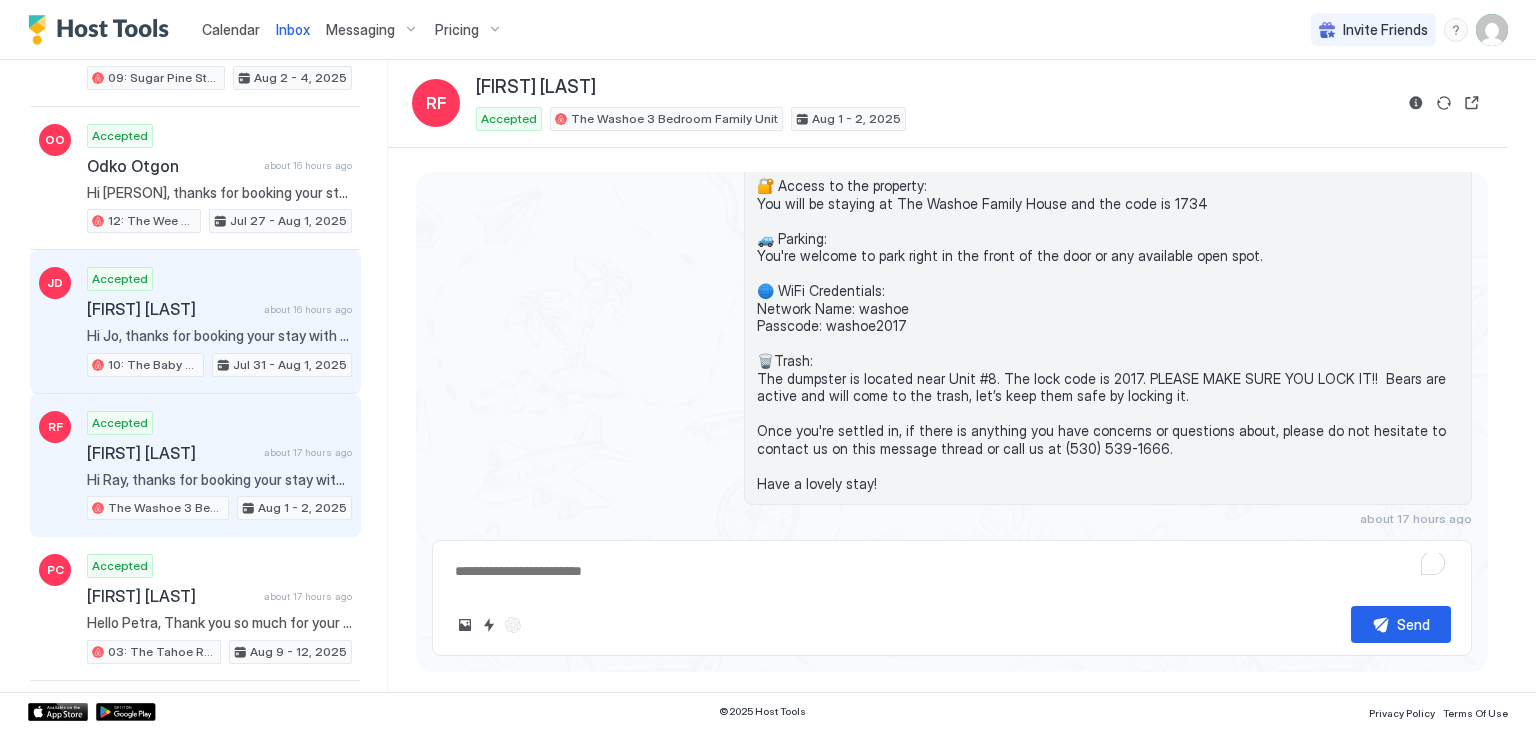 click on "Accepted Jo De Loza about 16 hours ago 10: The Baby Bear Pet Friendly Studio Jul 31 - Aug 1, 2025" at bounding box center [219, 322] 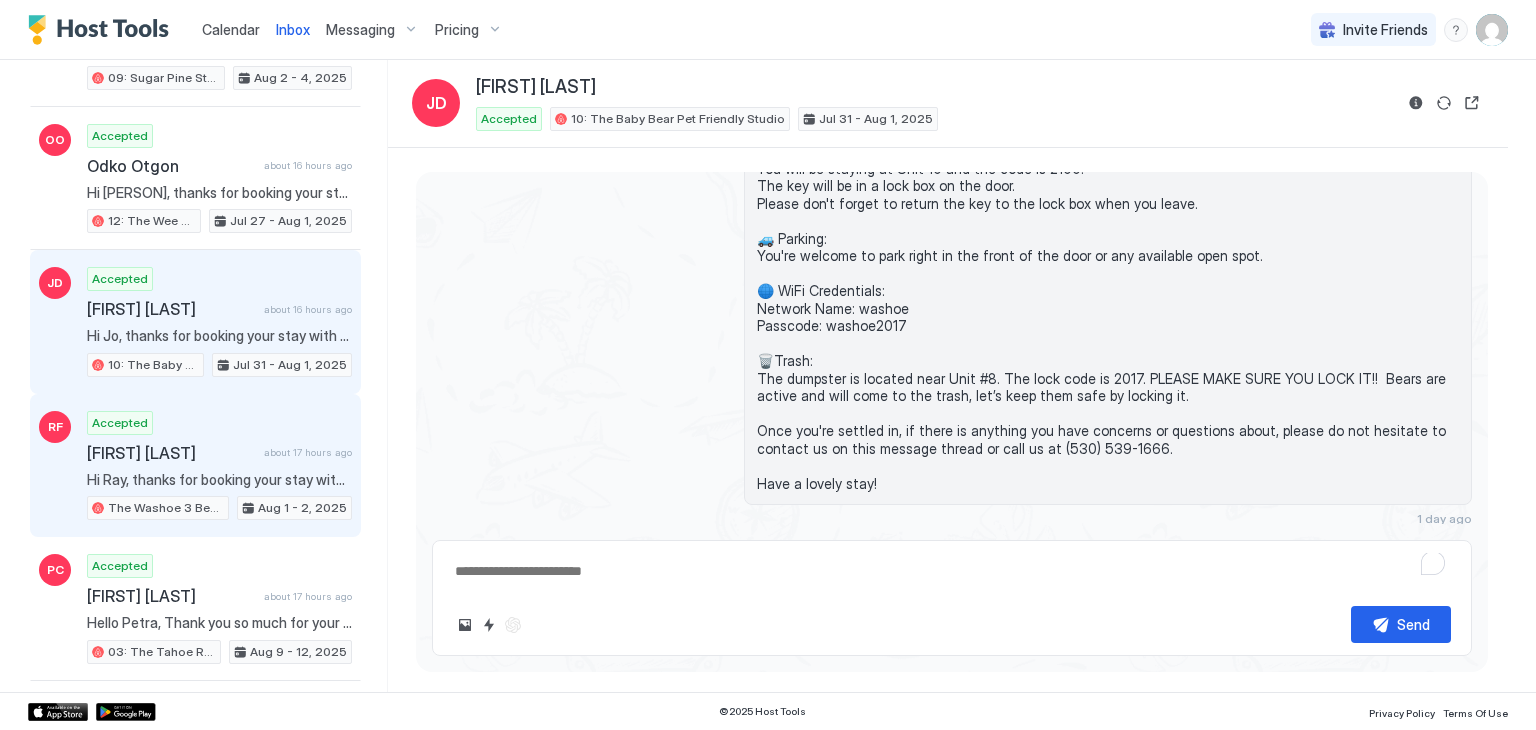 scroll, scrollTop: 230, scrollLeft: 0, axis: vertical 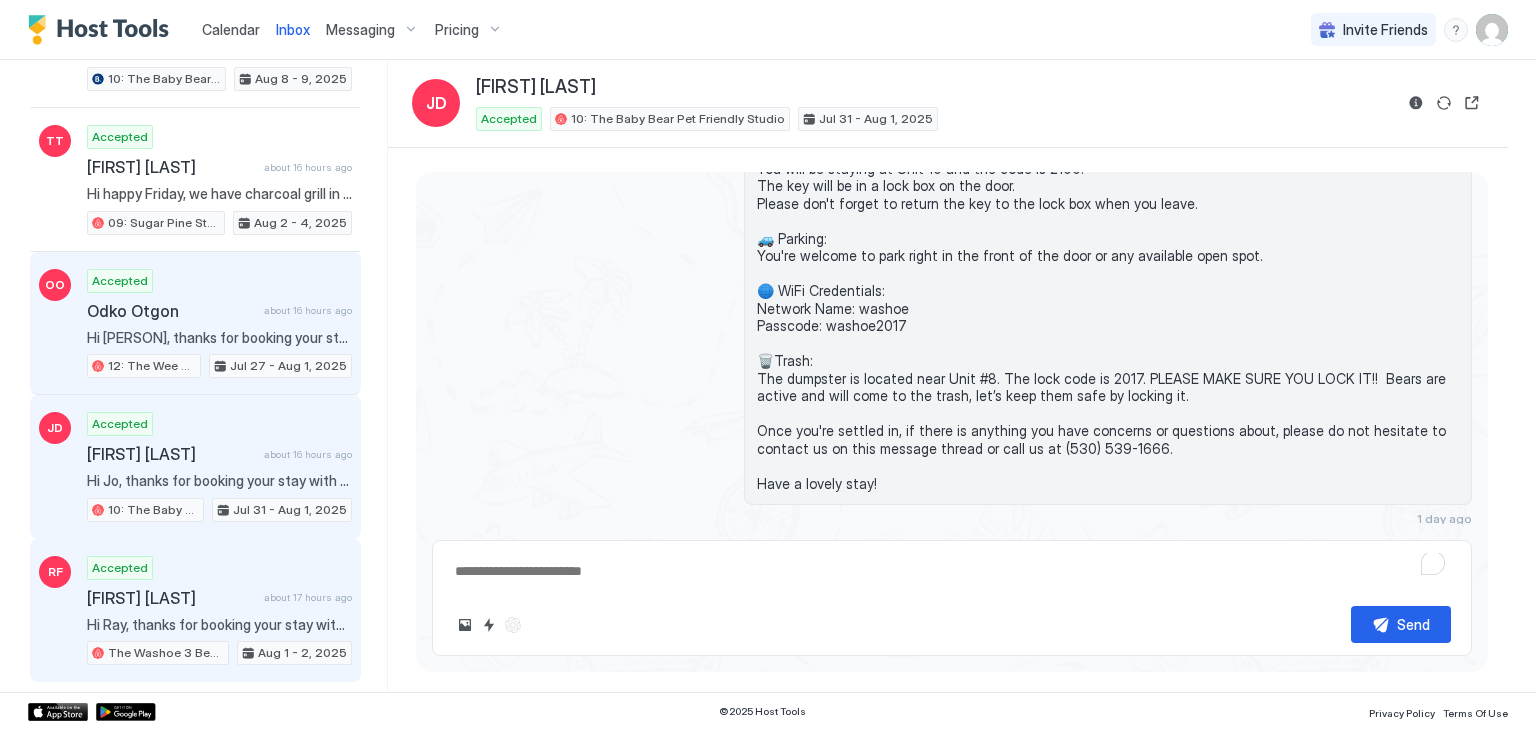 click on "Accepted Odko Otgon about 16 hours ago 12: The Wee Washoe Pet-Friendly Studio Jul 27 - Aug 1, 2025" at bounding box center [219, 324] 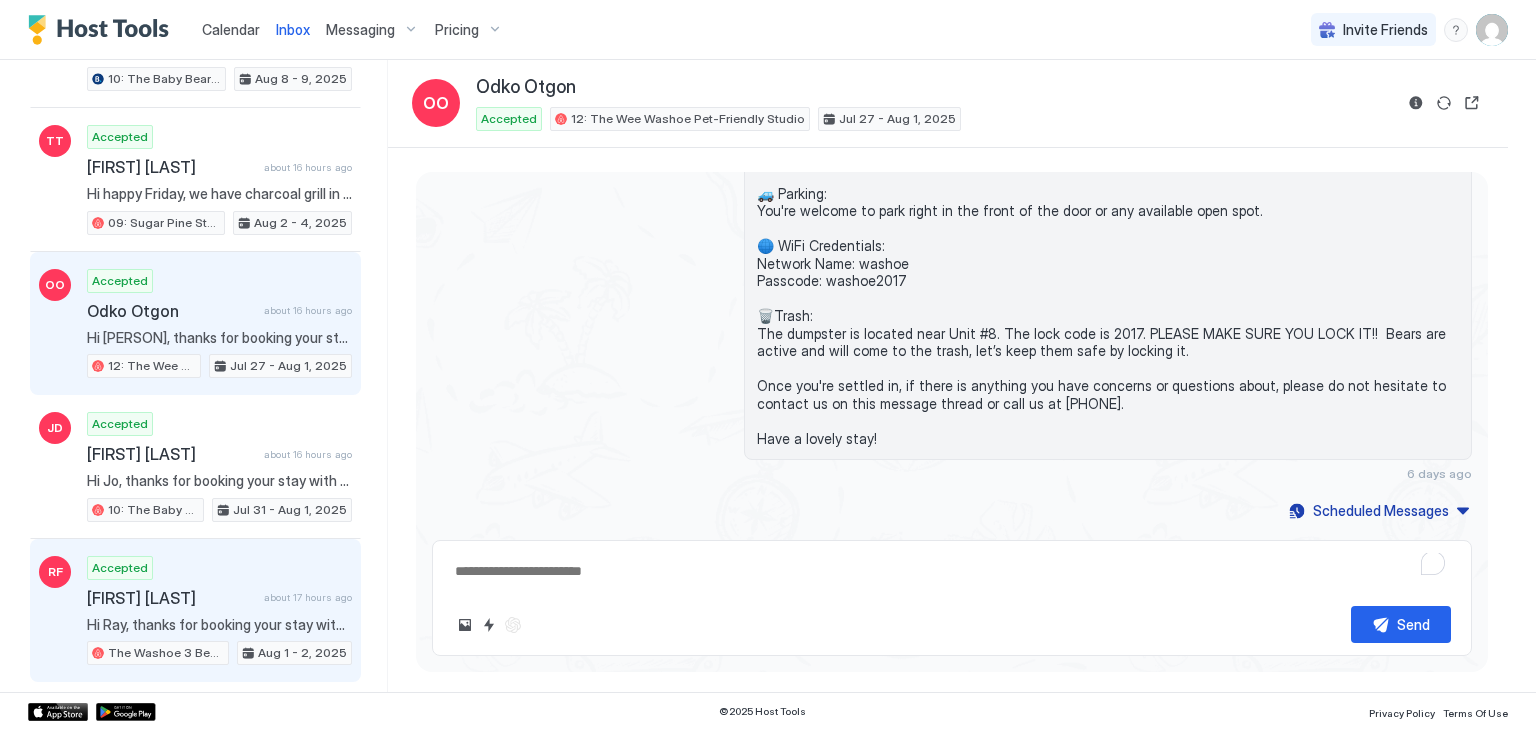 scroll, scrollTop: 419, scrollLeft: 0, axis: vertical 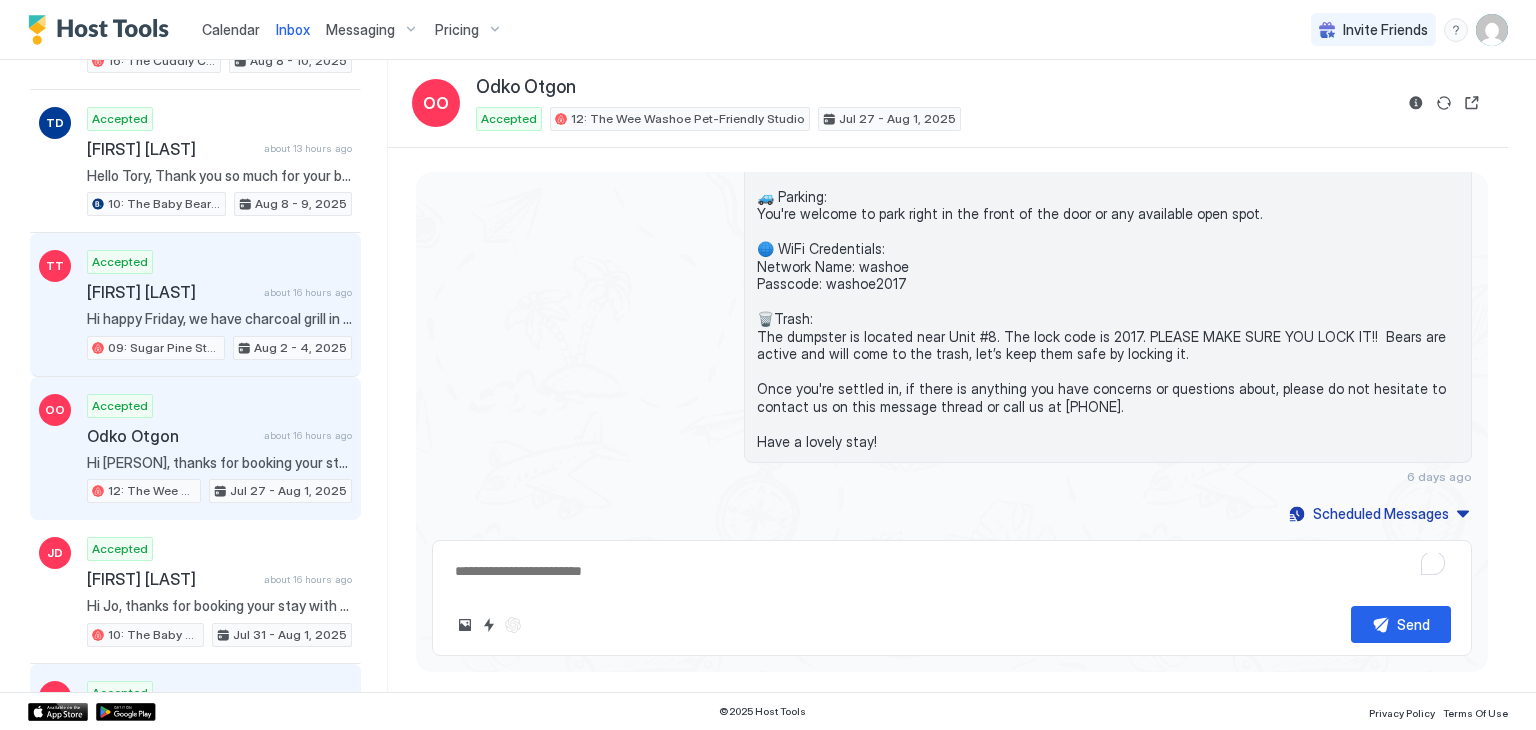 click on "Accepted Thai Tavares about 16 hours ago Hi happy Friday, we have charcoal grill in the yard , we have microwave and cook top in the unit but not oven. Have a safe trip  09: Sugar Pine Studio at The Washoe  Aug 2 - 4, 2025" at bounding box center [219, 305] 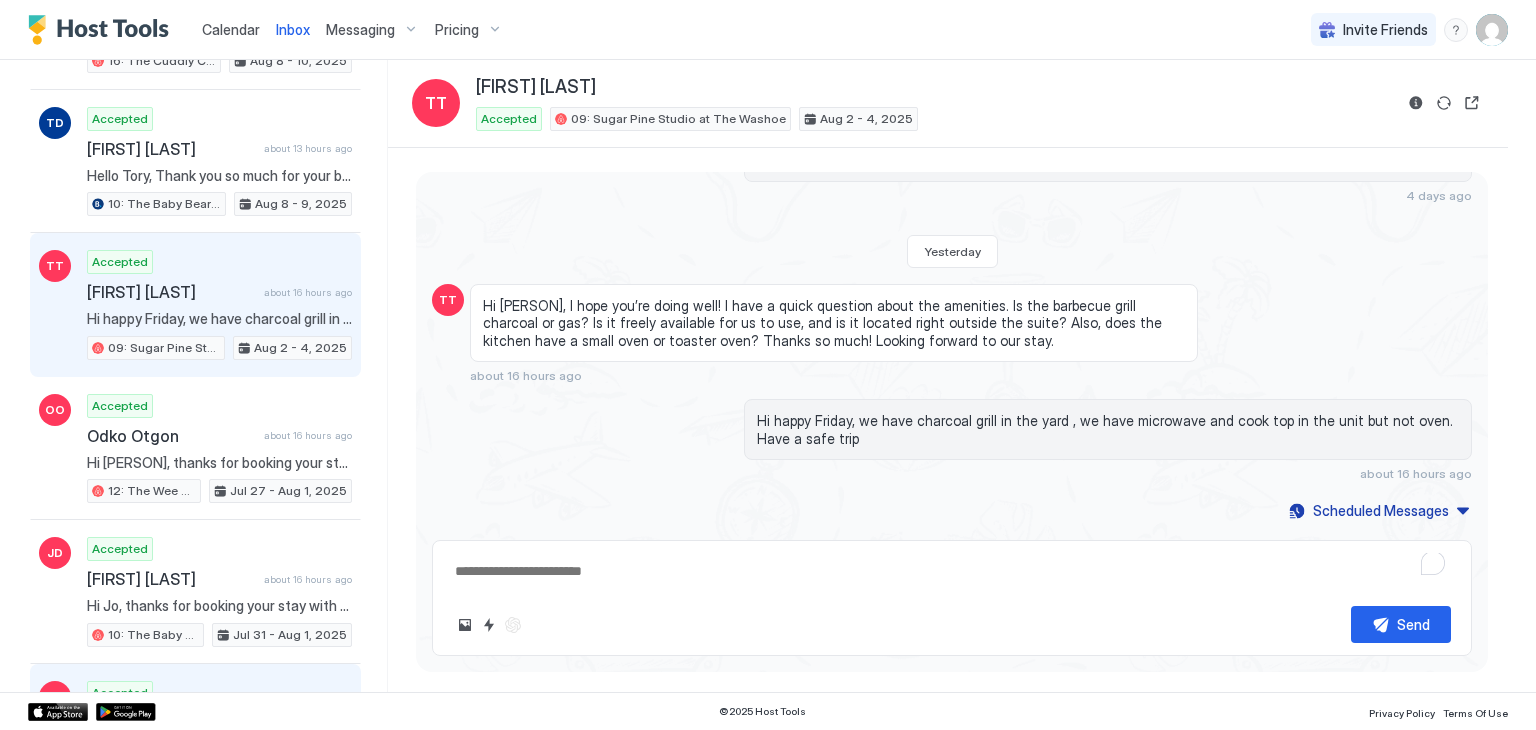 scroll, scrollTop: 482, scrollLeft: 0, axis: vertical 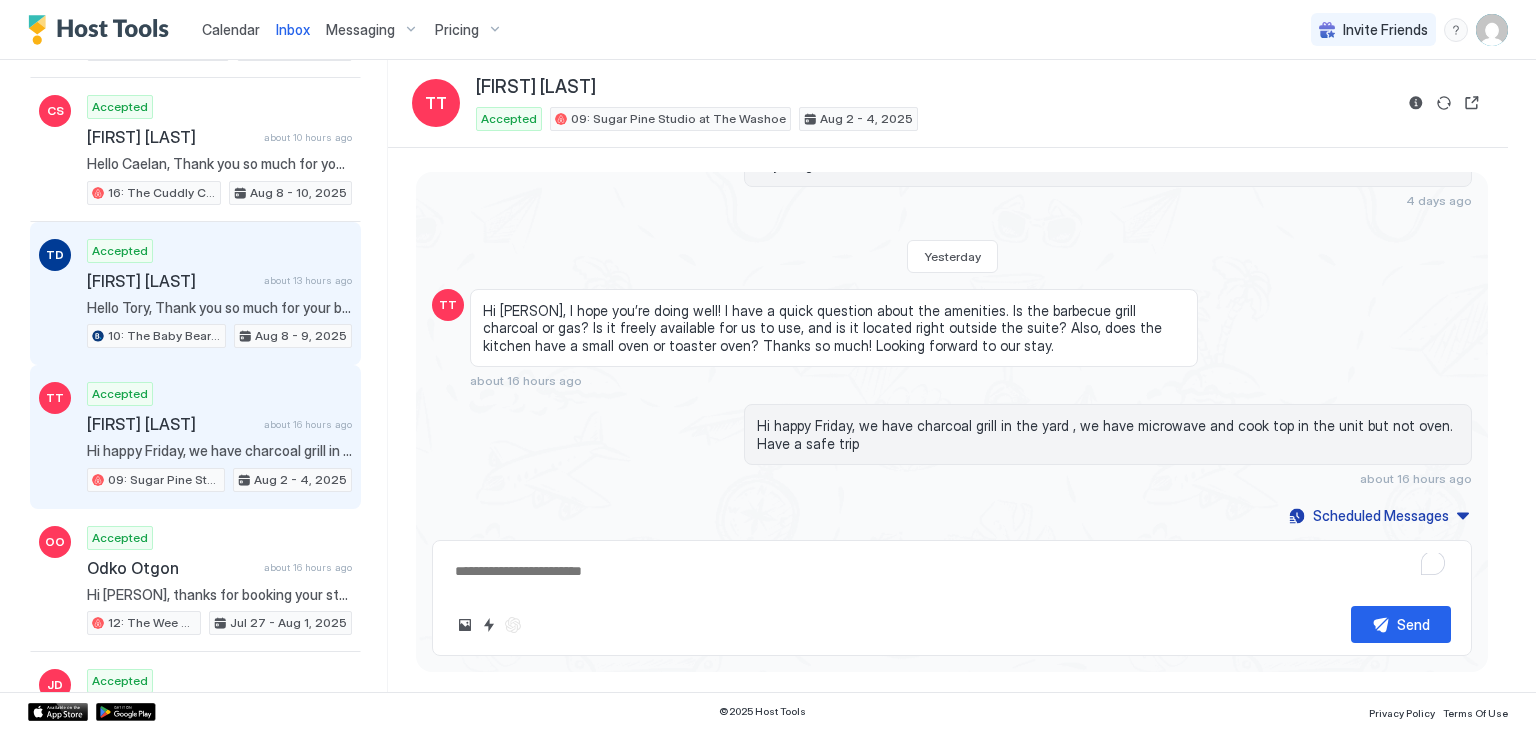 click on "about 13 hours ago" at bounding box center [308, 280] 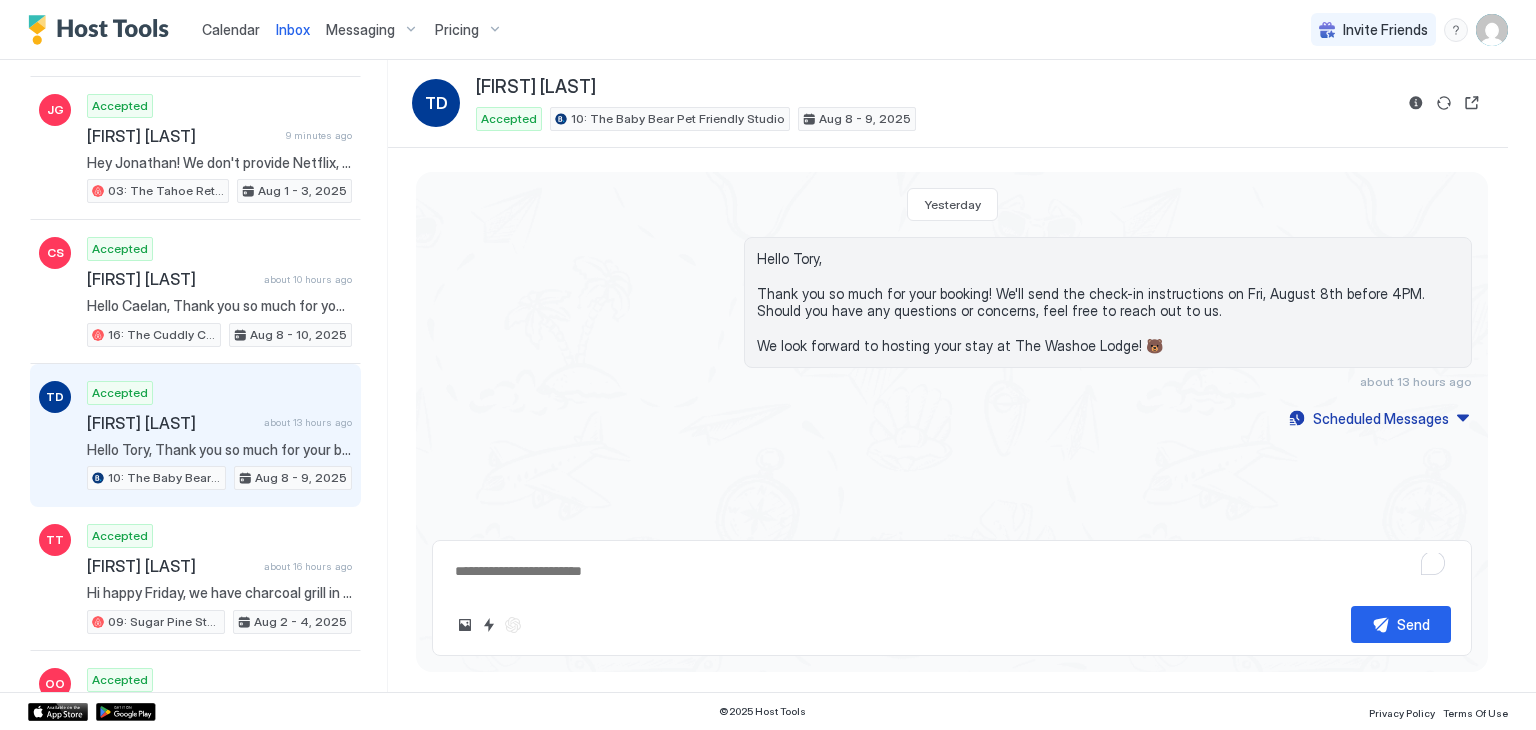 scroll, scrollTop: 391, scrollLeft: 0, axis: vertical 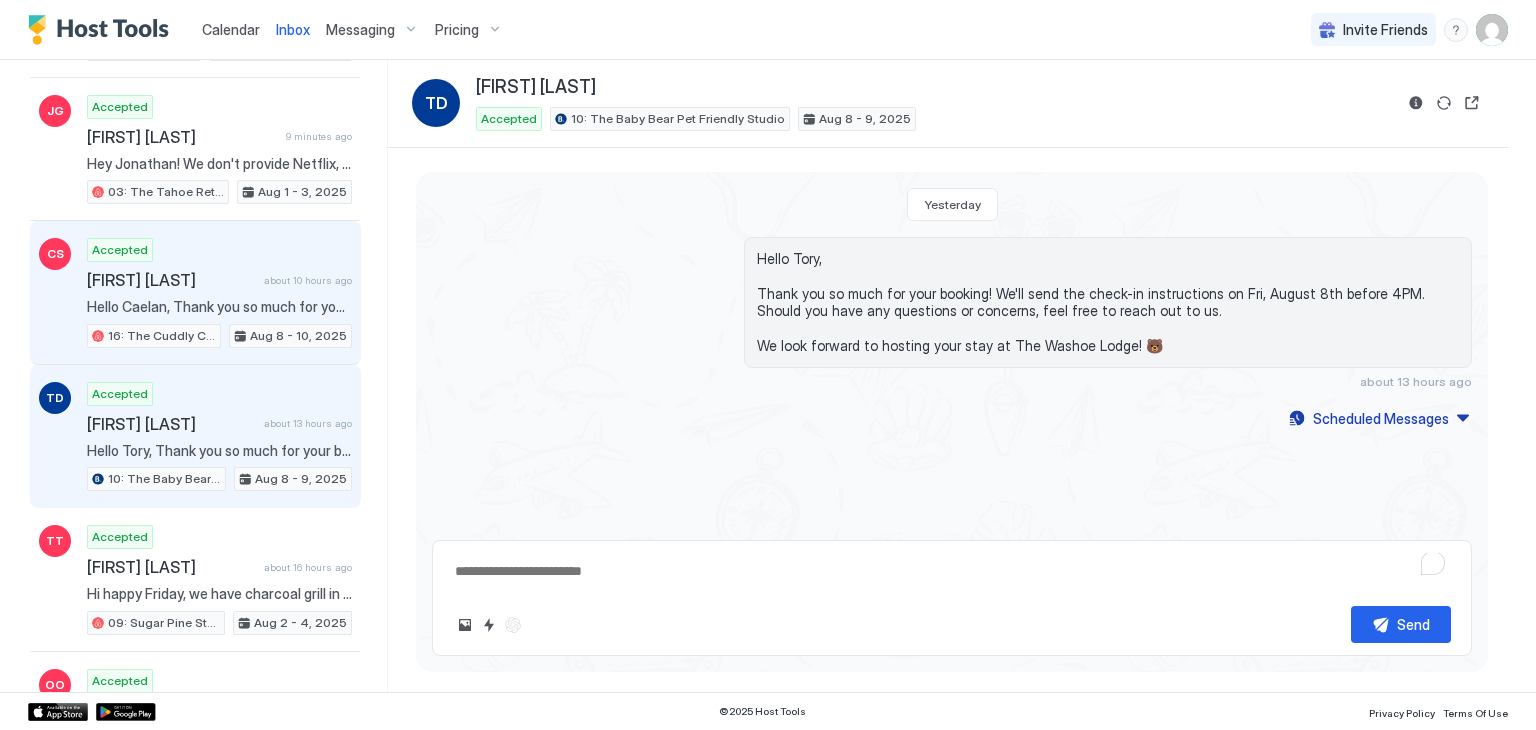 click on "about 10 hours ago" at bounding box center [308, 280] 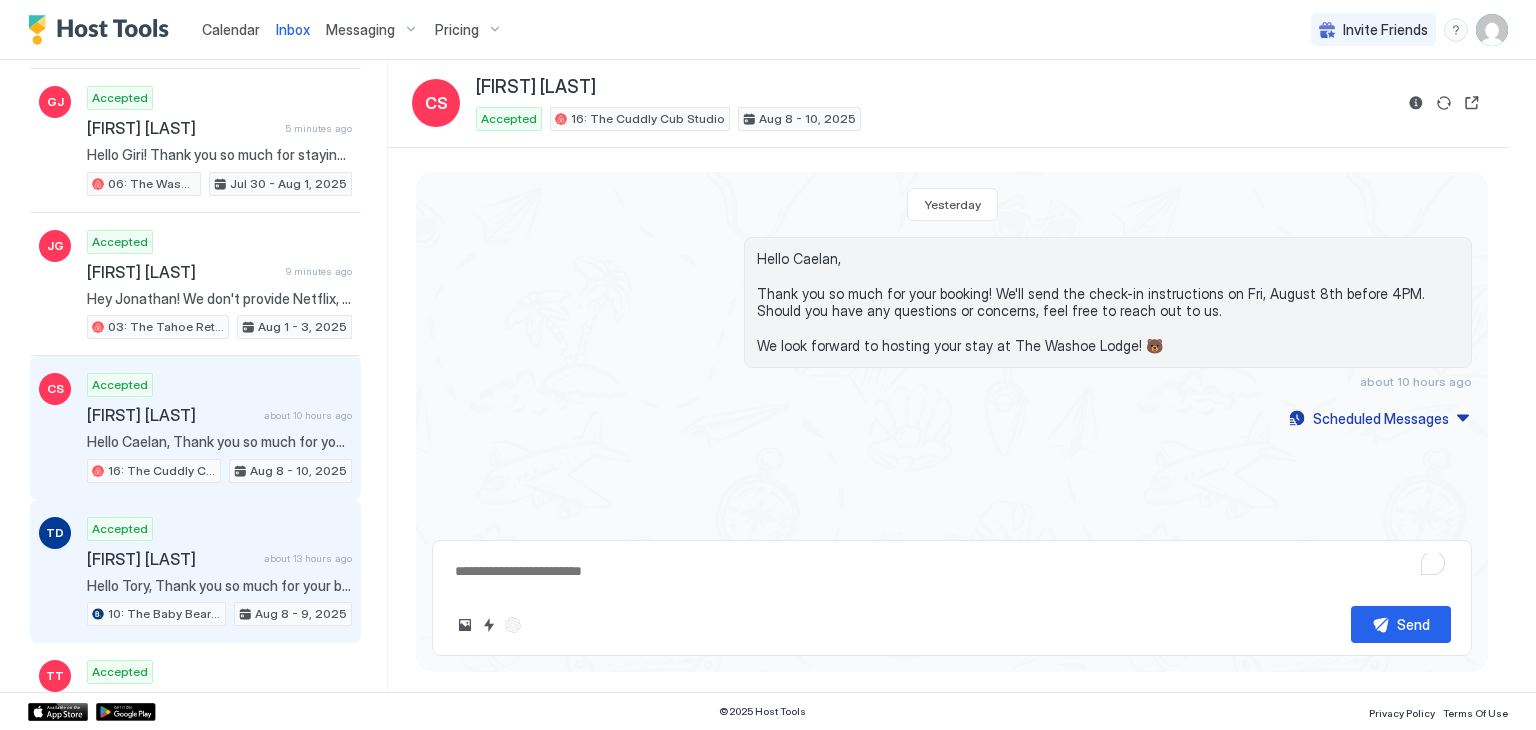 scroll, scrollTop: 254, scrollLeft: 0, axis: vertical 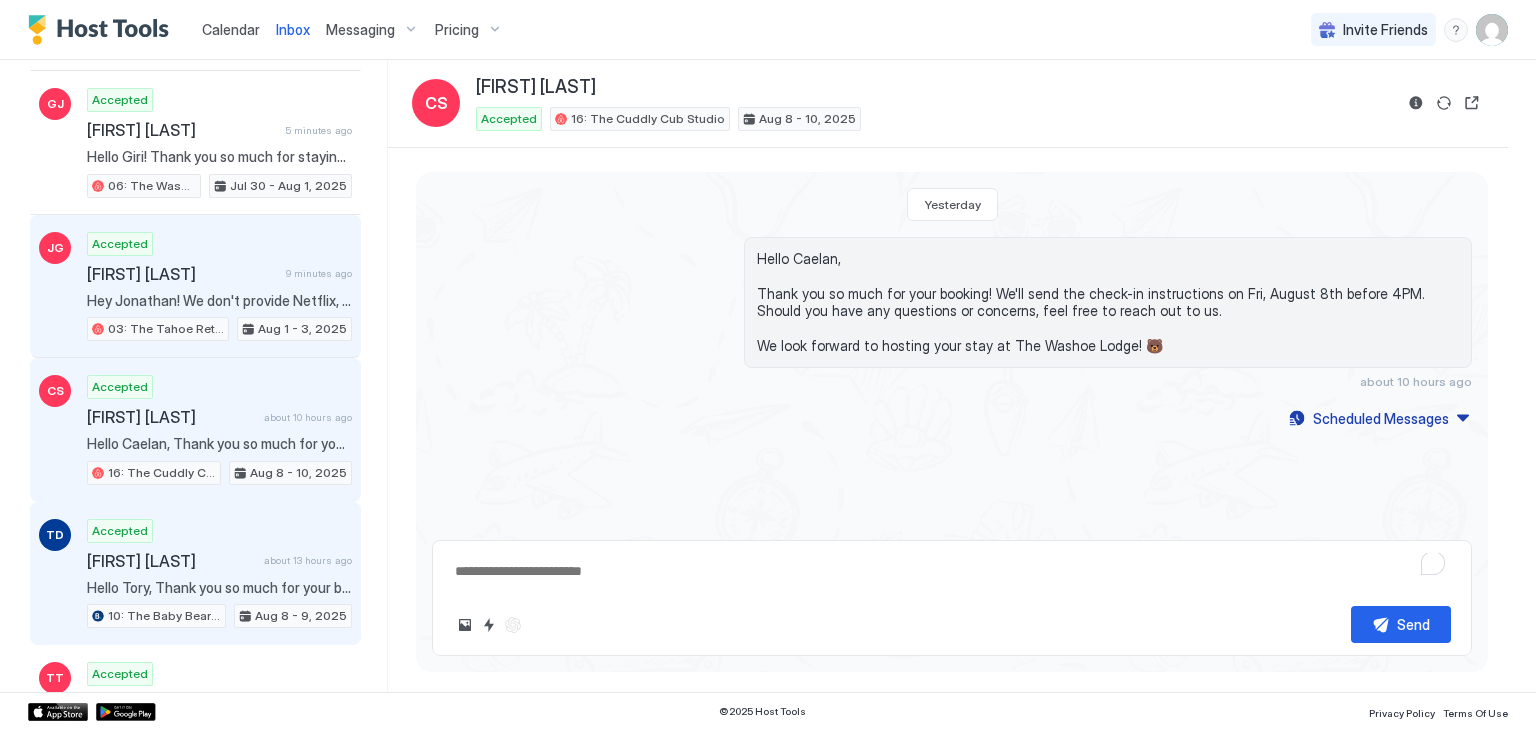 click on "[FIRST] [LAST]" at bounding box center (182, 274) 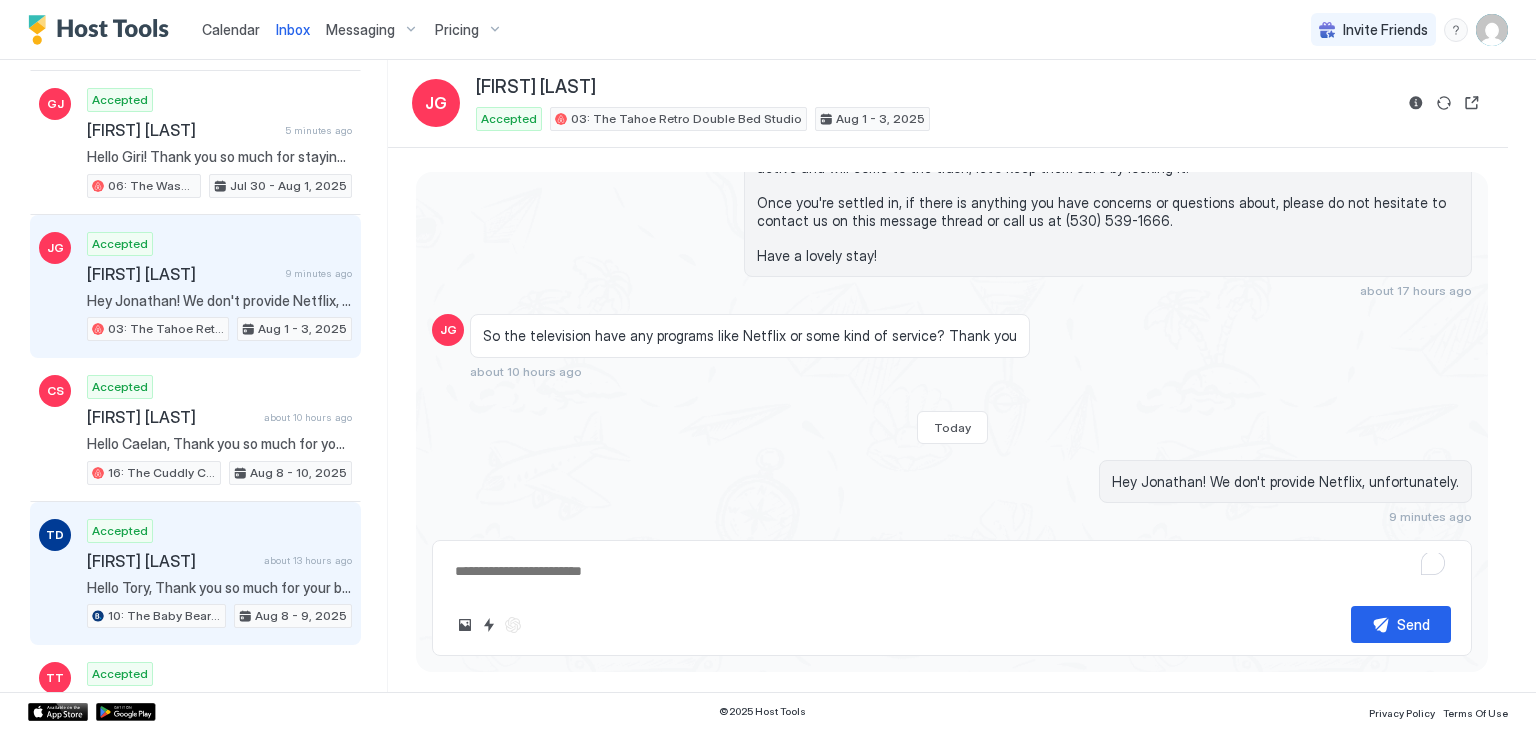 scroll, scrollTop: 687, scrollLeft: 0, axis: vertical 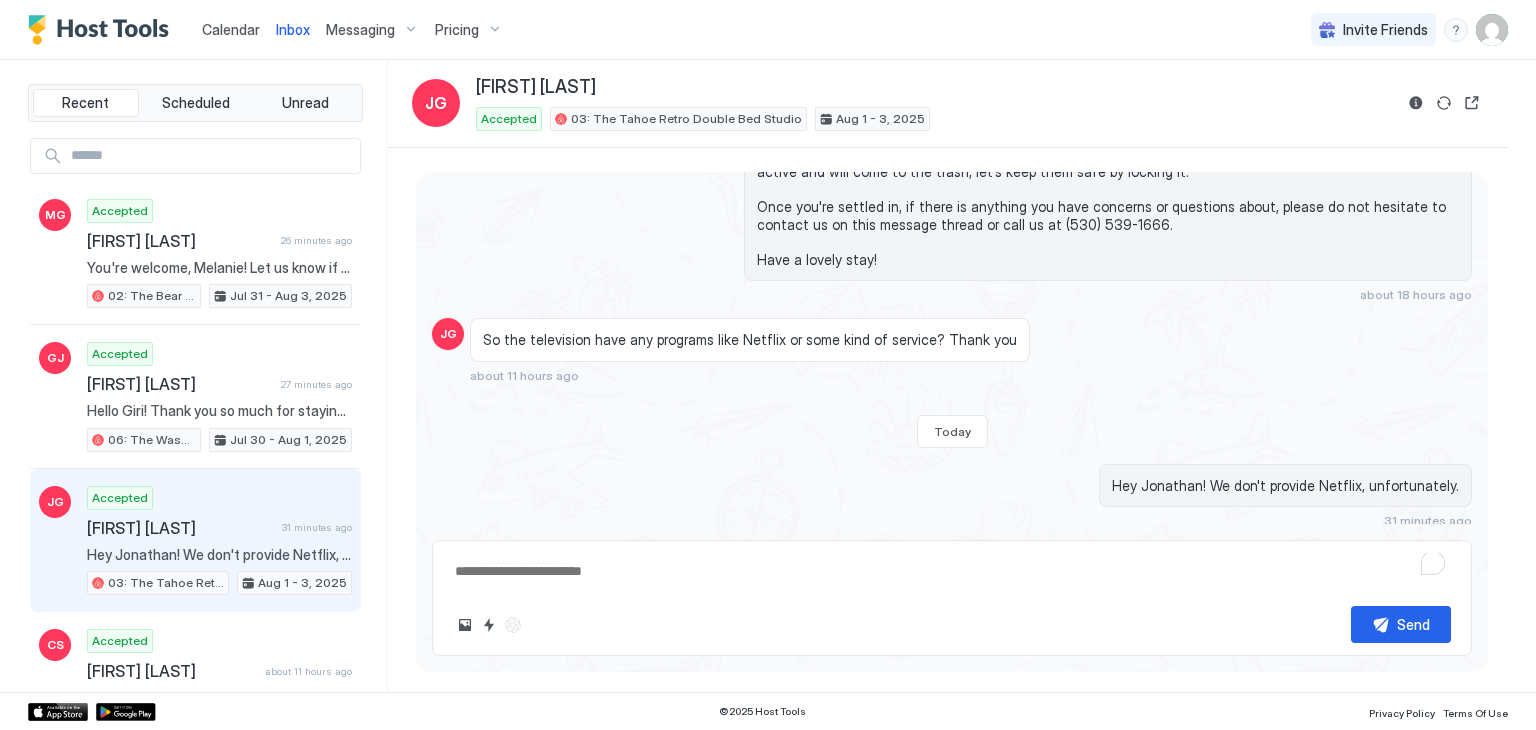 type on "*" 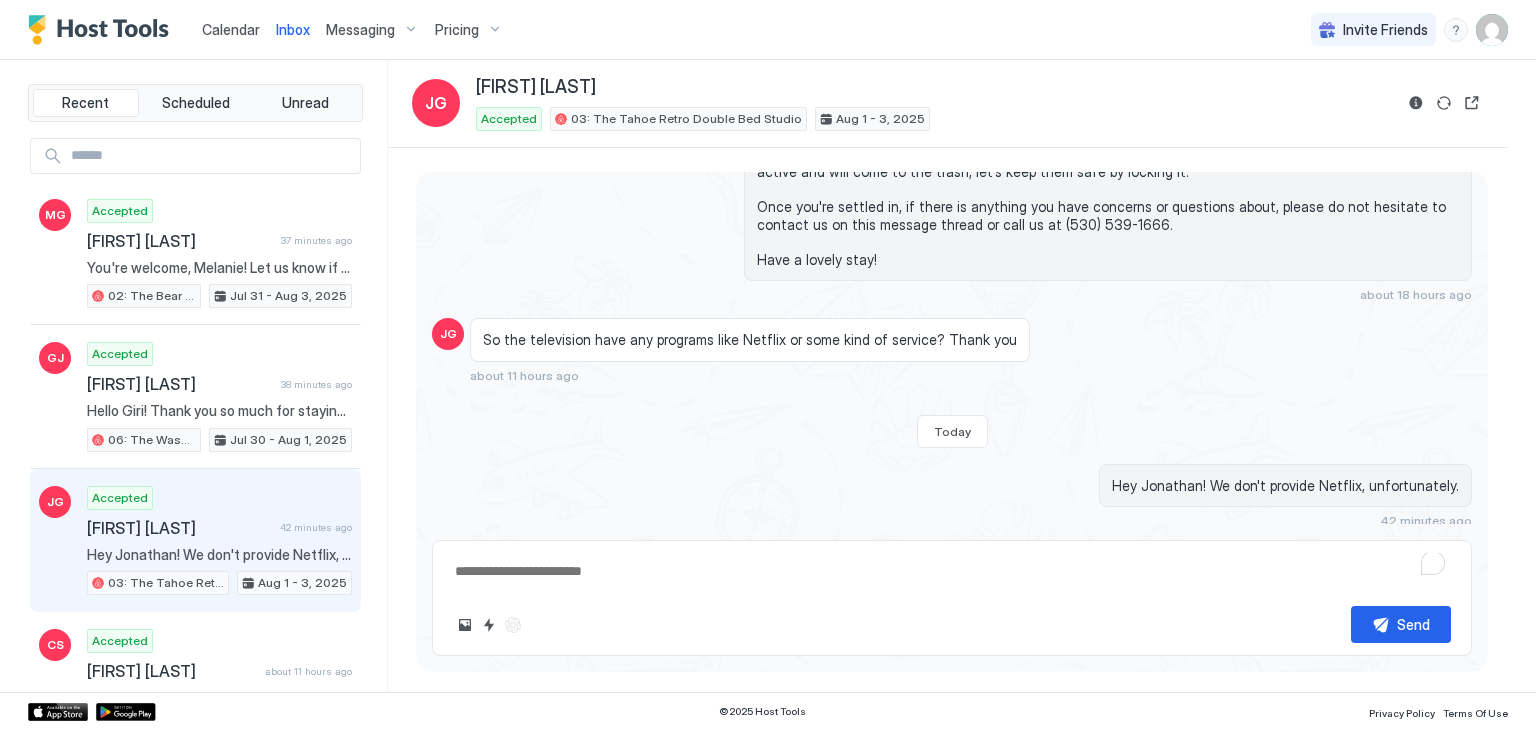 click on "Calendar" at bounding box center (231, 29) 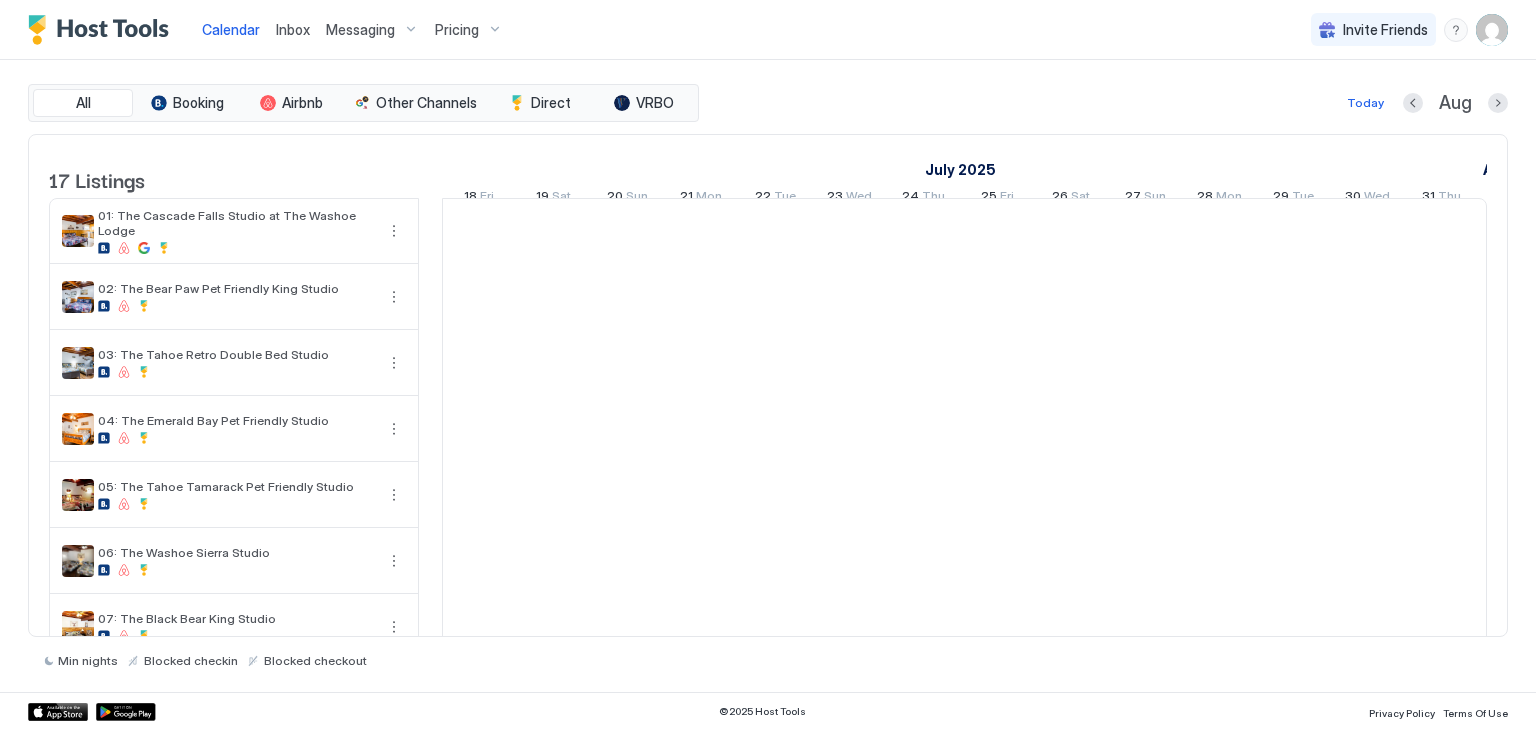 scroll, scrollTop: 0, scrollLeft: 1111, axis: horizontal 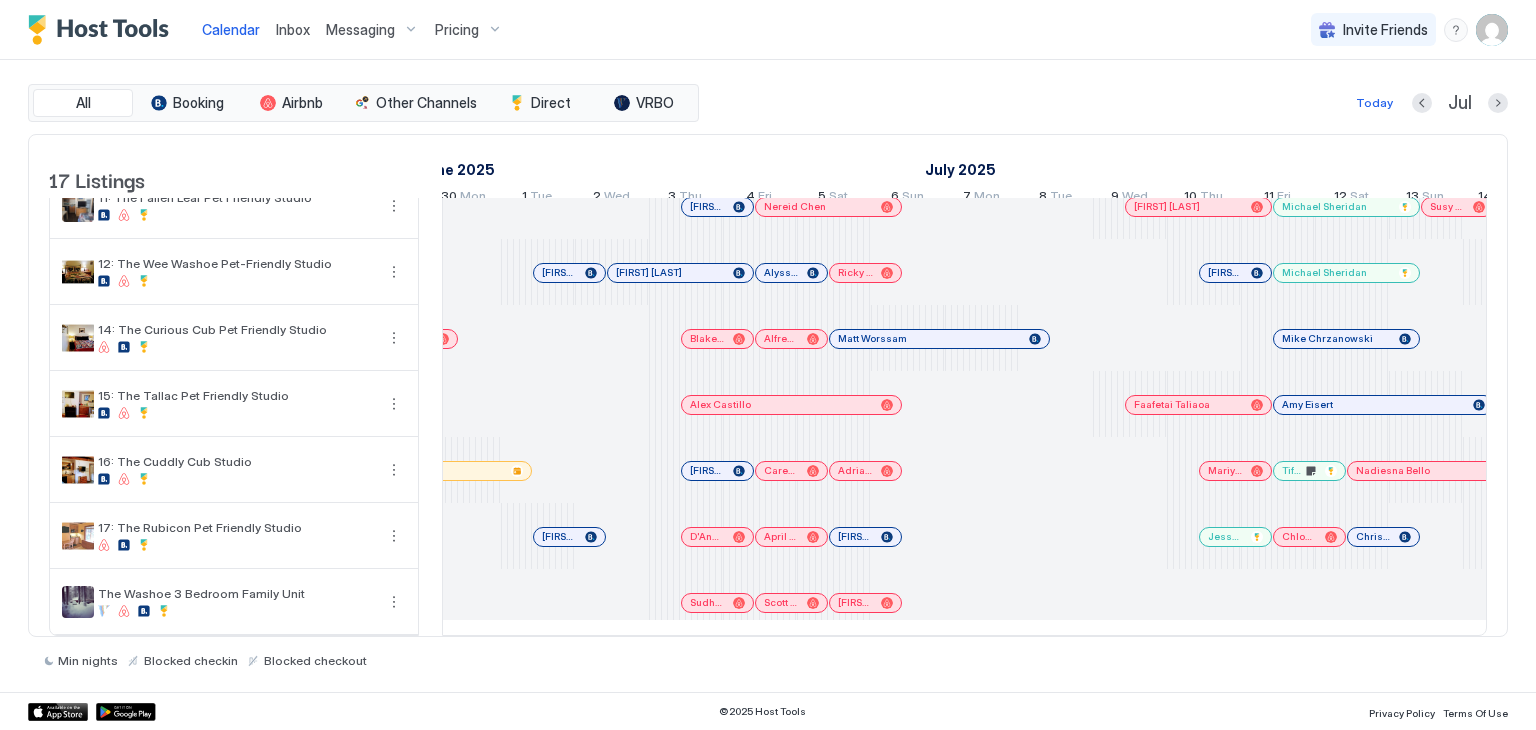 click at bounding box center (612, 338) 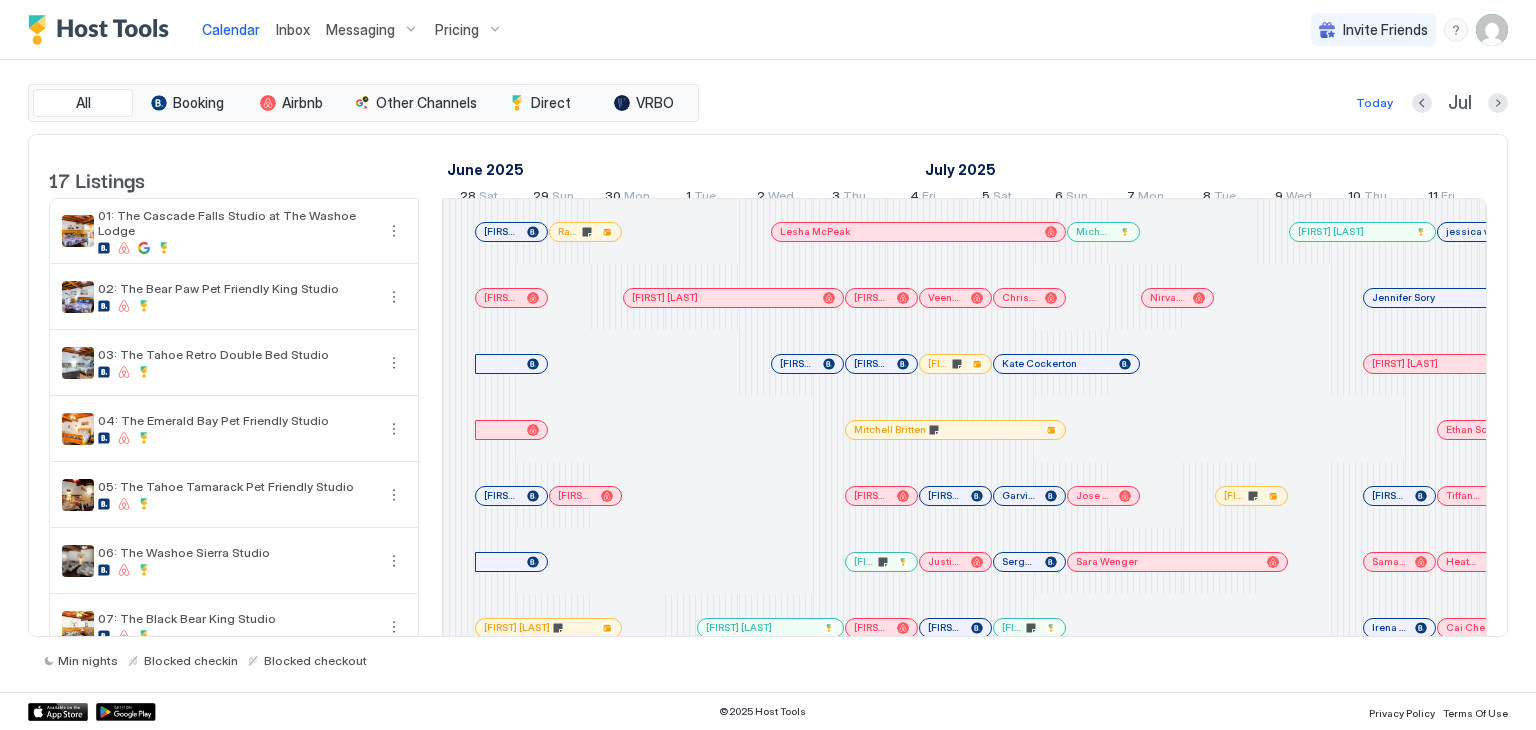 scroll, scrollTop: 0, scrollLeft: 0, axis: both 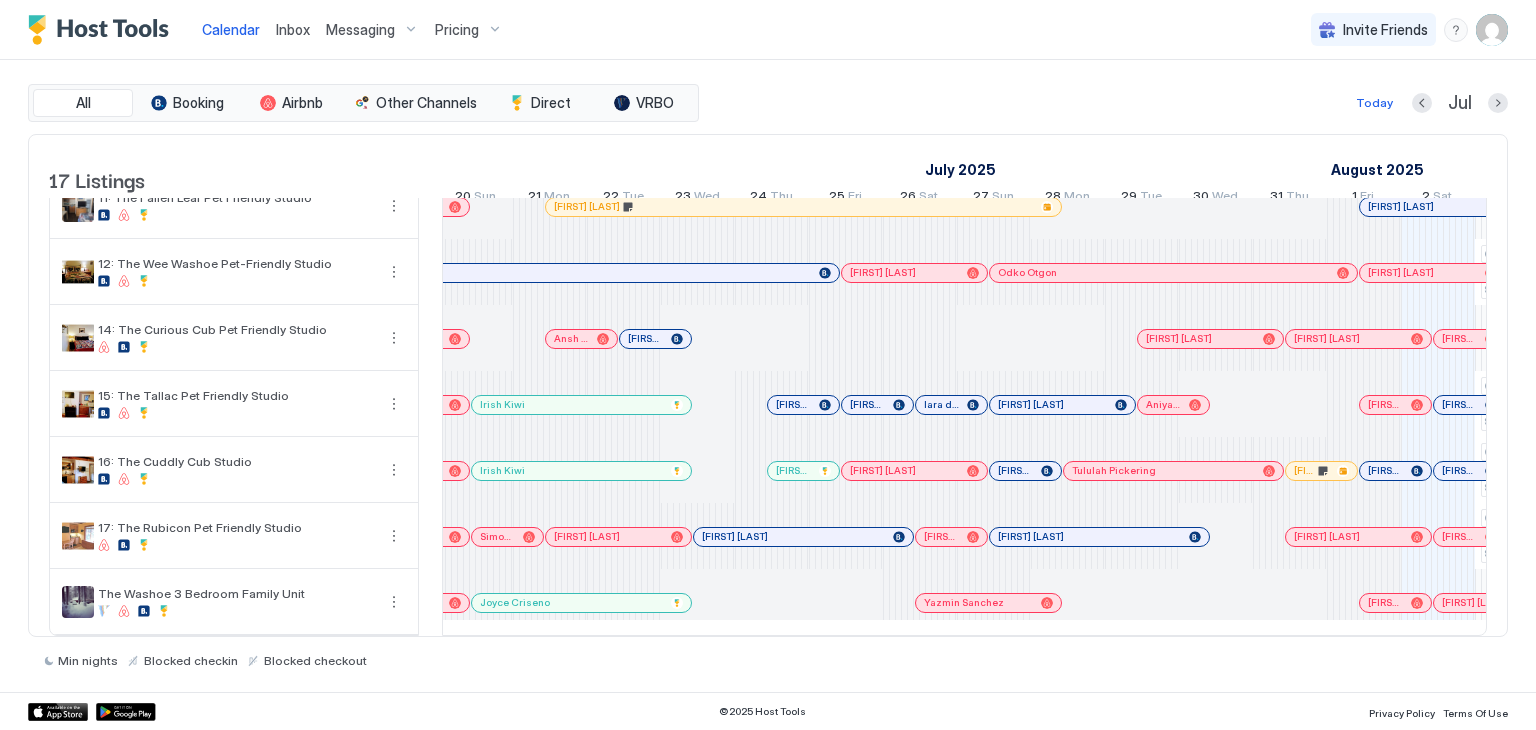 click on "Inbox" at bounding box center [293, 29] 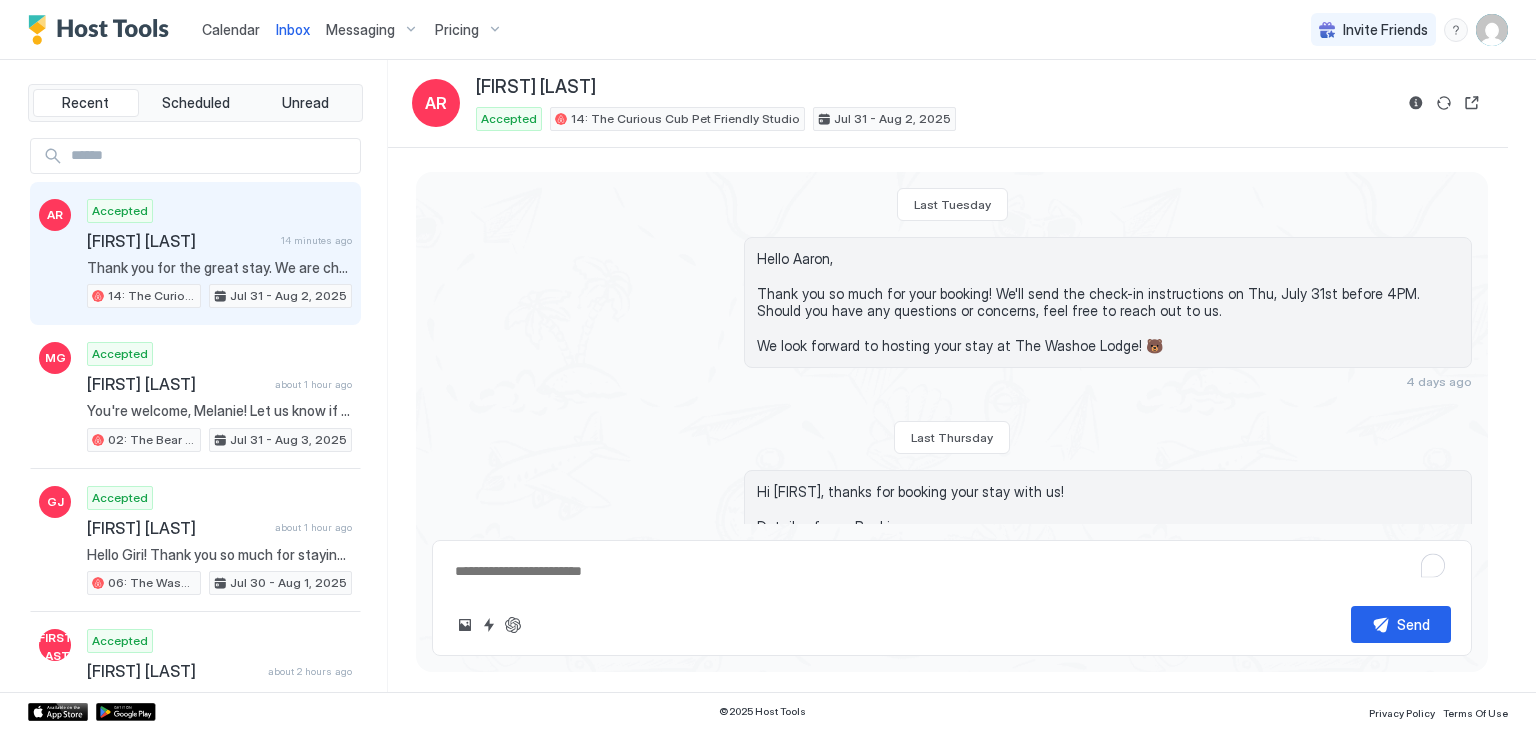 scroll, scrollTop: 687, scrollLeft: 0, axis: vertical 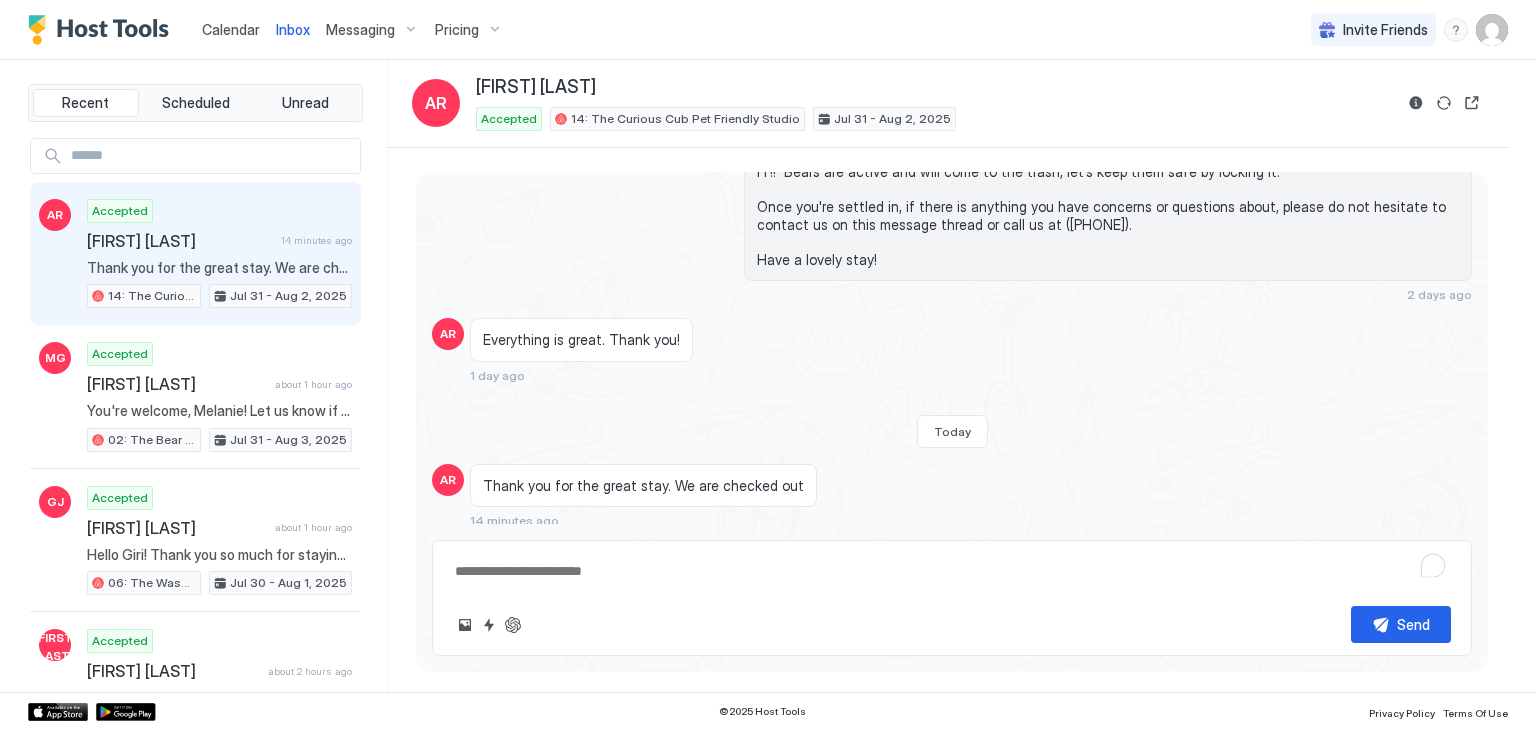 click on "Thank you for the great stay. We are checked out" at bounding box center (219, 268) 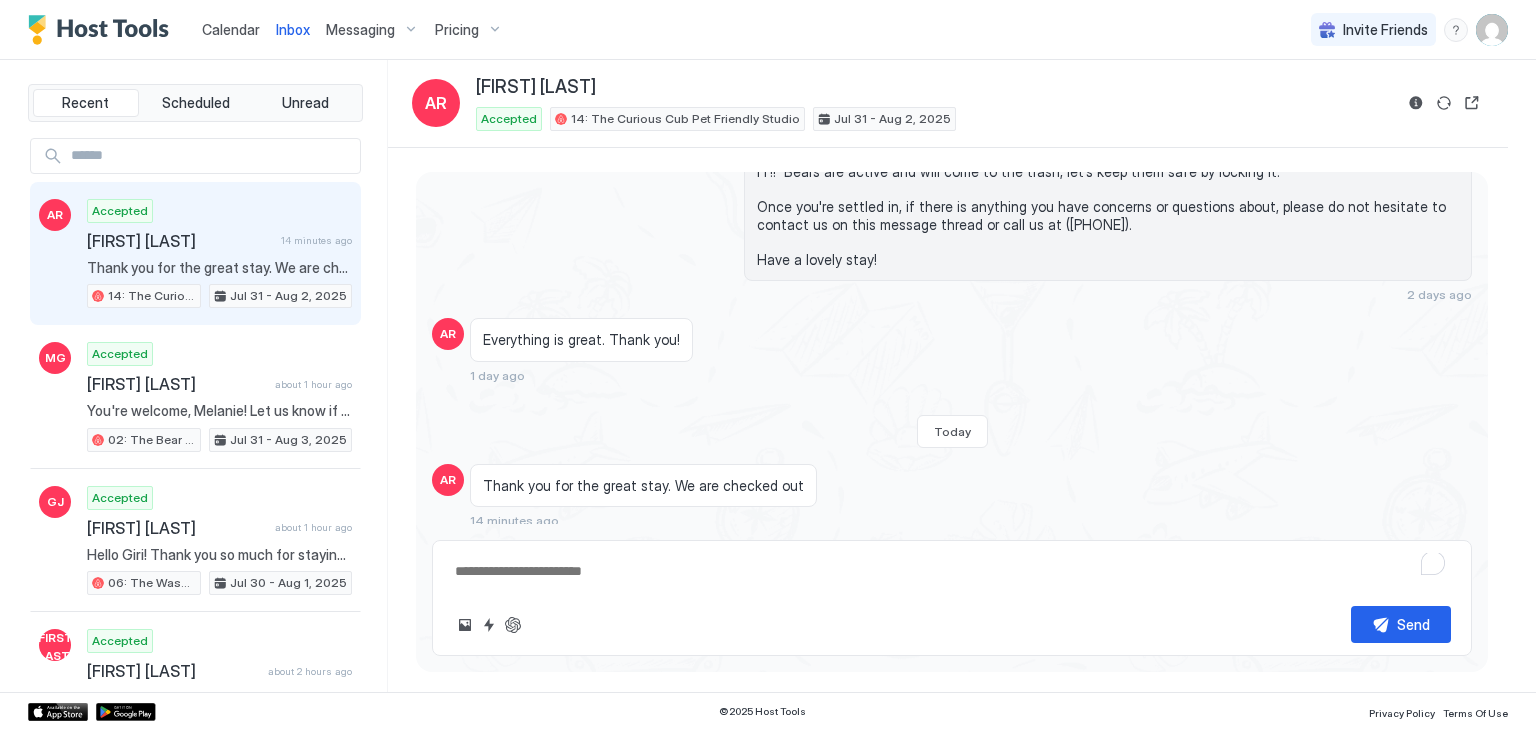 click at bounding box center [952, 571] 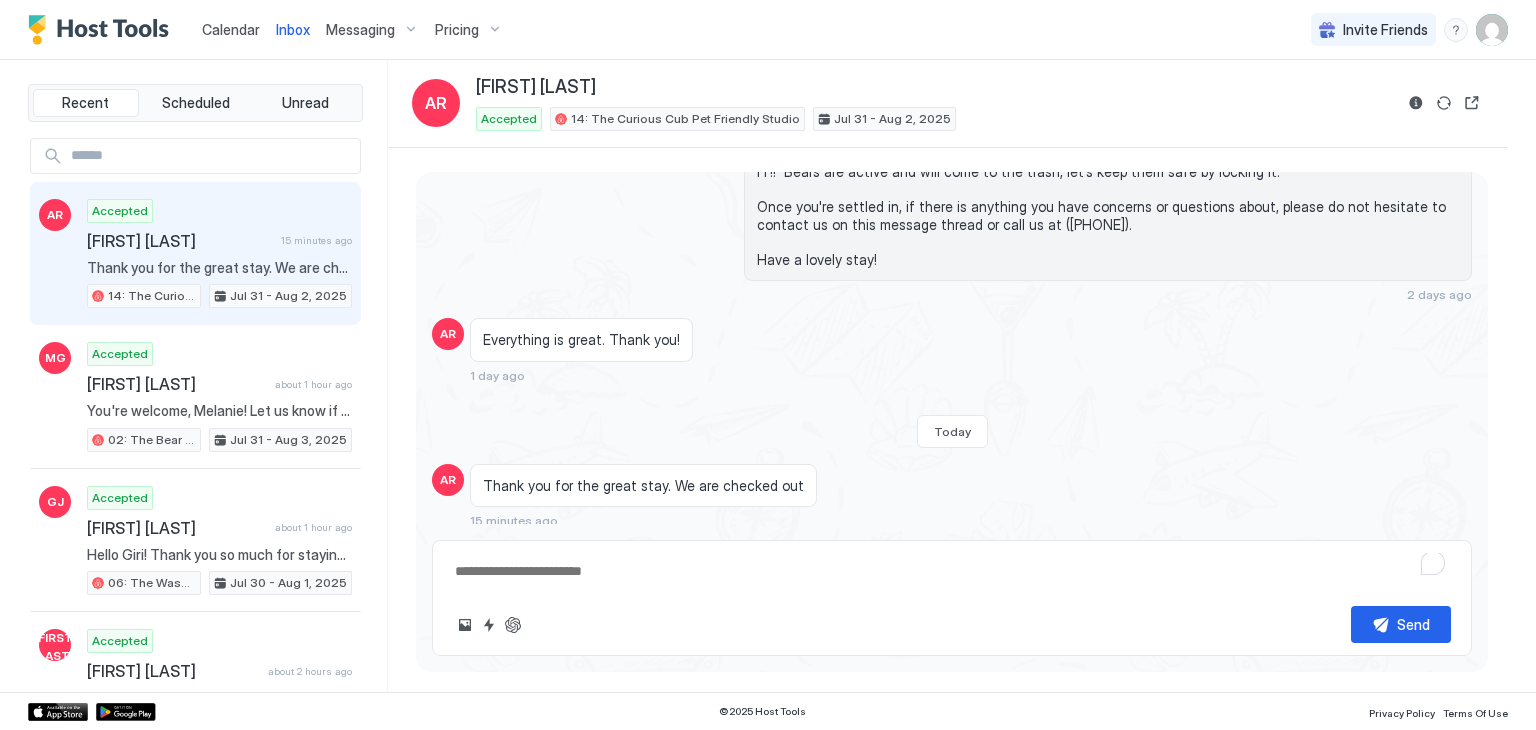 click at bounding box center [952, 571] 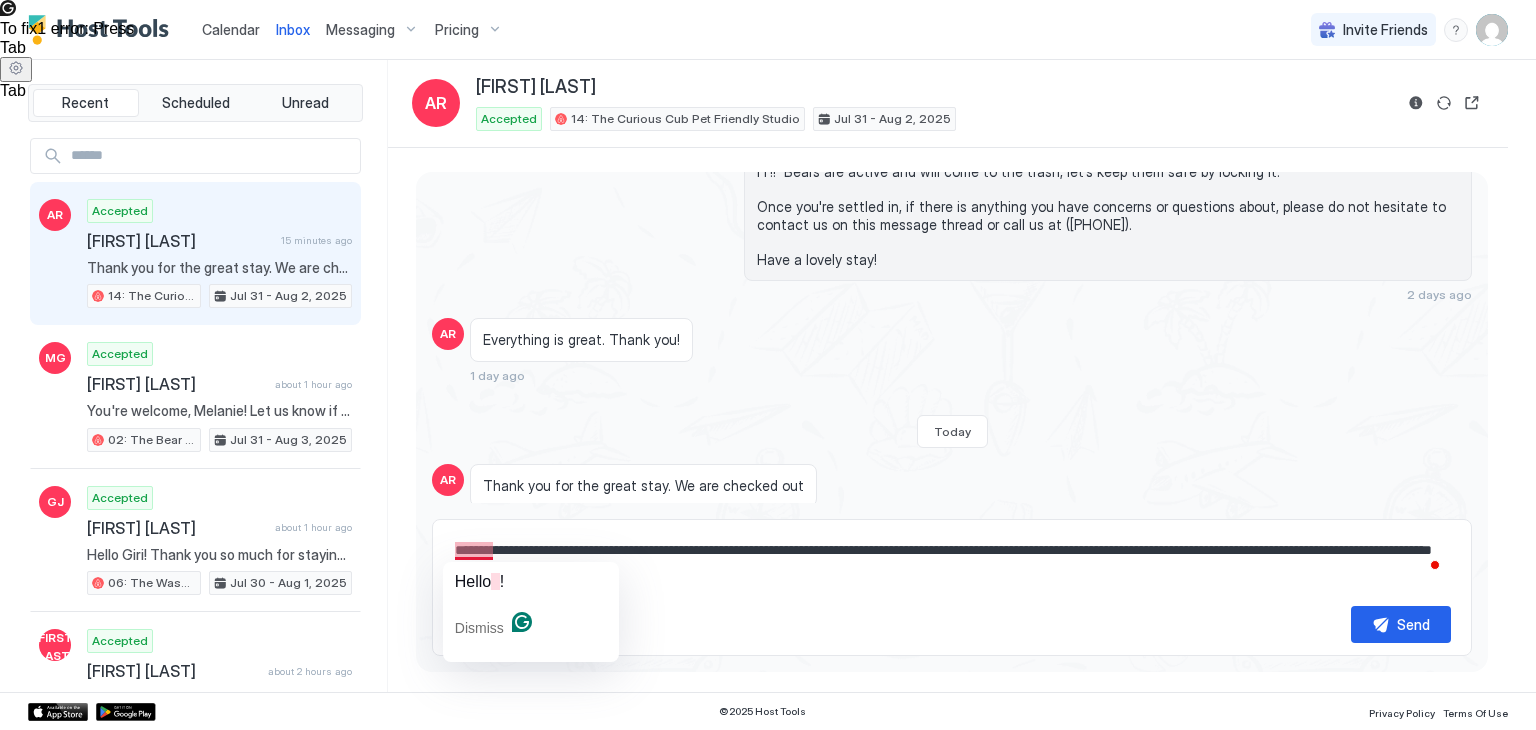 click on "**********" at bounding box center (952, 561) 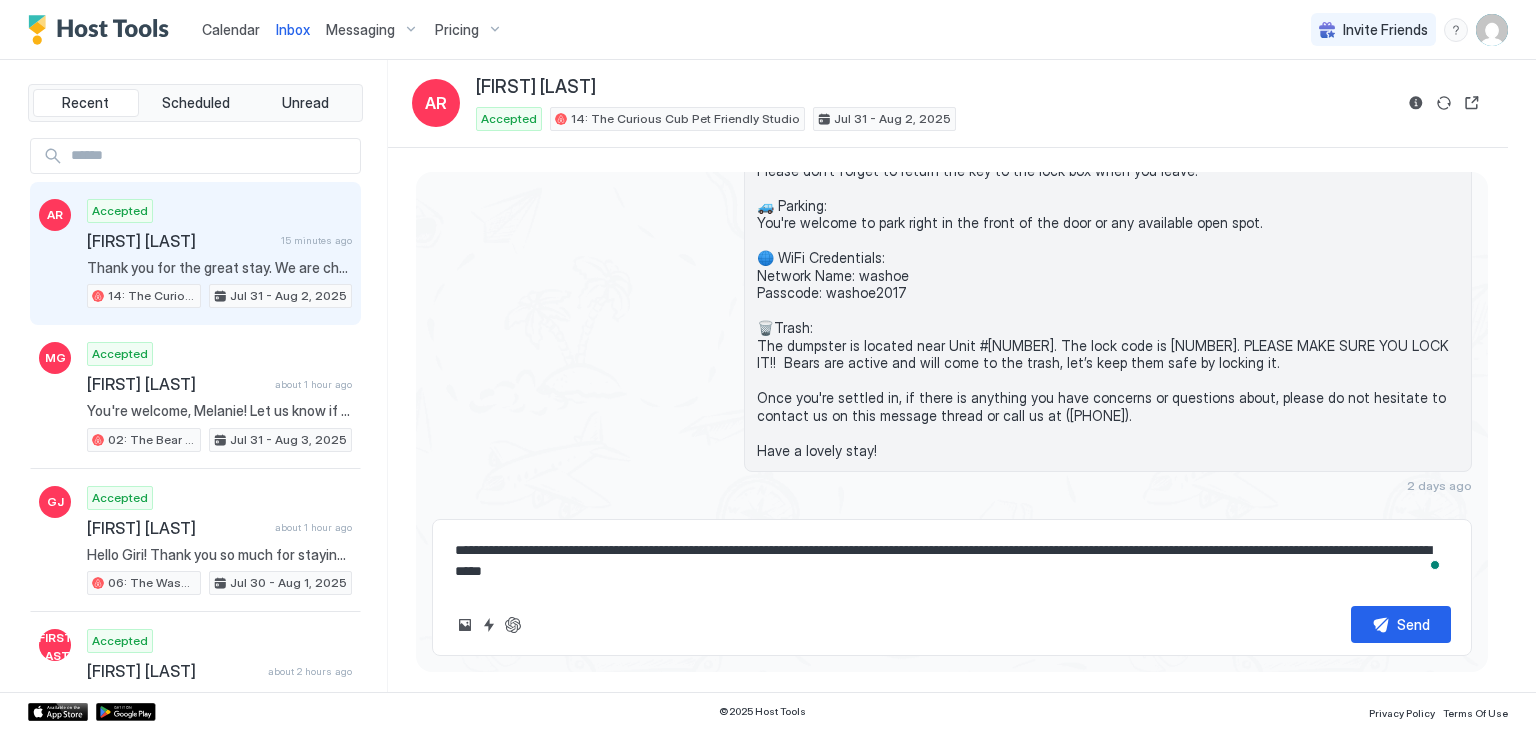 scroll, scrollTop: 750, scrollLeft: 0, axis: vertical 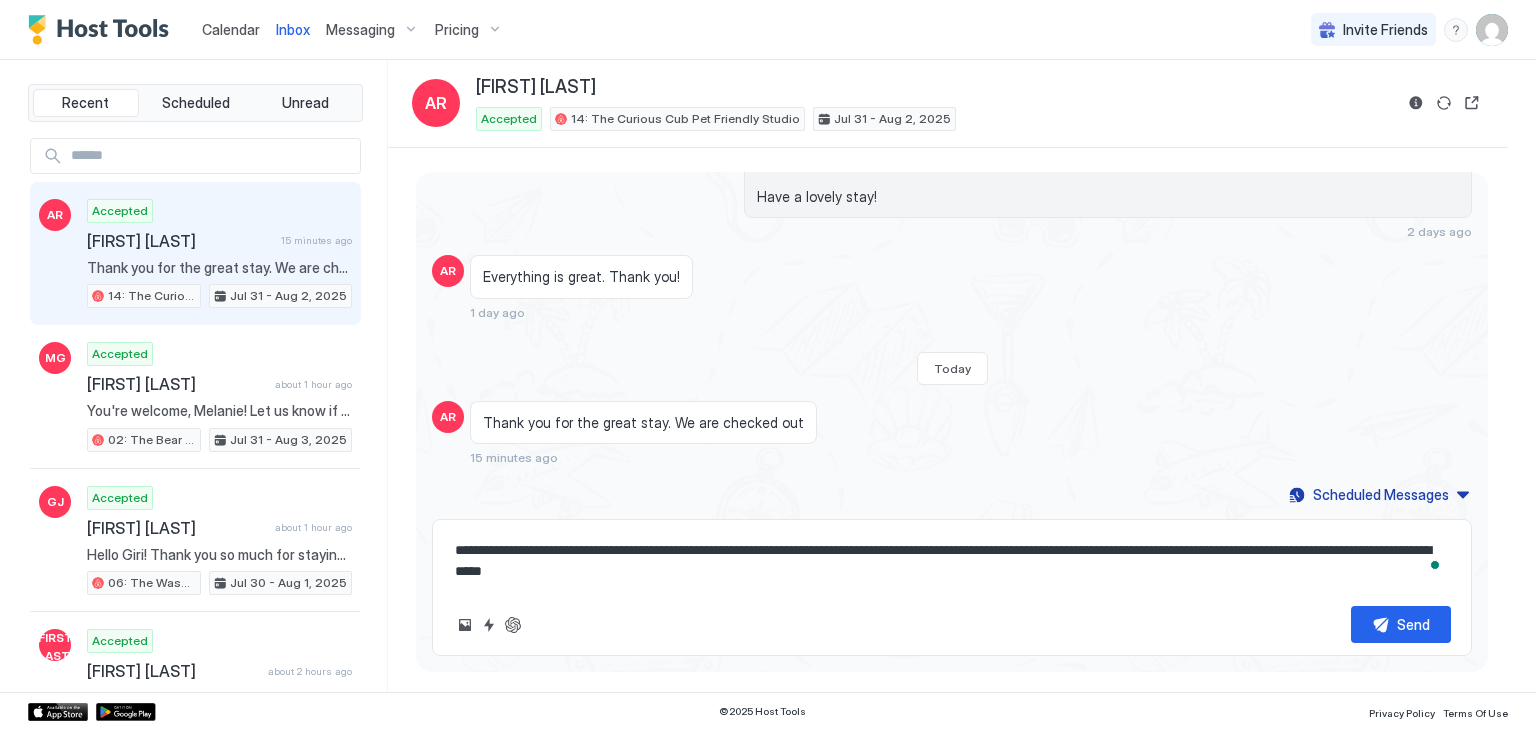 click on "**********" at bounding box center [952, 561] 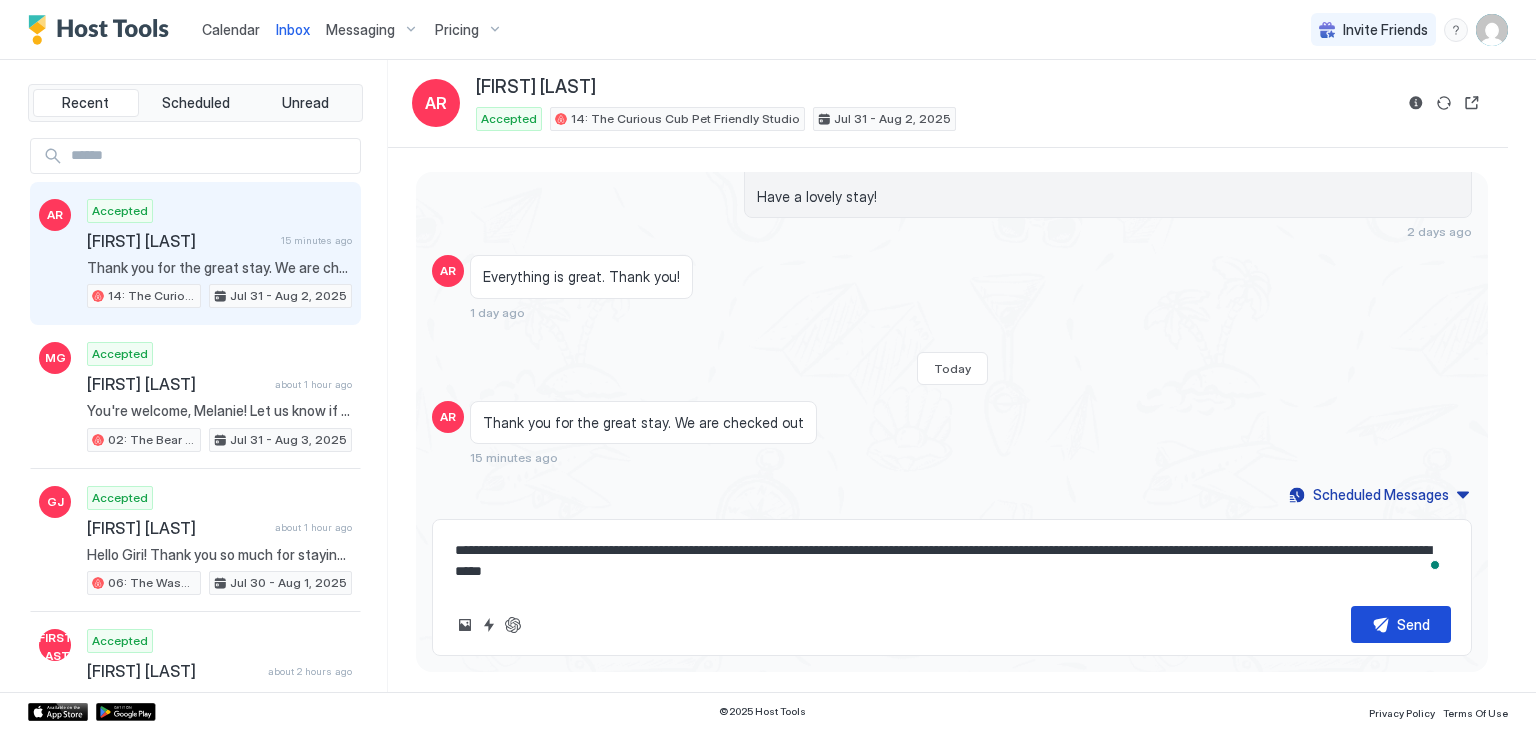 type on "**********" 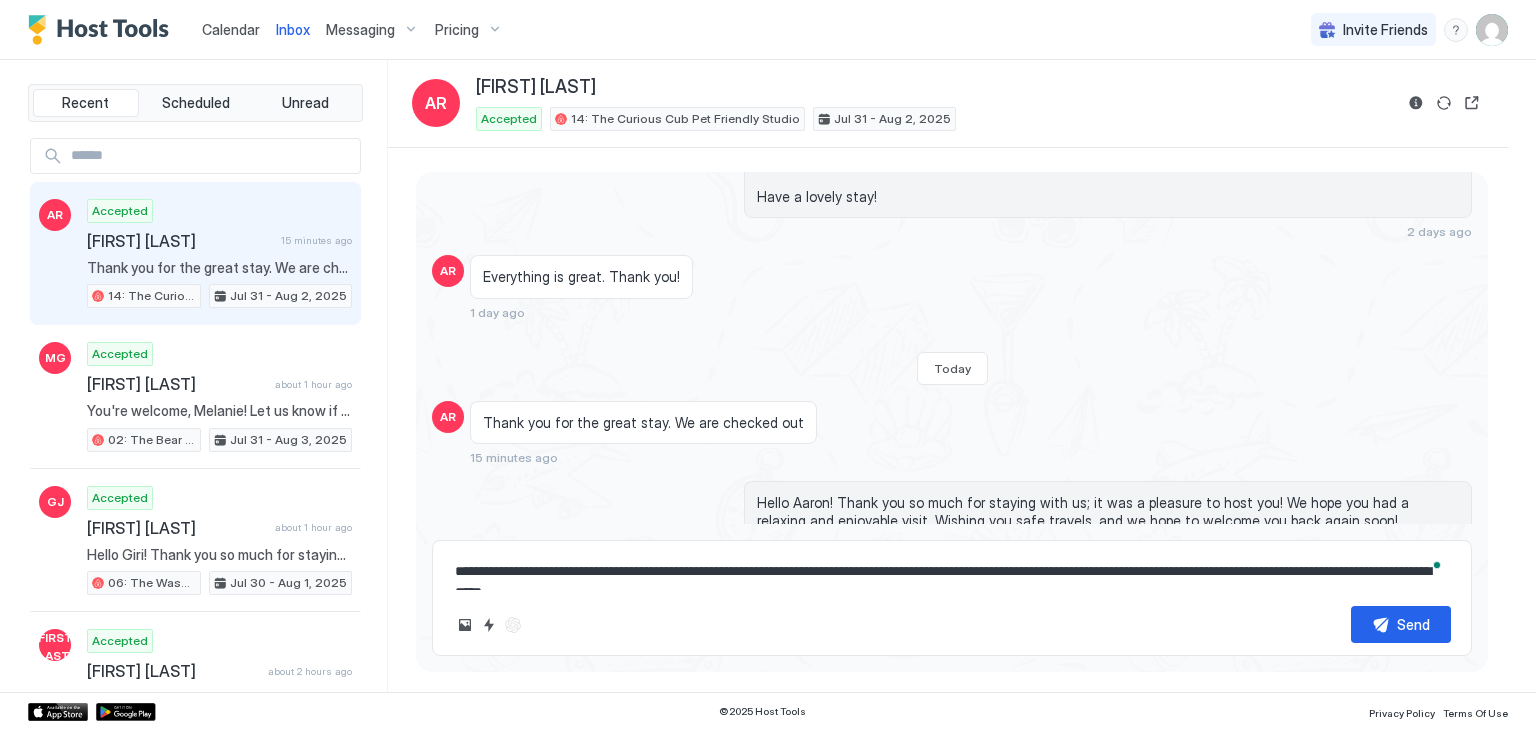 scroll, scrollTop: 827, scrollLeft: 0, axis: vertical 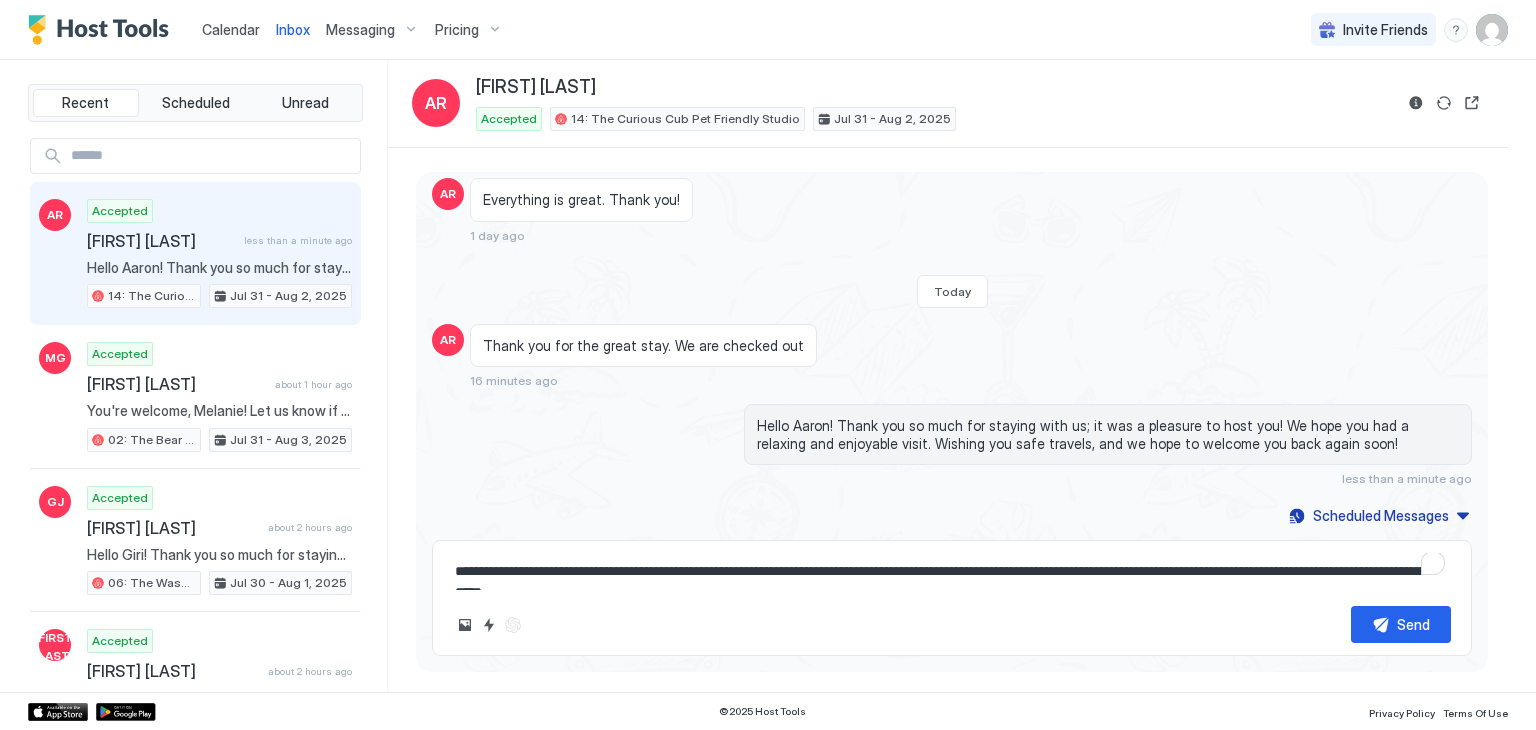 click on "Hello Aaron! Thank you so much for staying with us; it was a pleasure to host you! We hope you had a relaxing and enjoyable visit. Wishing you safe travels, and we hope to welcome you back again soon! less than a minute ago" at bounding box center (952, 445) 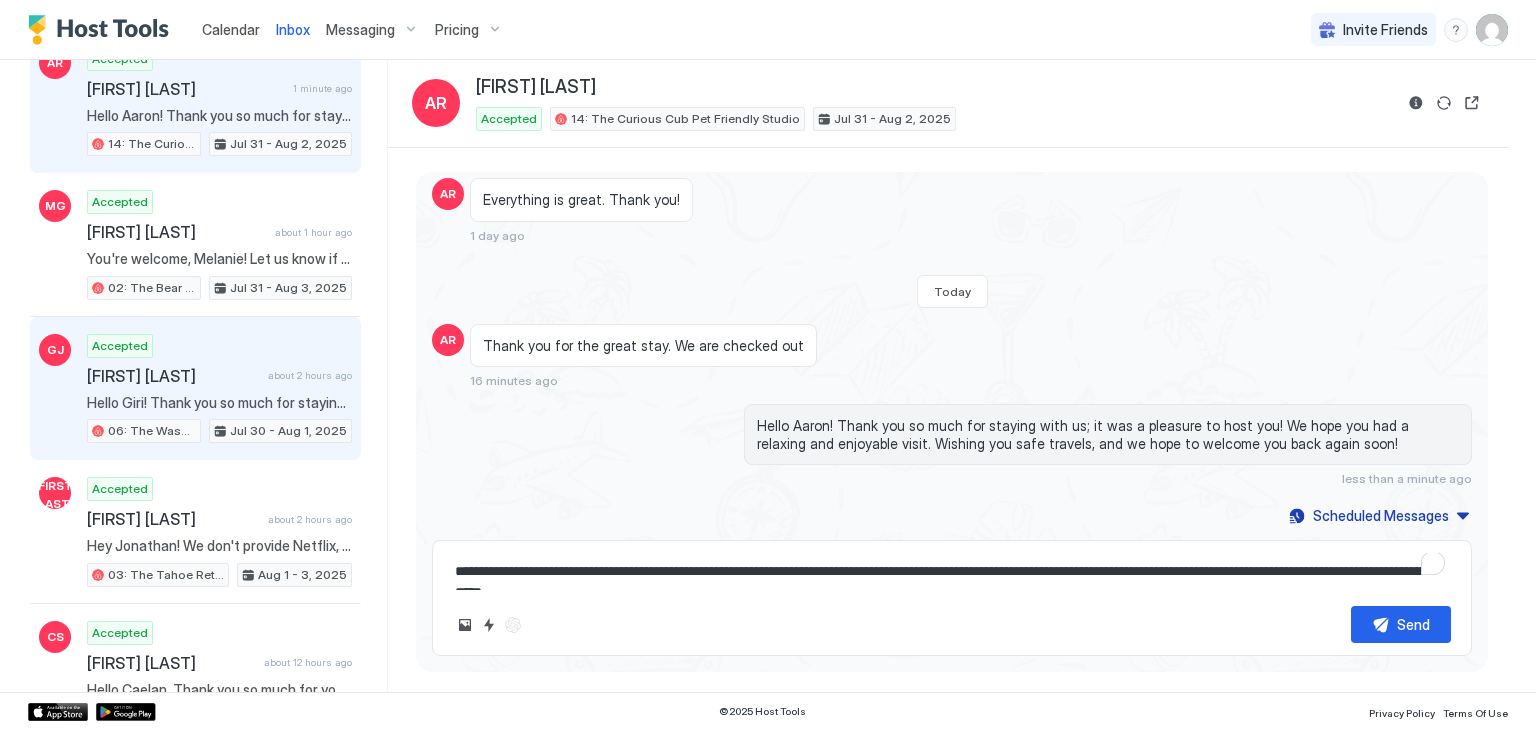 scroll, scrollTop: 0, scrollLeft: 0, axis: both 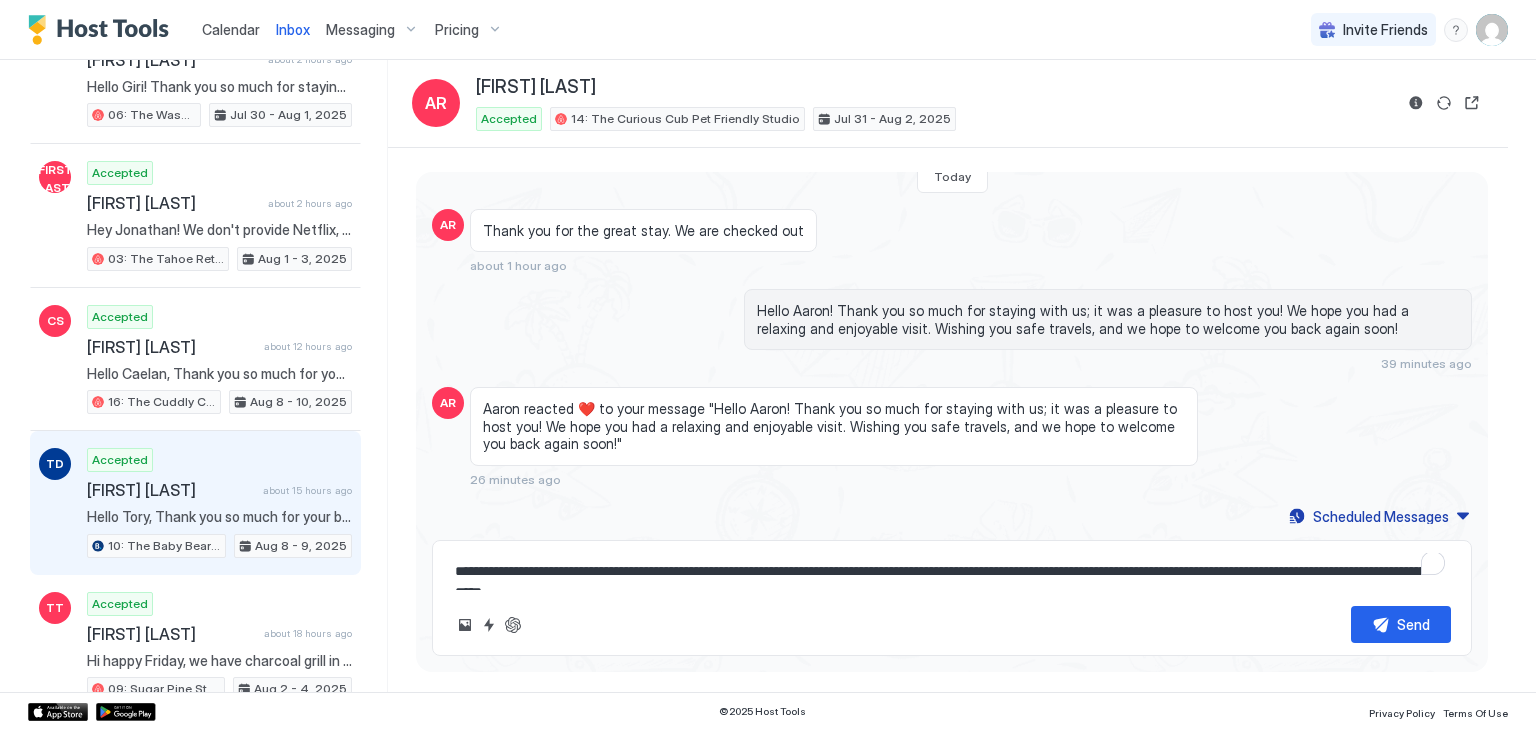 click on "Accepted Tory De Mond about 15 hours ago Hello Tory,
Thank you so much for your booking! We'll send the check-in instructions on Fri, August 8th before 4PM. Should you have any questions or concerns, feel free to reach out to us.
We look forward to hosting your stay at The Washoe Lodge! 🐻 10: The Baby Bear Pet Friendly Studio Aug 8 - 9, 2025" at bounding box center (219, 503) 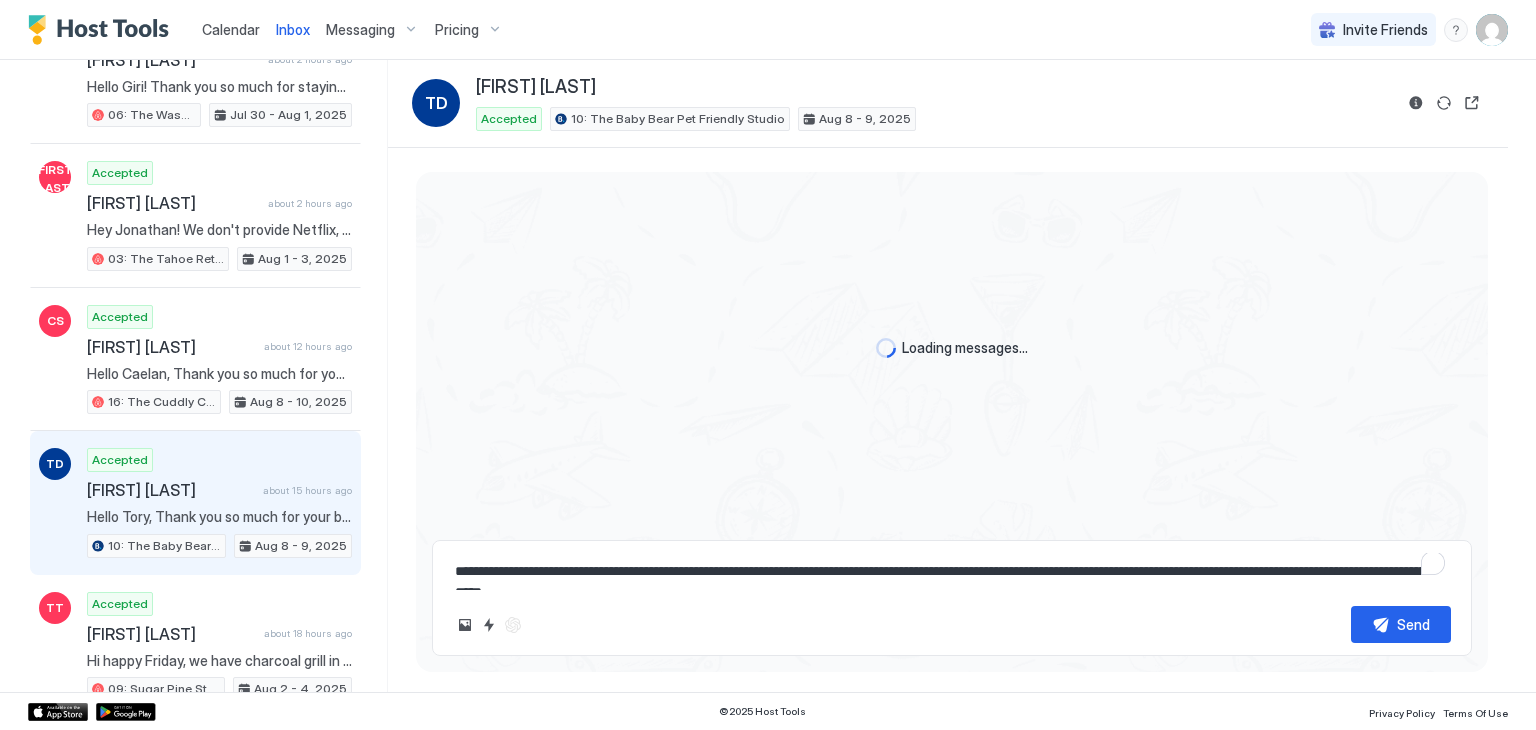 scroll, scrollTop: 0, scrollLeft: 0, axis: both 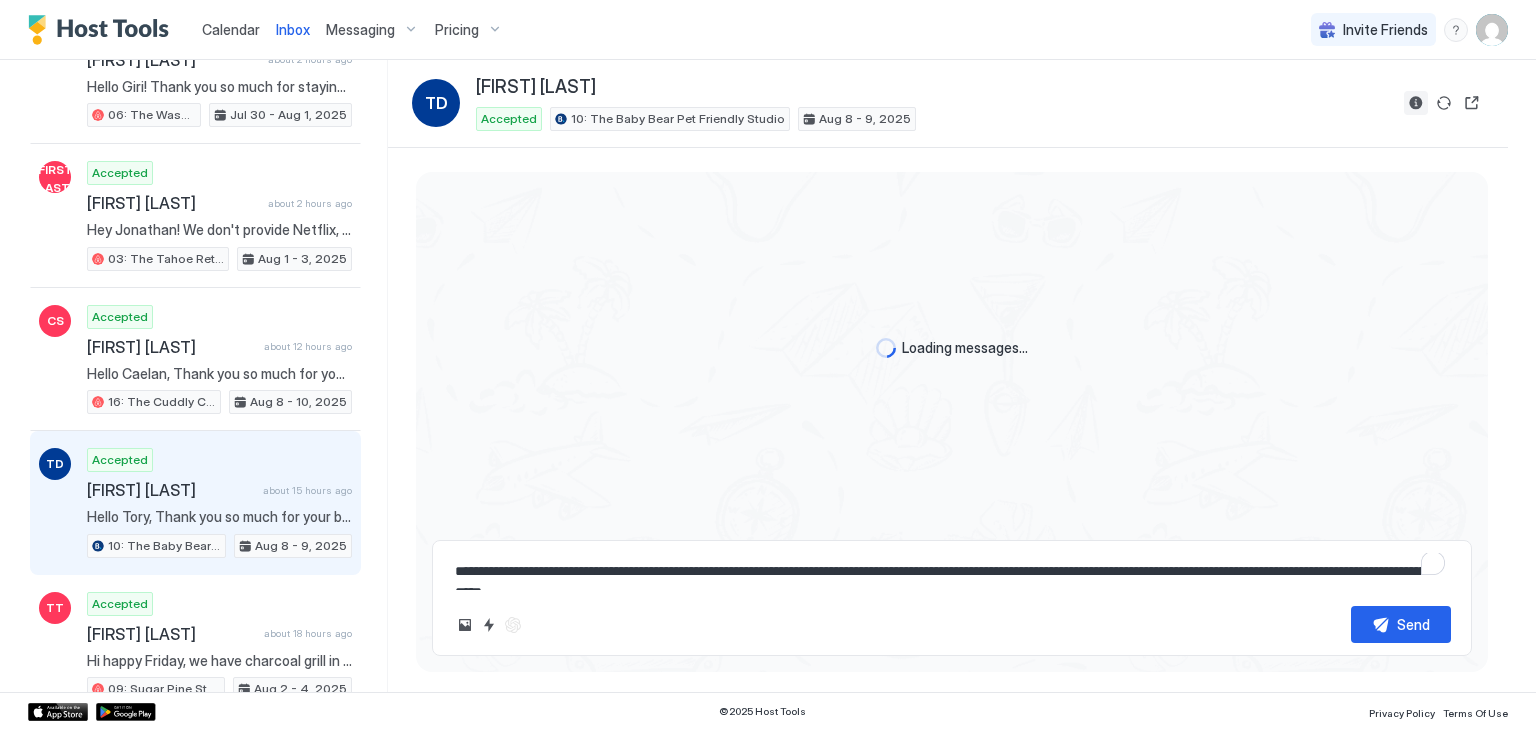 click at bounding box center [1416, 103] 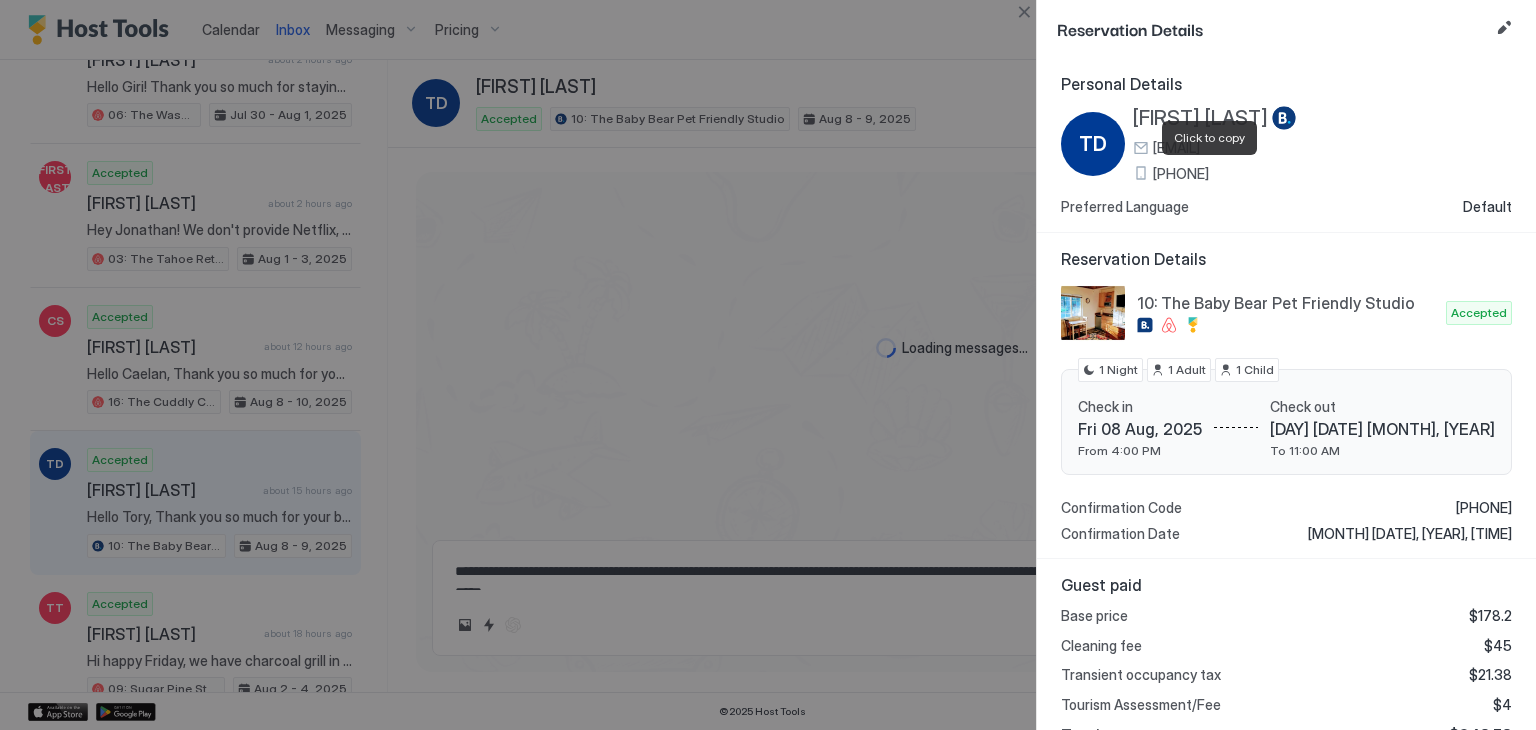 click on "+44 7797 763775" at bounding box center [1181, 174] 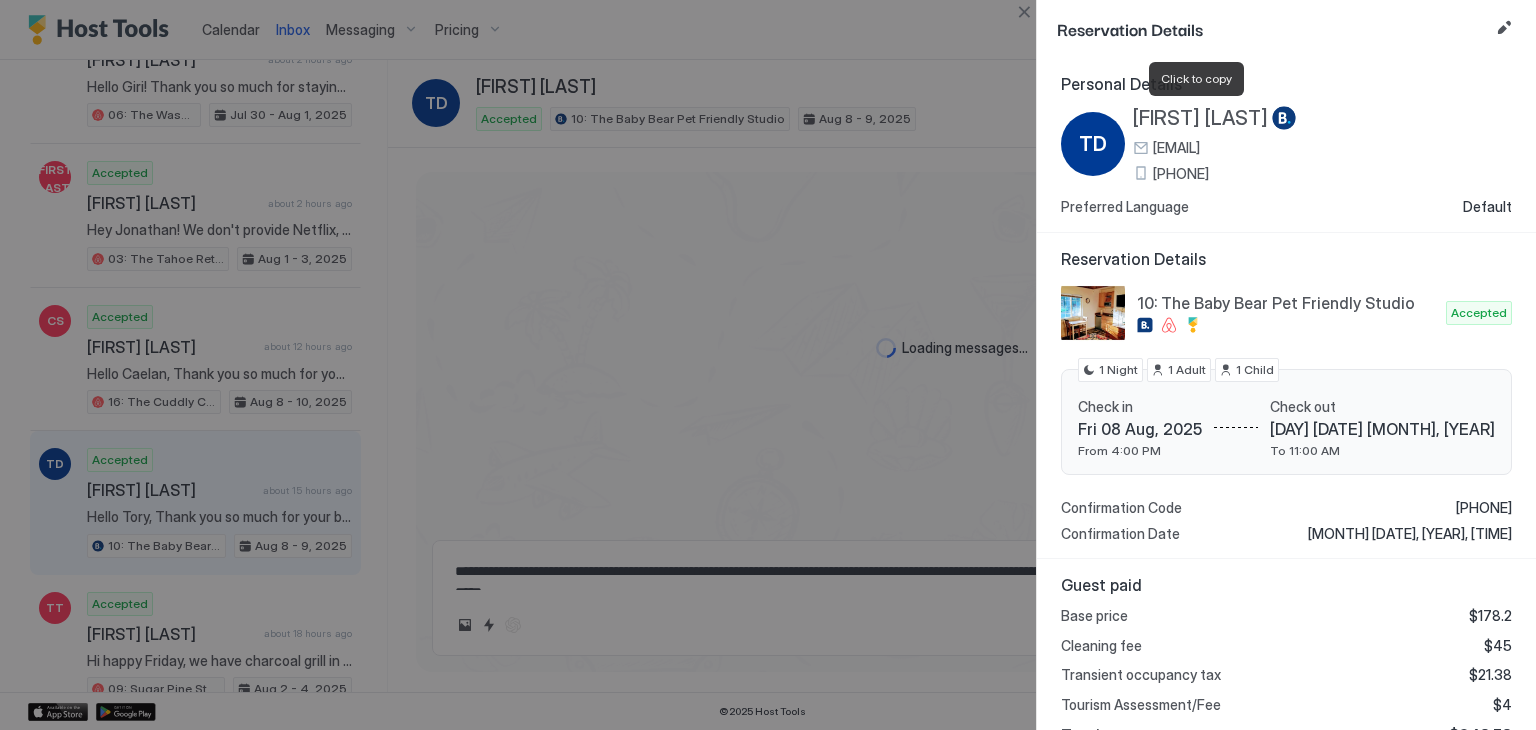 click on "[FIRST] [LAST]" at bounding box center (1200, 118) 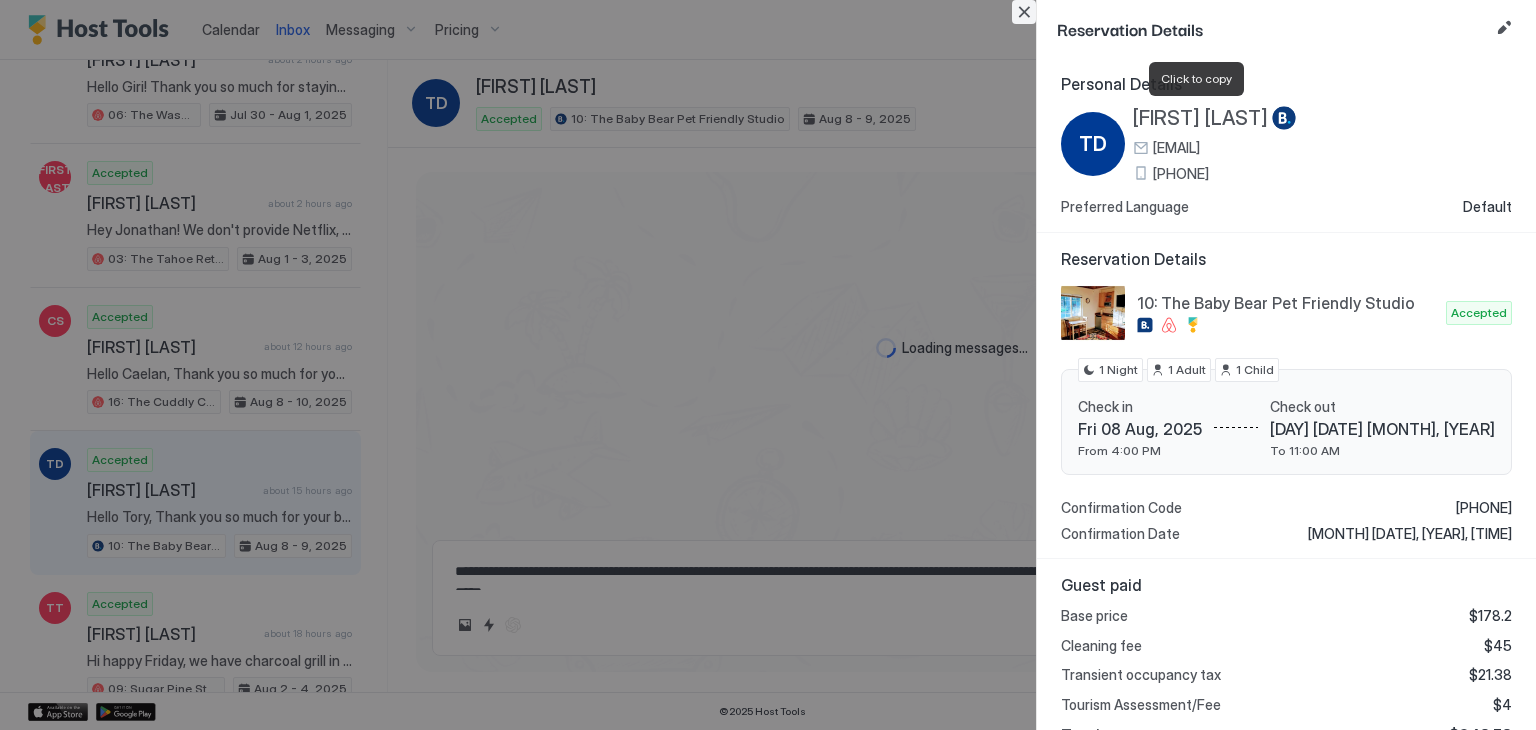 click at bounding box center (1024, 12) 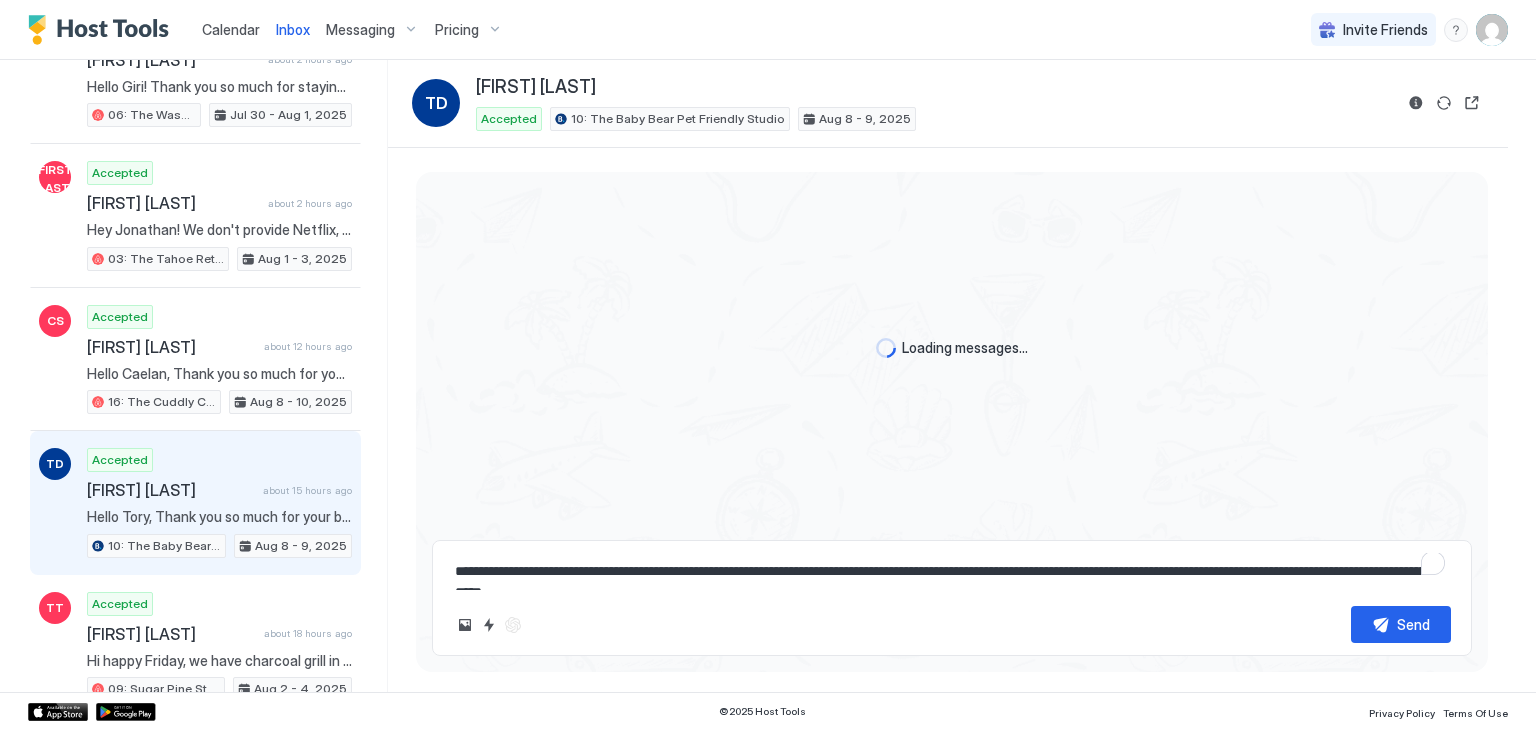 click on "Loading messages..." at bounding box center (952, 348) 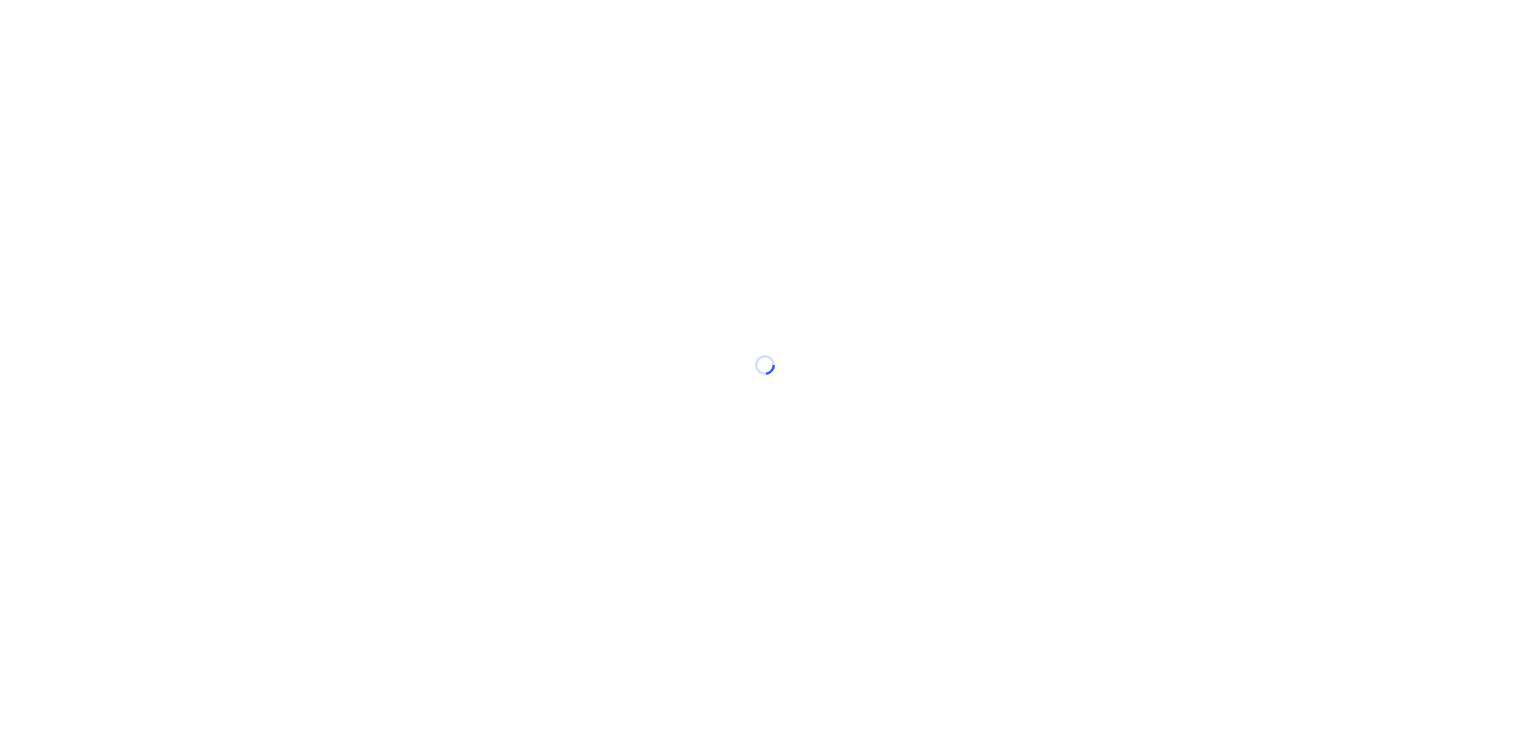 scroll, scrollTop: 0, scrollLeft: 0, axis: both 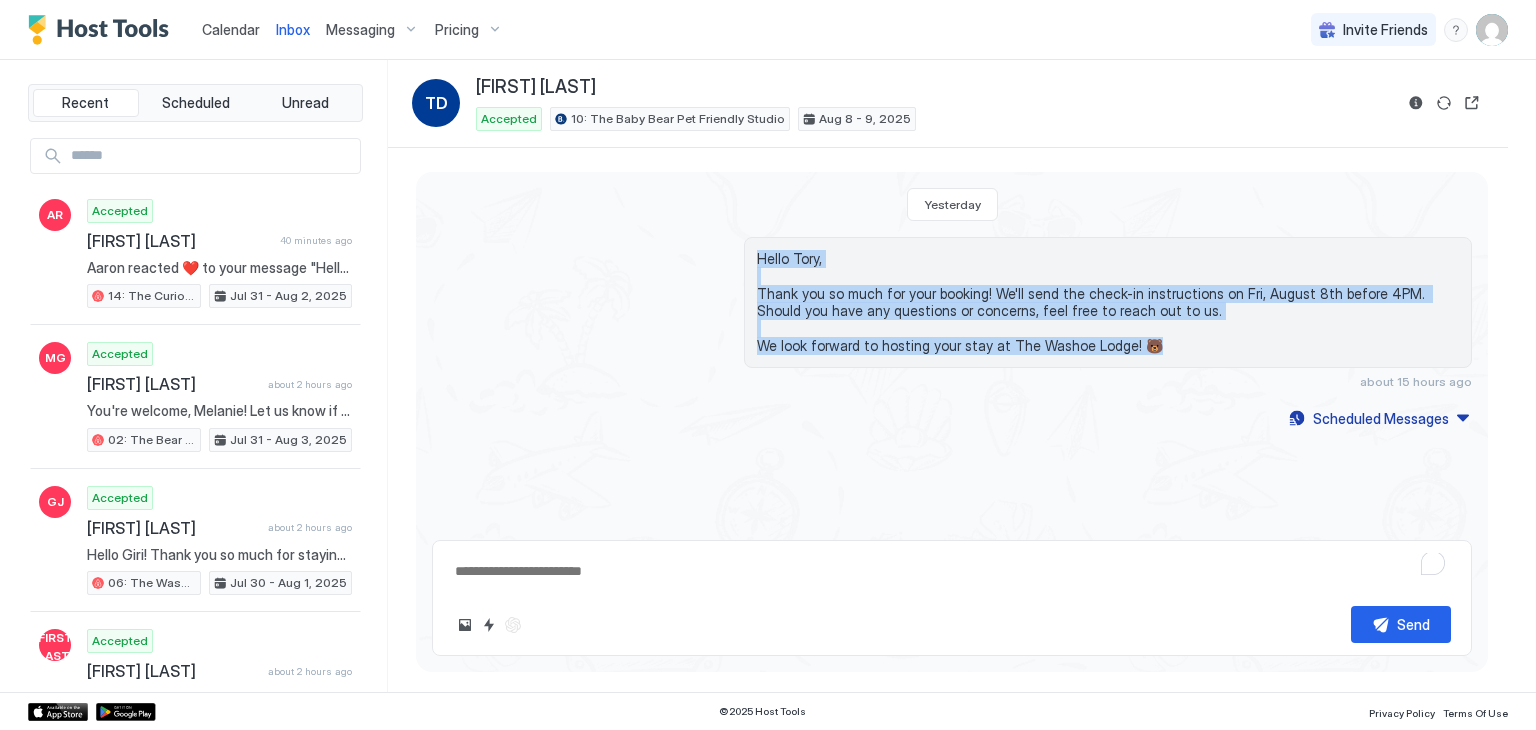 drag, startPoint x: 1140, startPoint y: 345, endPoint x: 724, endPoint y: 235, distance: 430.29758 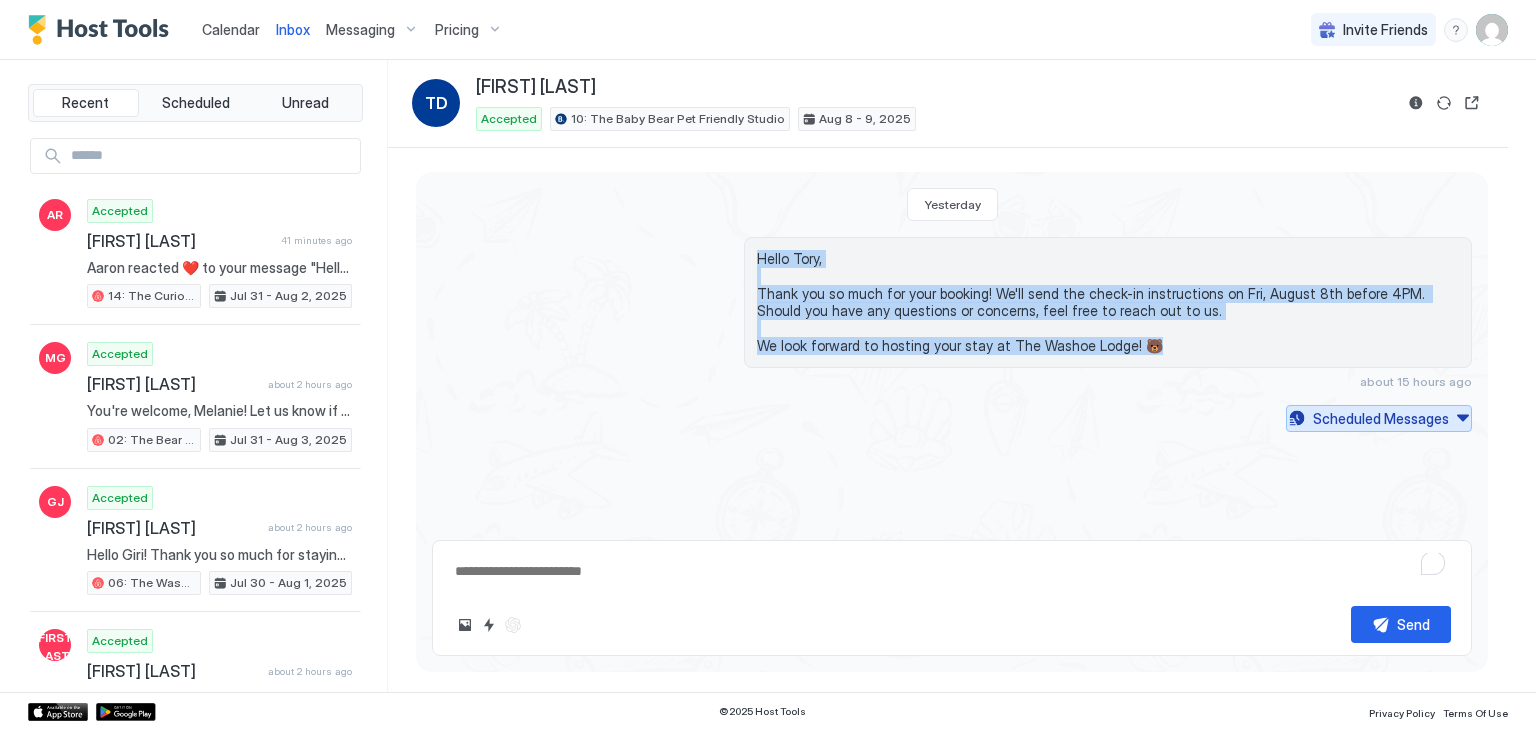 click on "Scheduled Messages" at bounding box center [1381, 418] 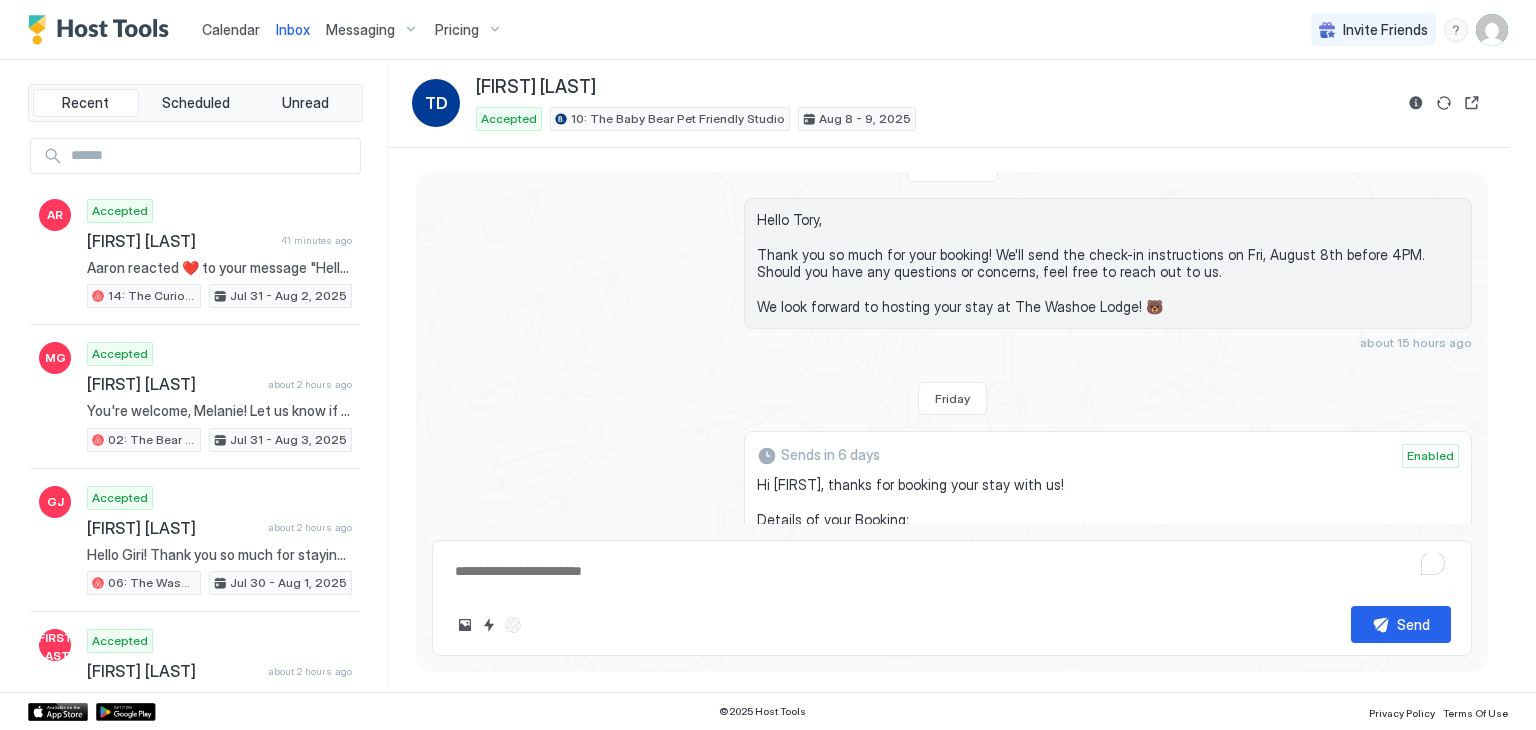 scroll, scrollTop: 313, scrollLeft: 0, axis: vertical 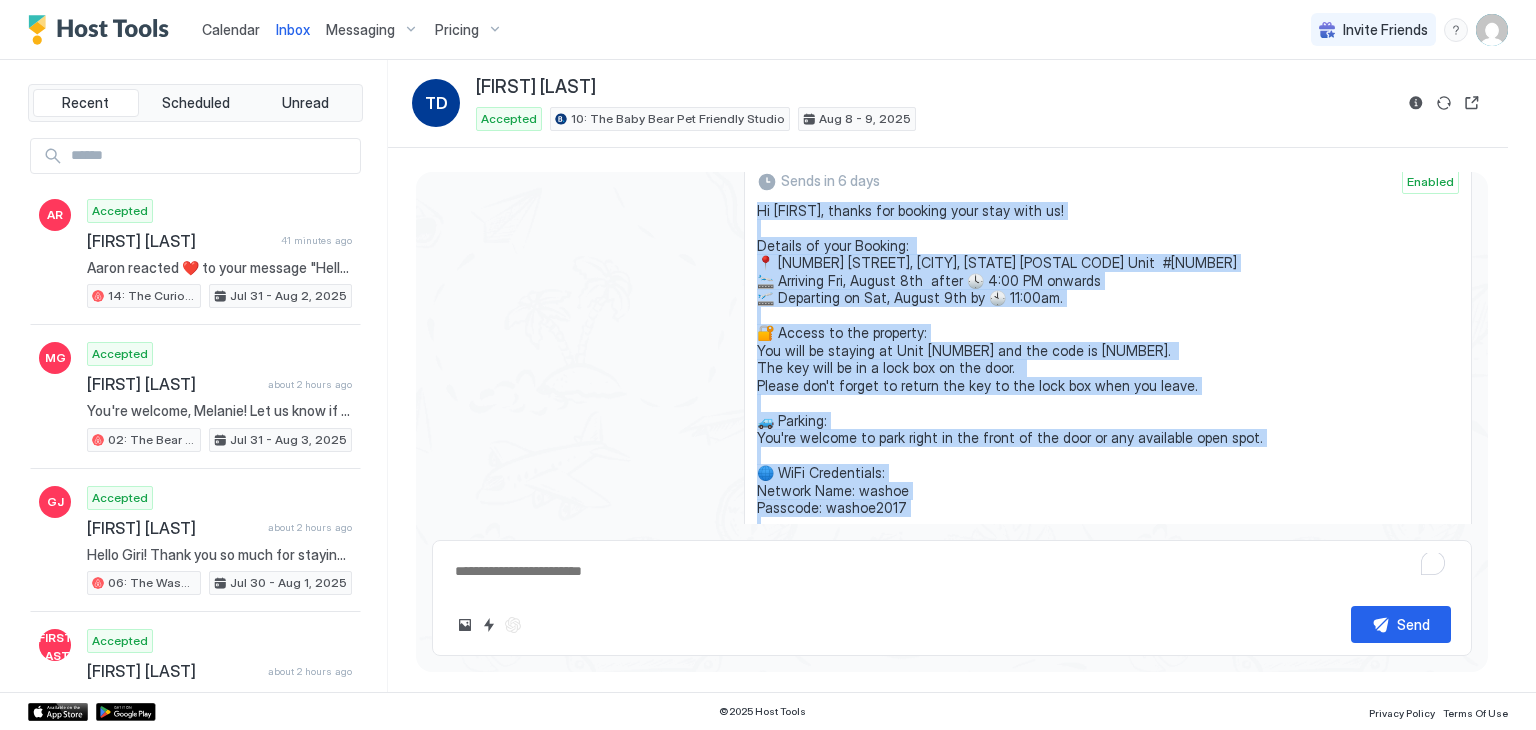 drag, startPoint x: 880, startPoint y: 399, endPoint x: 744, endPoint y: 210, distance: 232.84544 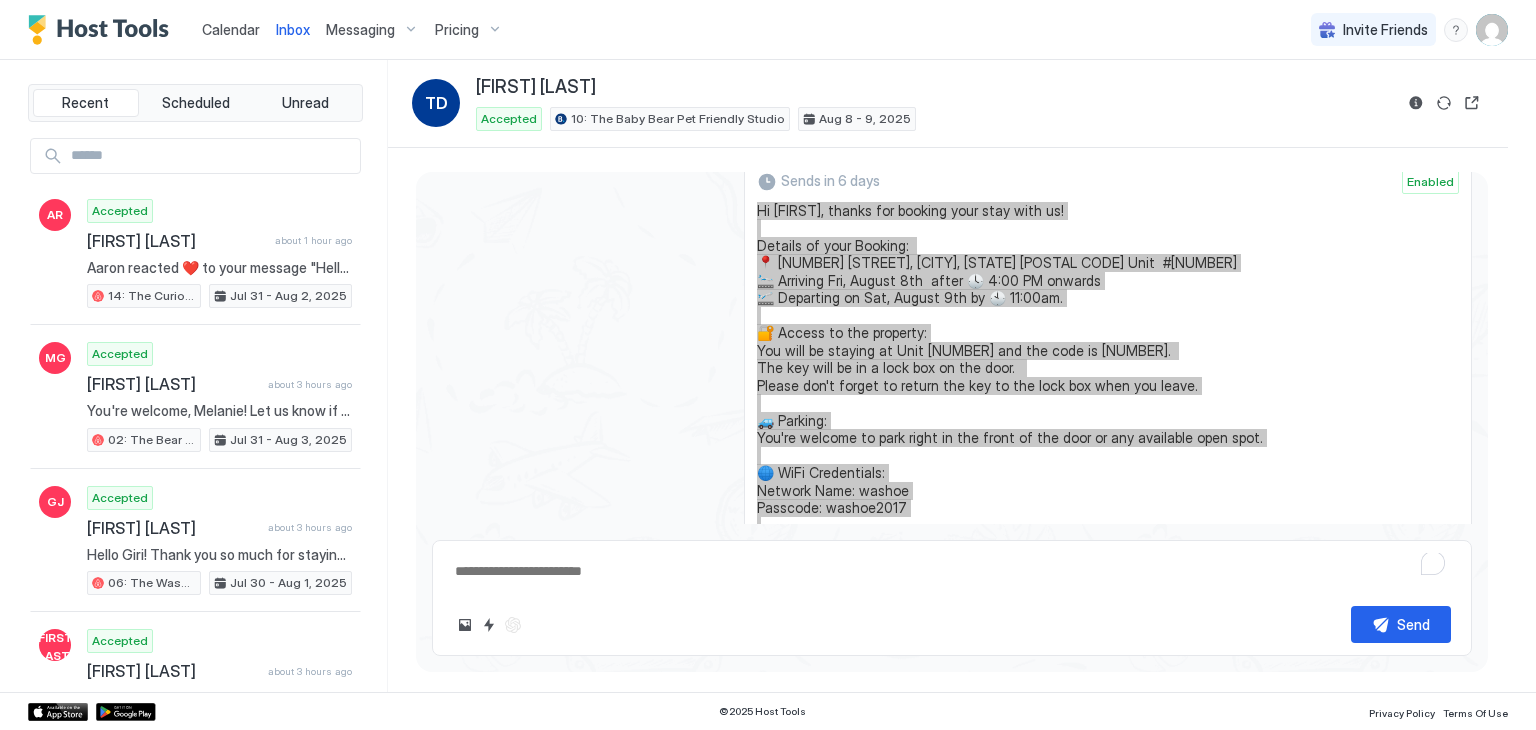 type on "*" 